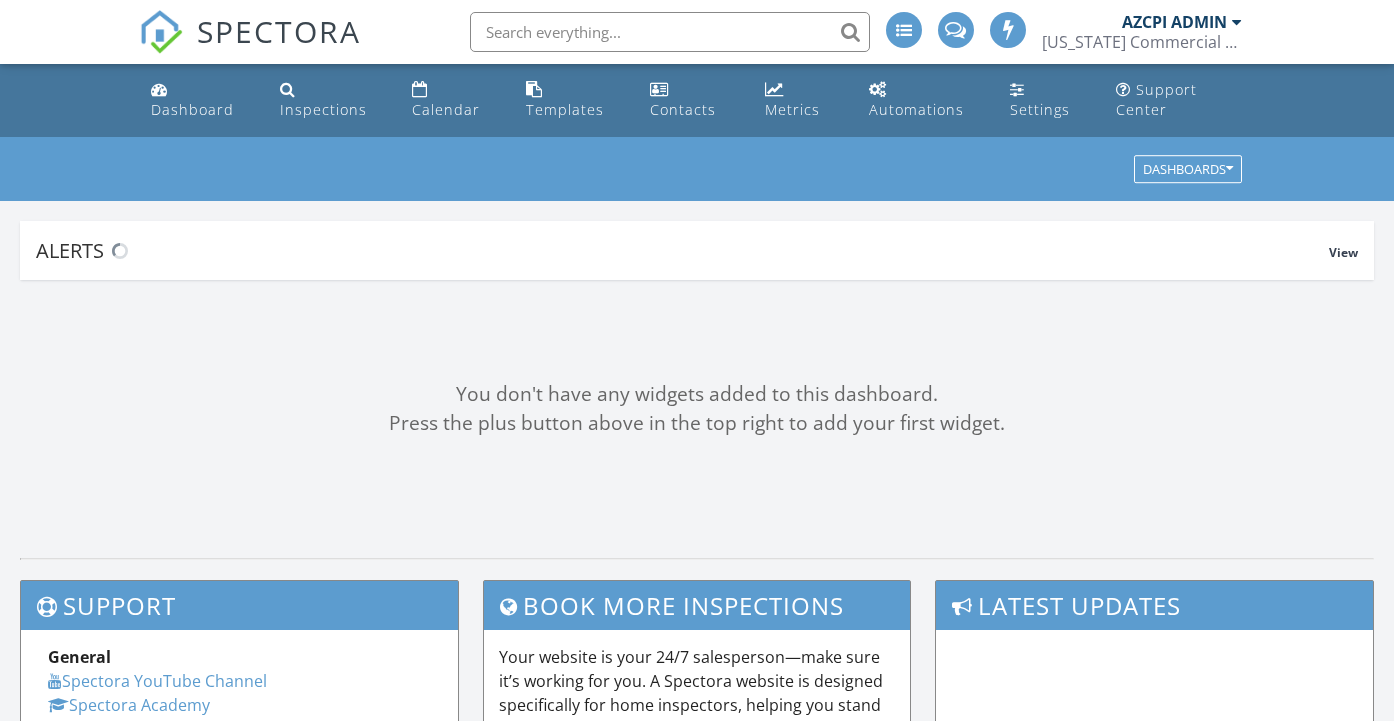 scroll, scrollTop: 0, scrollLeft: 0, axis: both 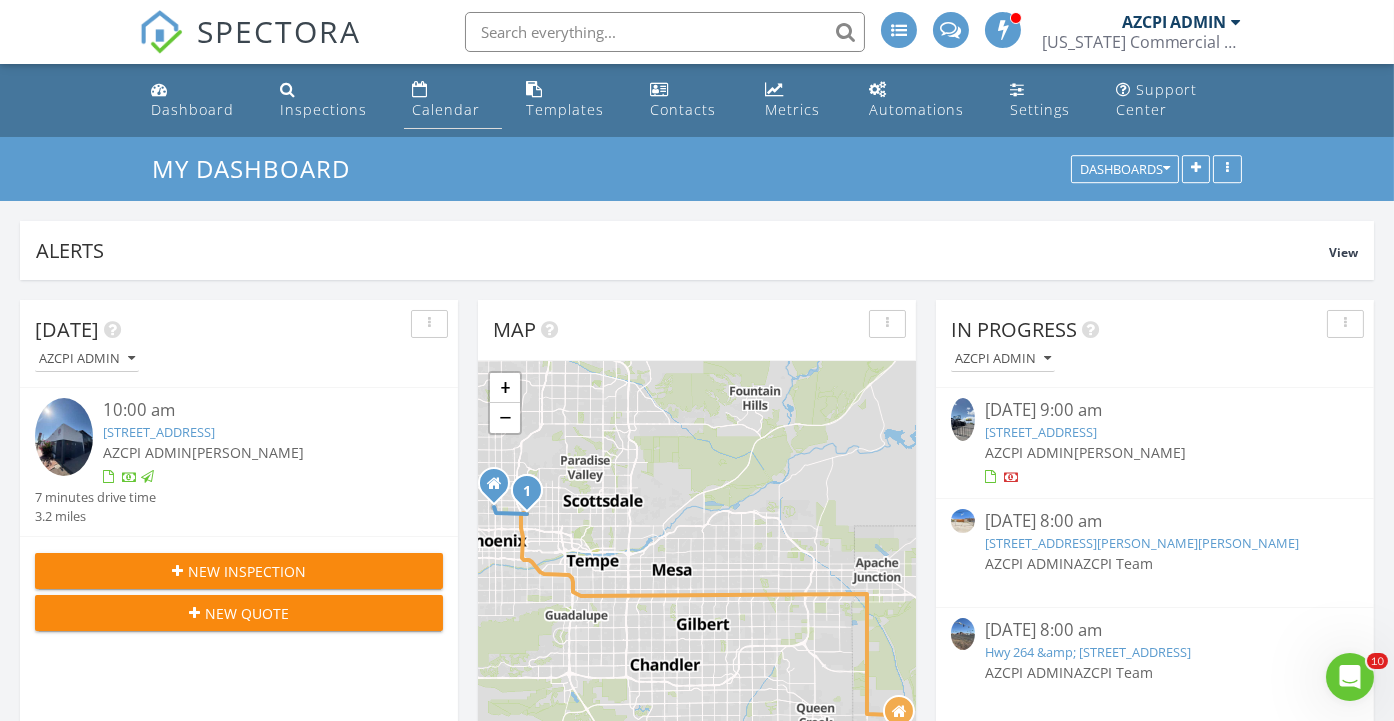 click on "Calendar" at bounding box center (446, 109) 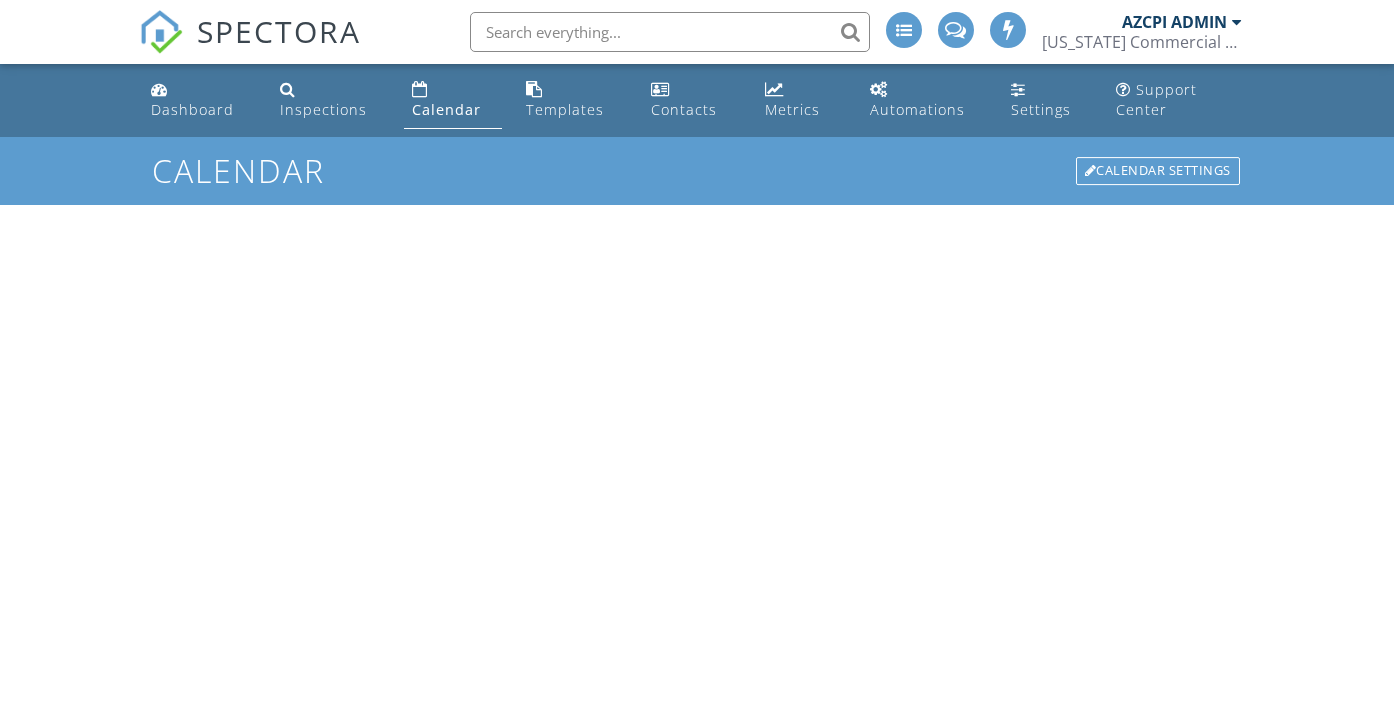 scroll, scrollTop: 0, scrollLeft: 0, axis: both 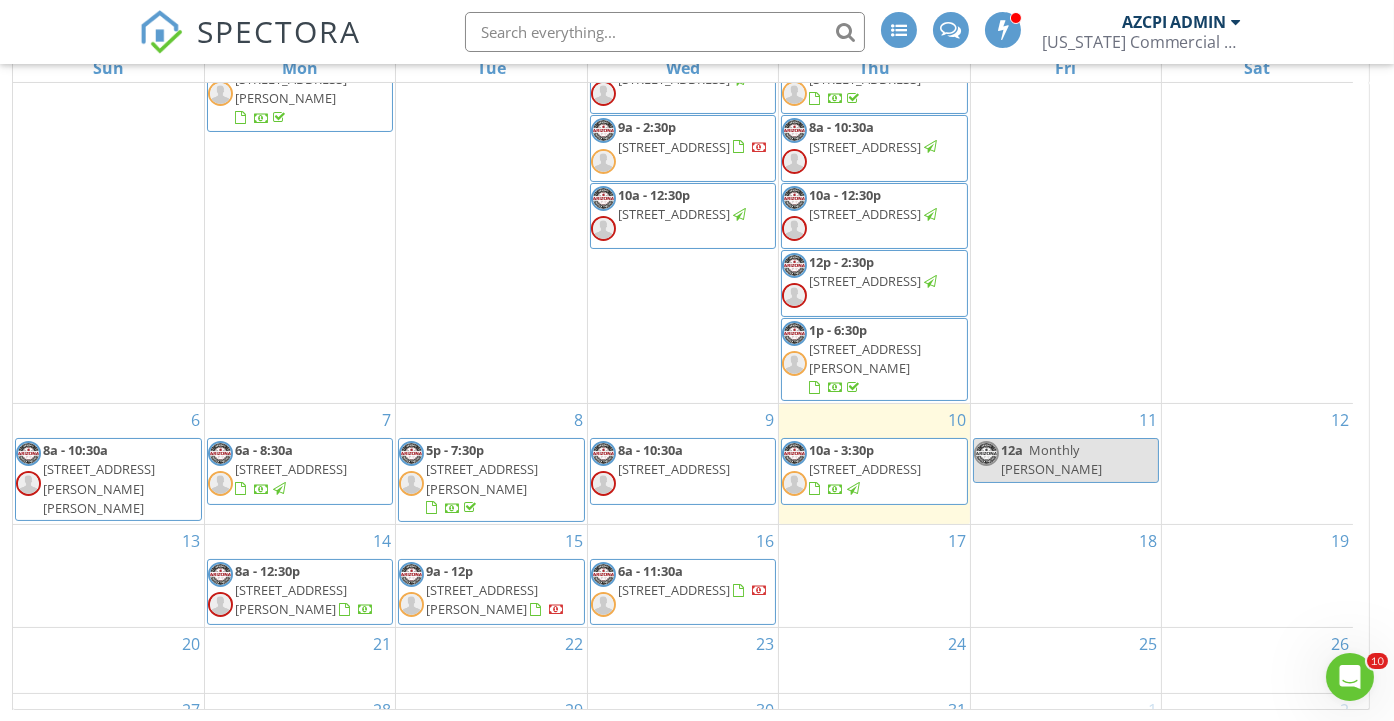 click on "18" at bounding box center (1066, 576) 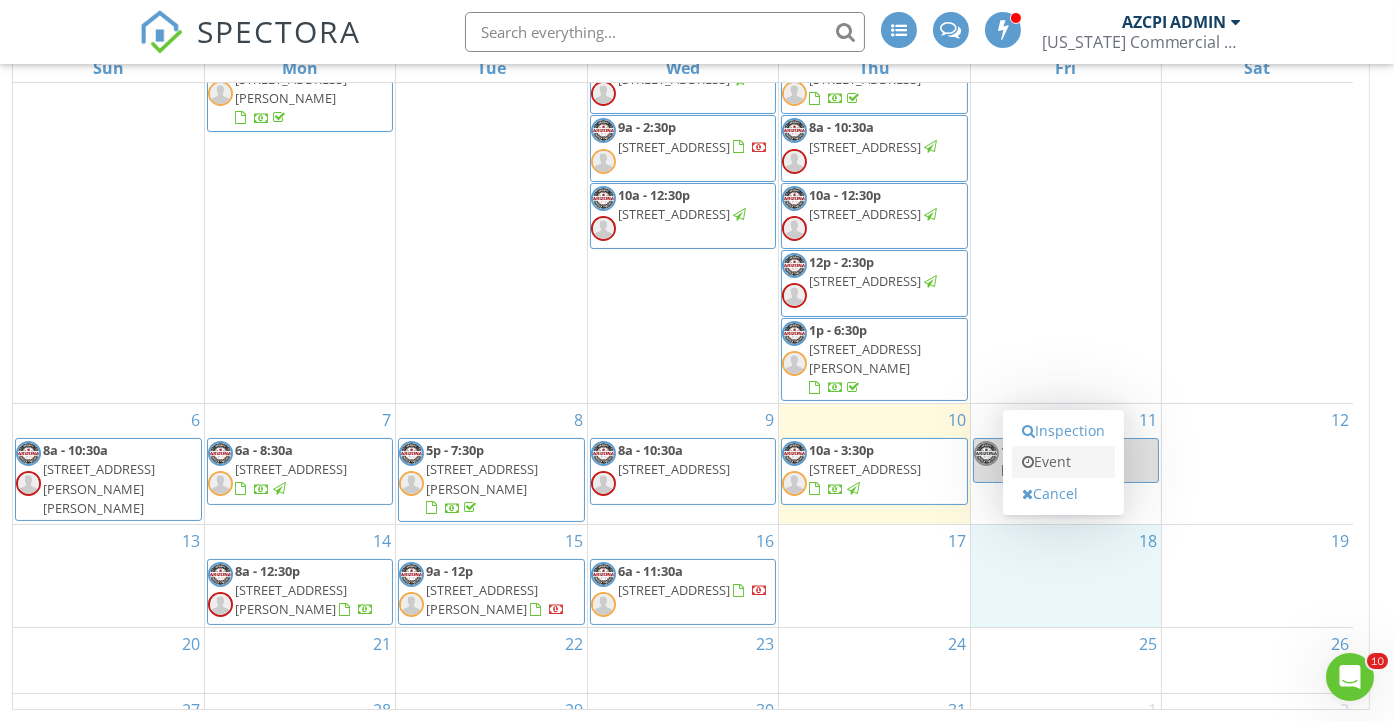 click on "Event" at bounding box center (1063, 462) 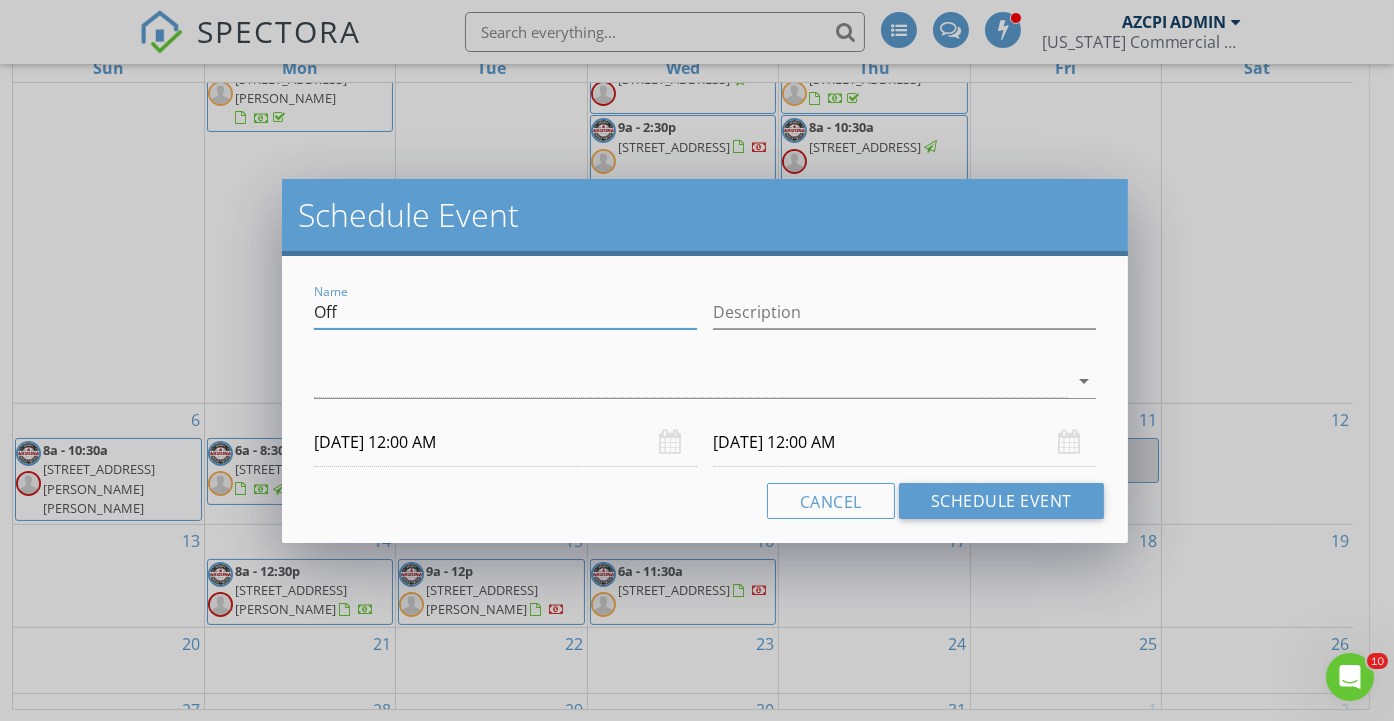 drag, startPoint x: 461, startPoint y: 313, endPoint x: 287, endPoint y: 311, distance: 174.01149 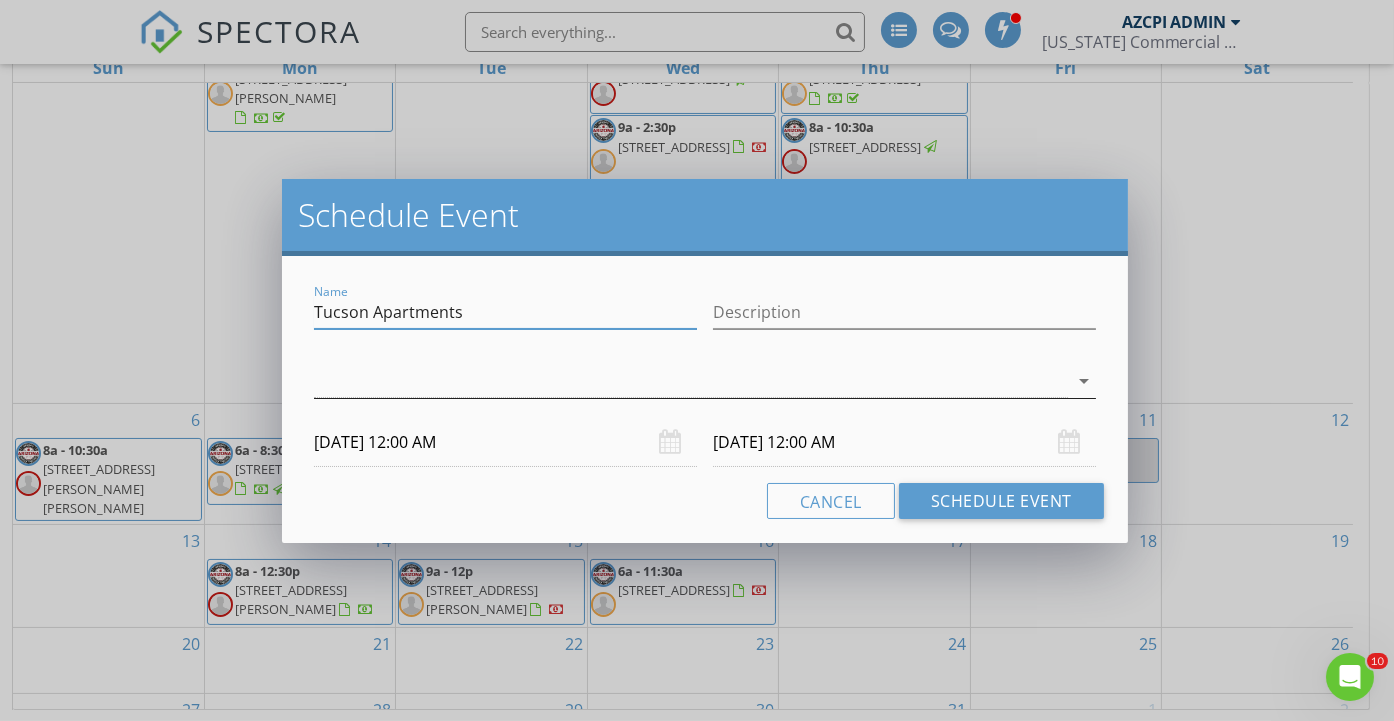 type on "Tucson Apartments" 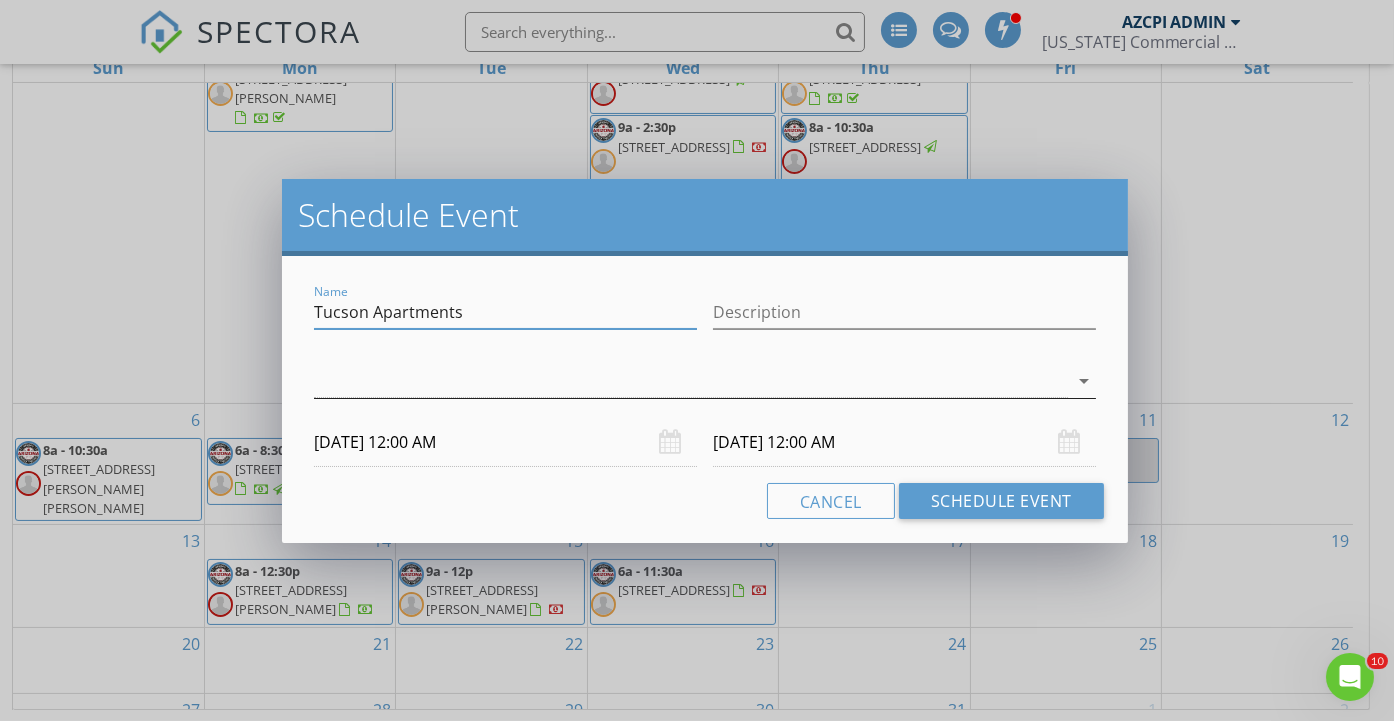 click at bounding box center (691, 381) 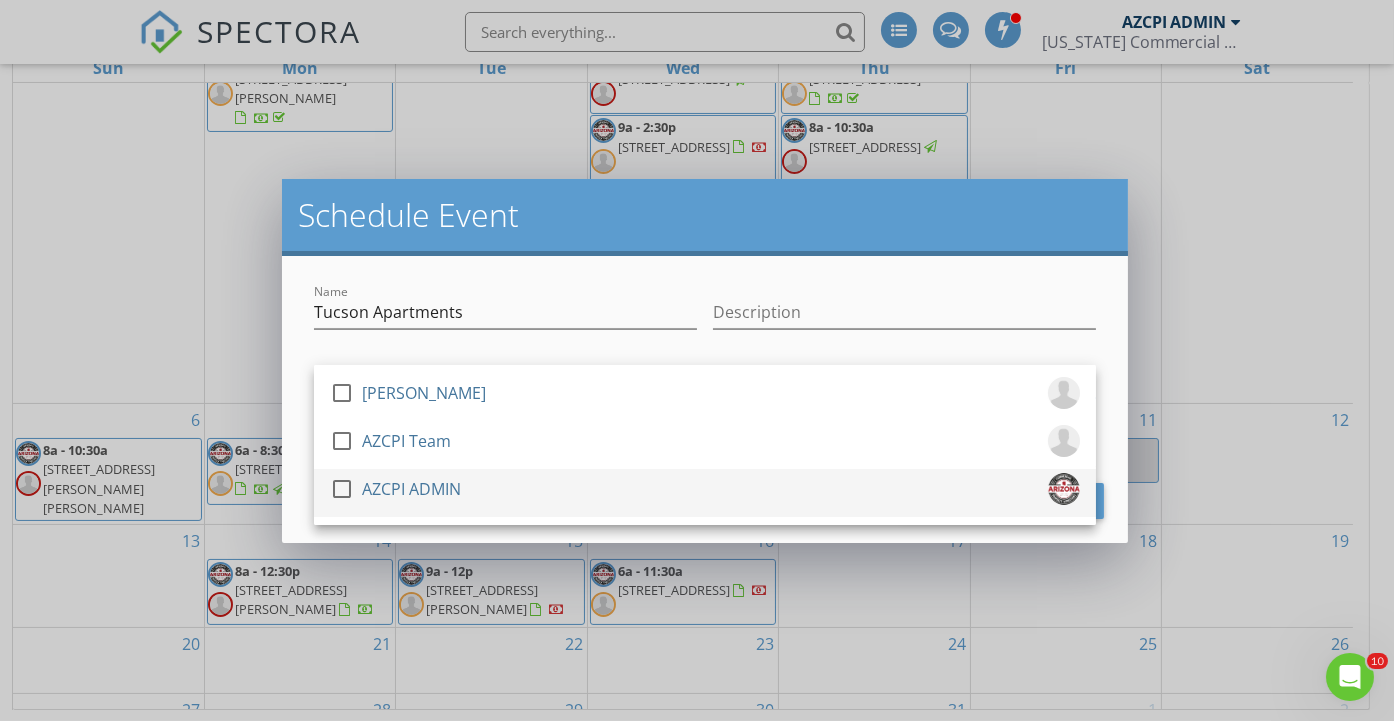 click at bounding box center [342, 489] 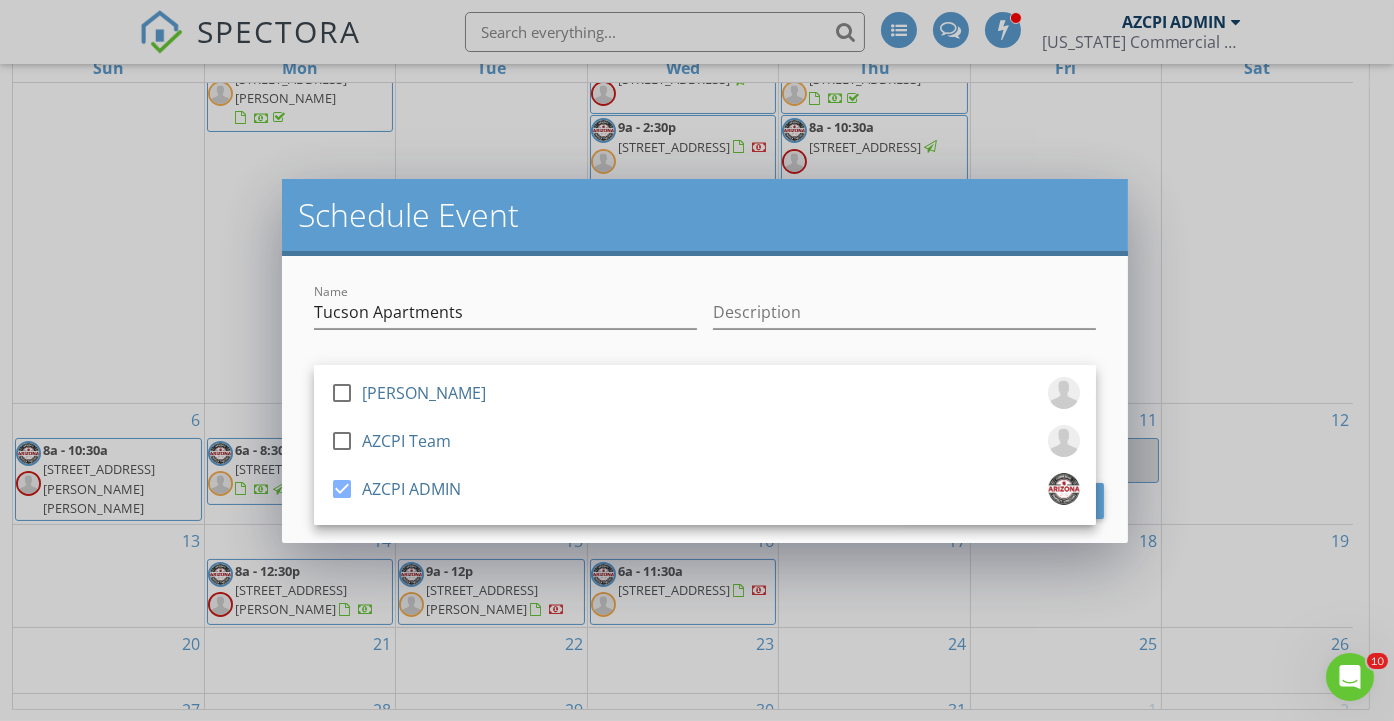 click at bounding box center [904, 343] 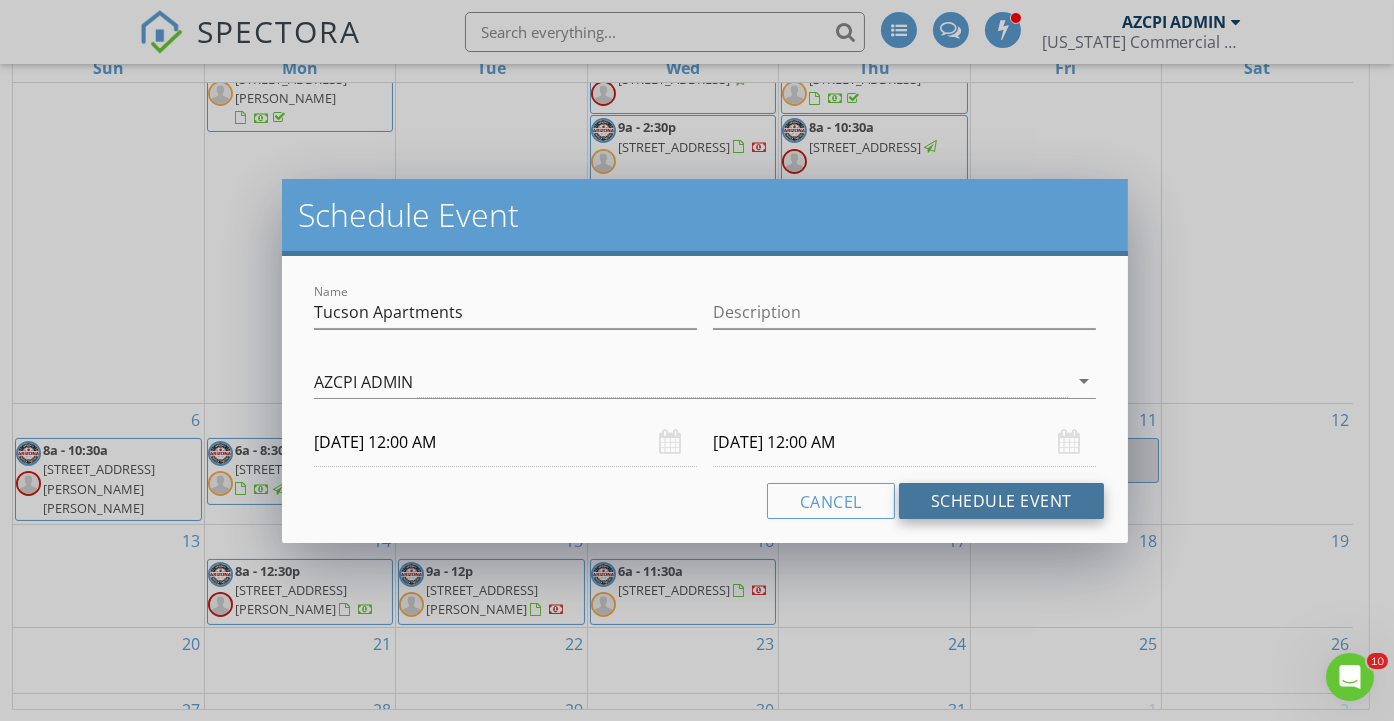 click on "Schedule Event" at bounding box center (1001, 501) 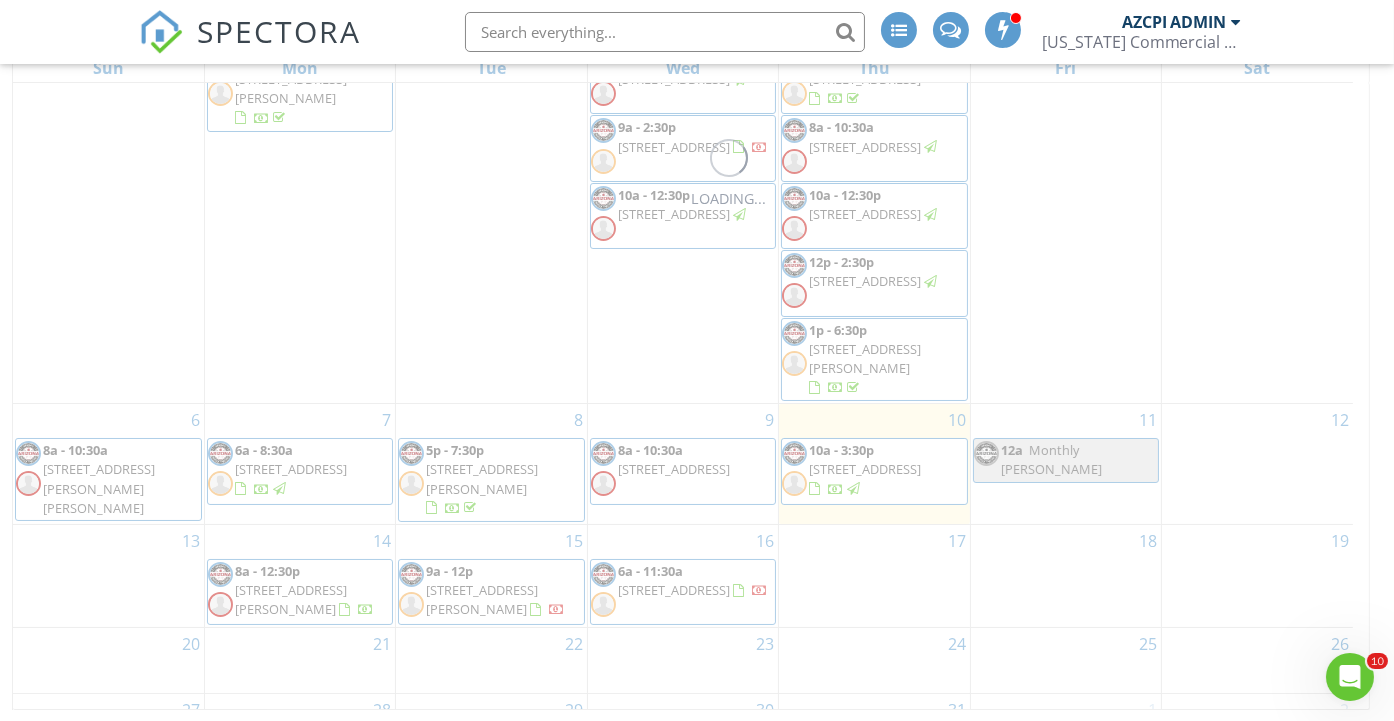 scroll, scrollTop: 0, scrollLeft: 0, axis: both 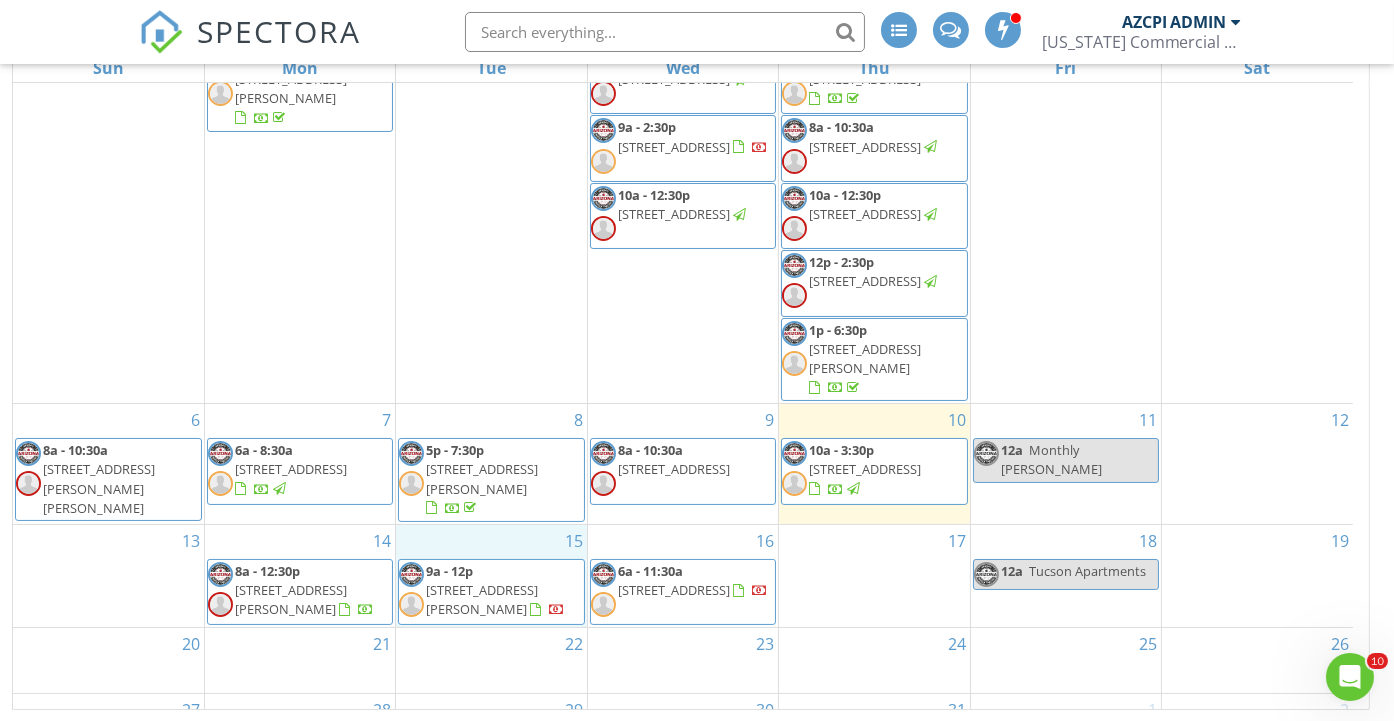 click on "15
9a - 12p
2227 W Pecos Rd 8,10,12, Chandler 85224" at bounding box center [491, 576] 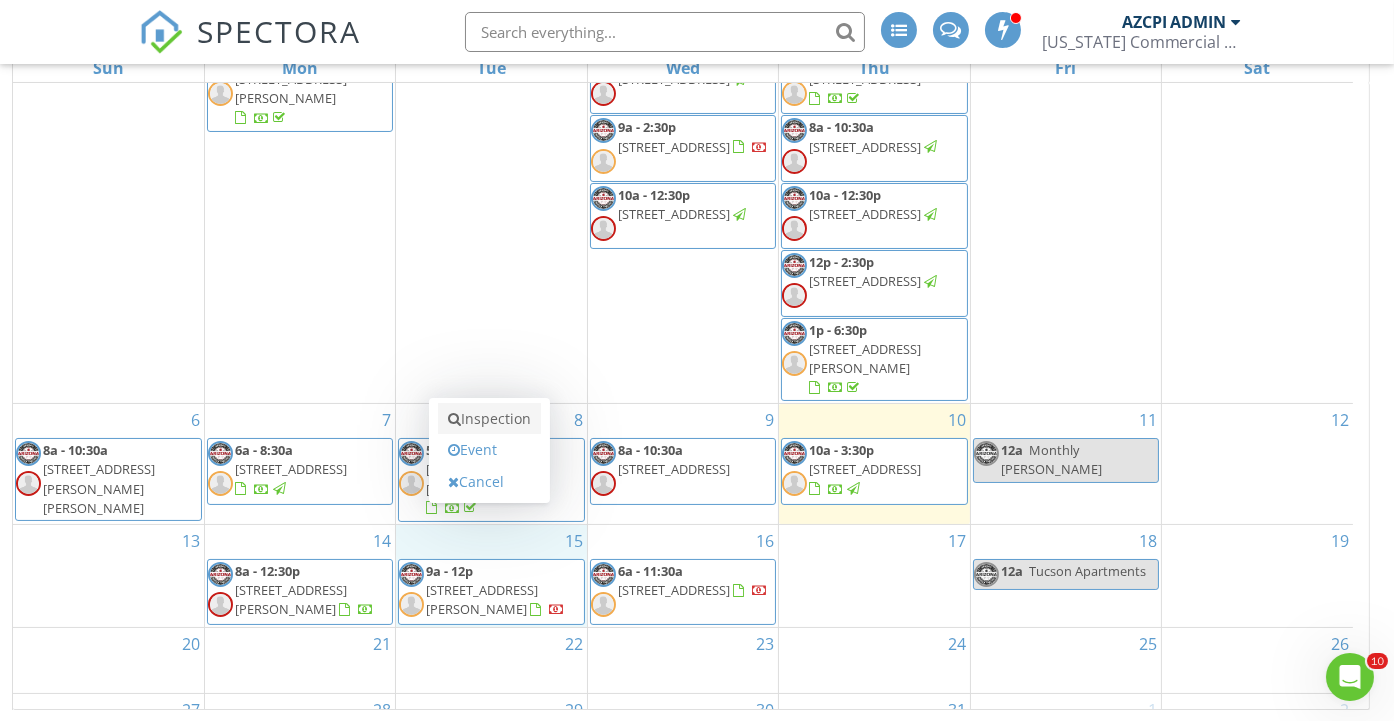 click on "Inspection" at bounding box center (489, 419) 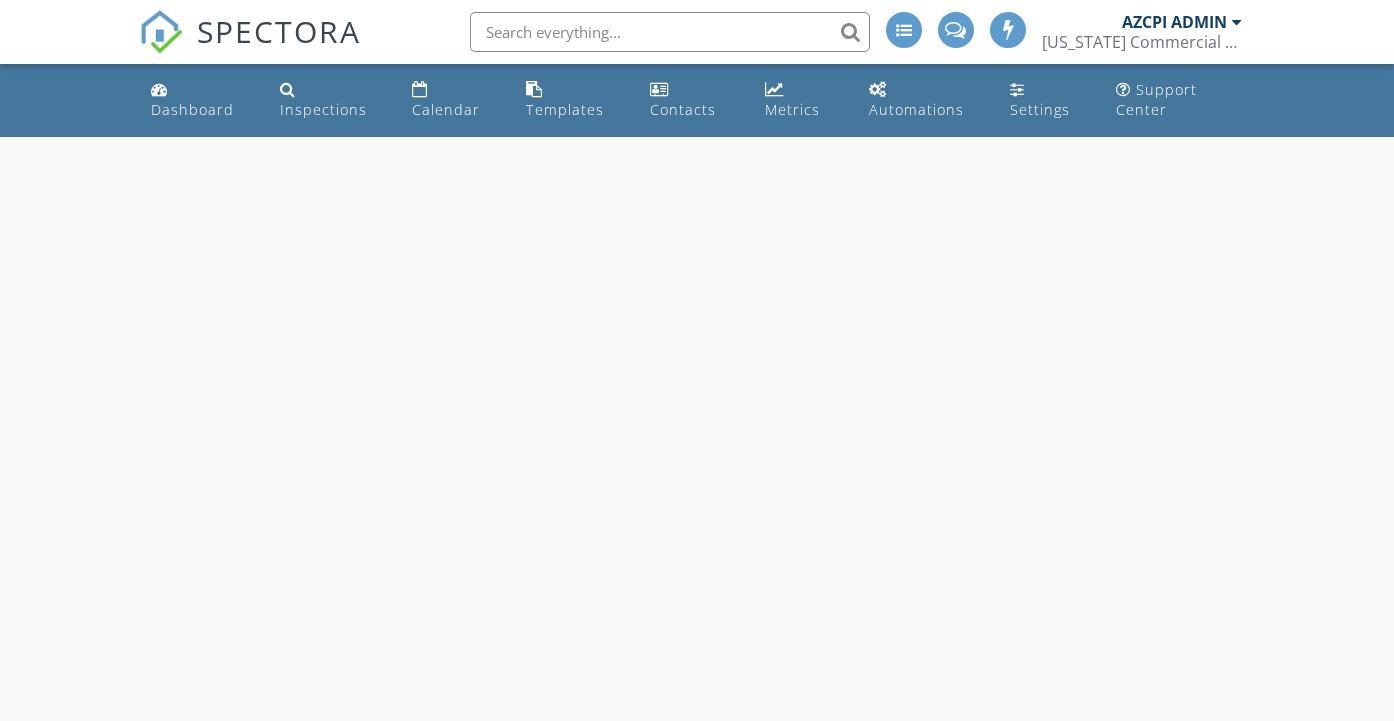 scroll, scrollTop: 0, scrollLeft: 0, axis: both 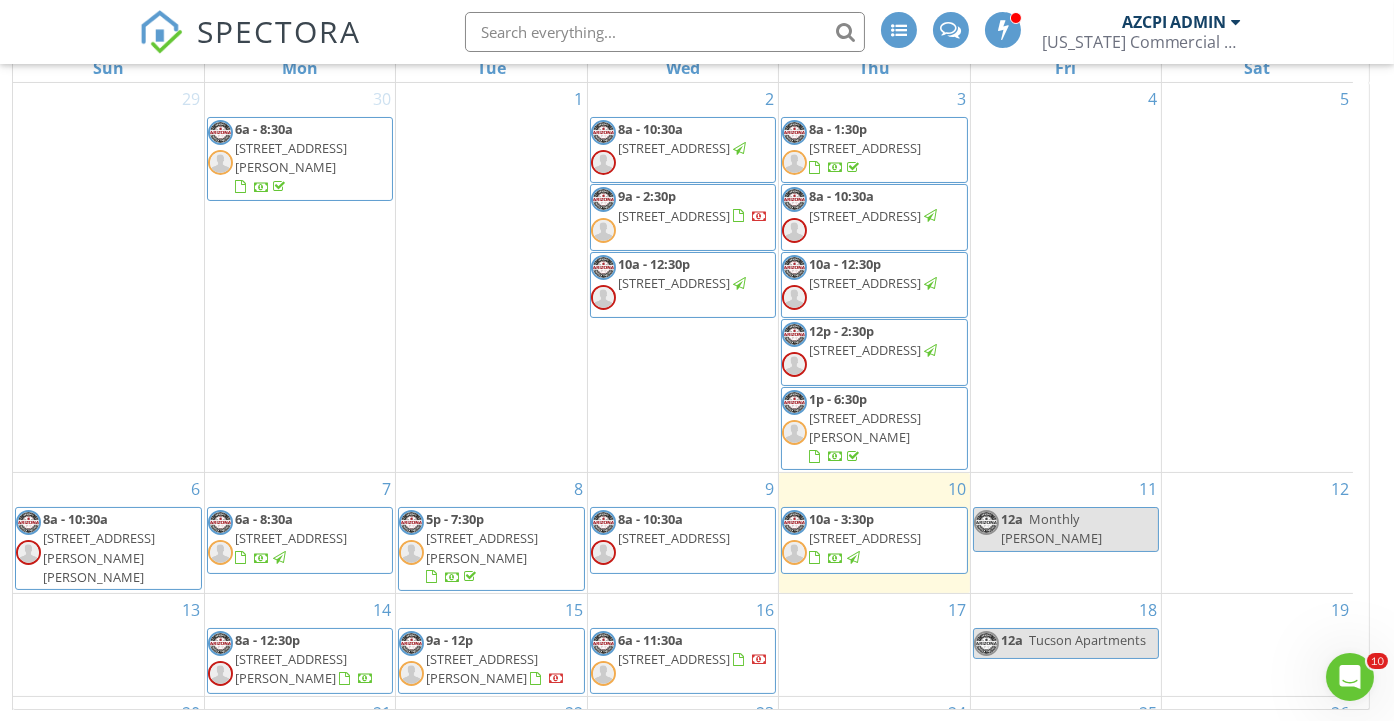 click on "11
12a
Monthly [PERSON_NAME]" at bounding box center (1066, 533) 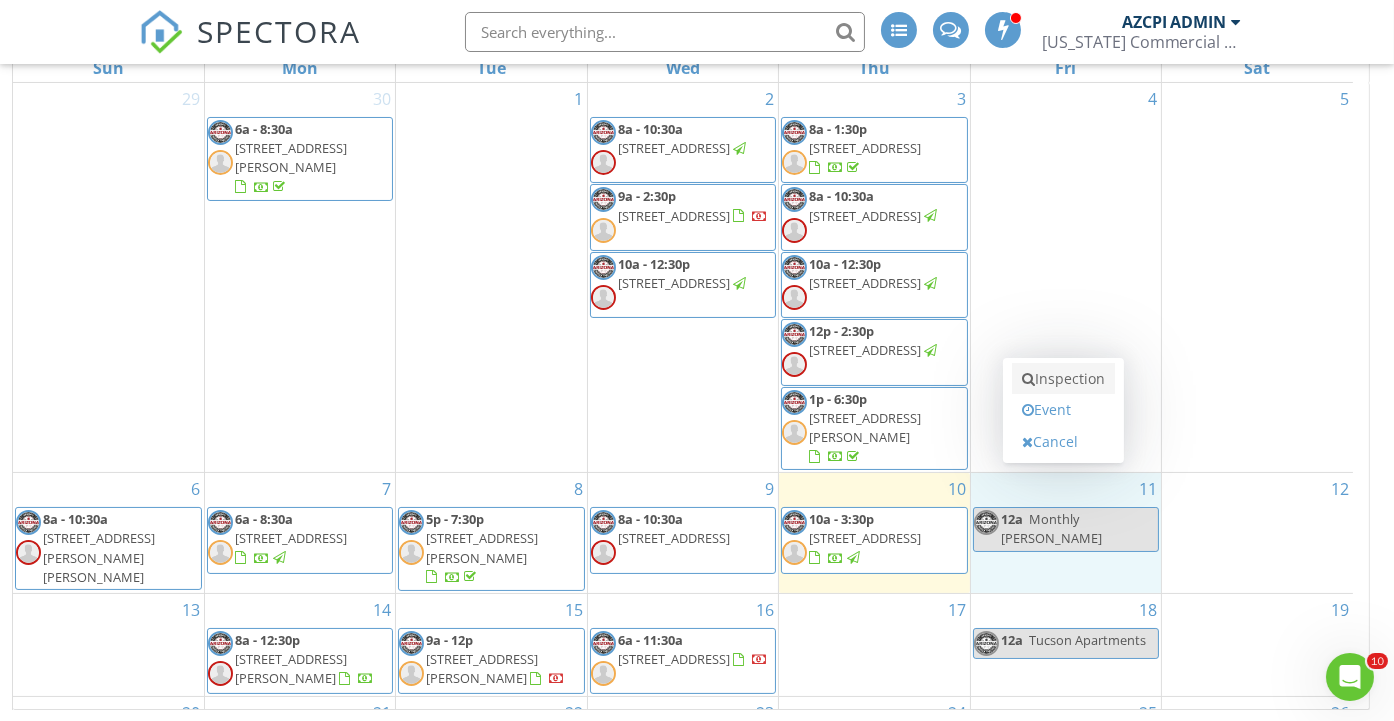 click on "Inspection" at bounding box center [1063, 379] 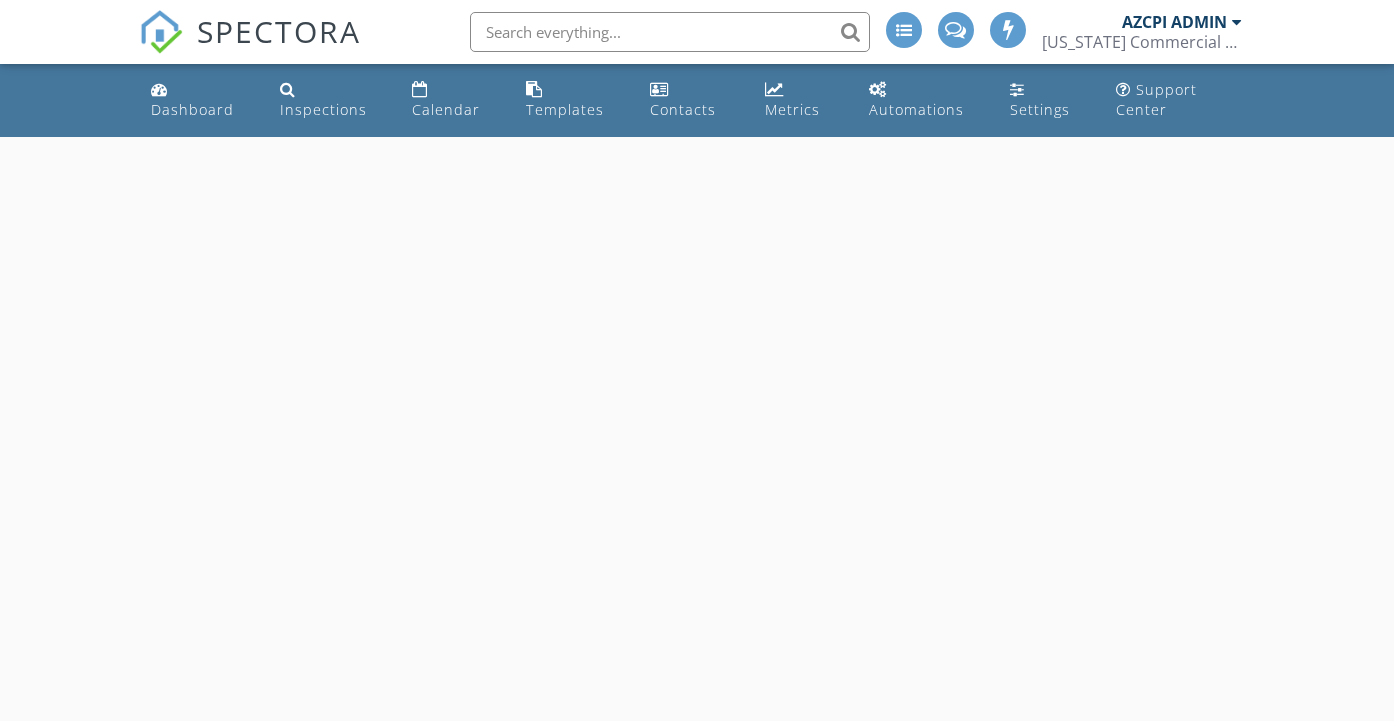 scroll, scrollTop: 0, scrollLeft: 0, axis: both 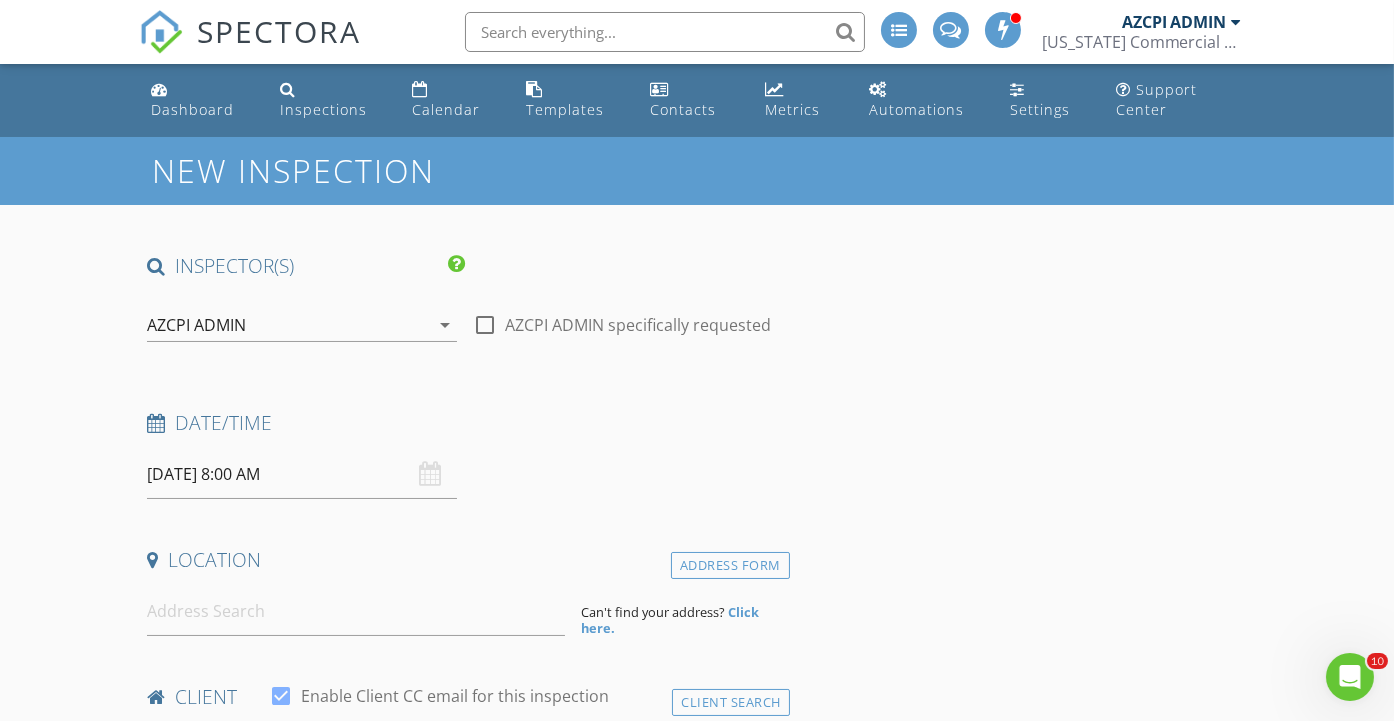 click on "arrow_drop_down" at bounding box center [445, 325] 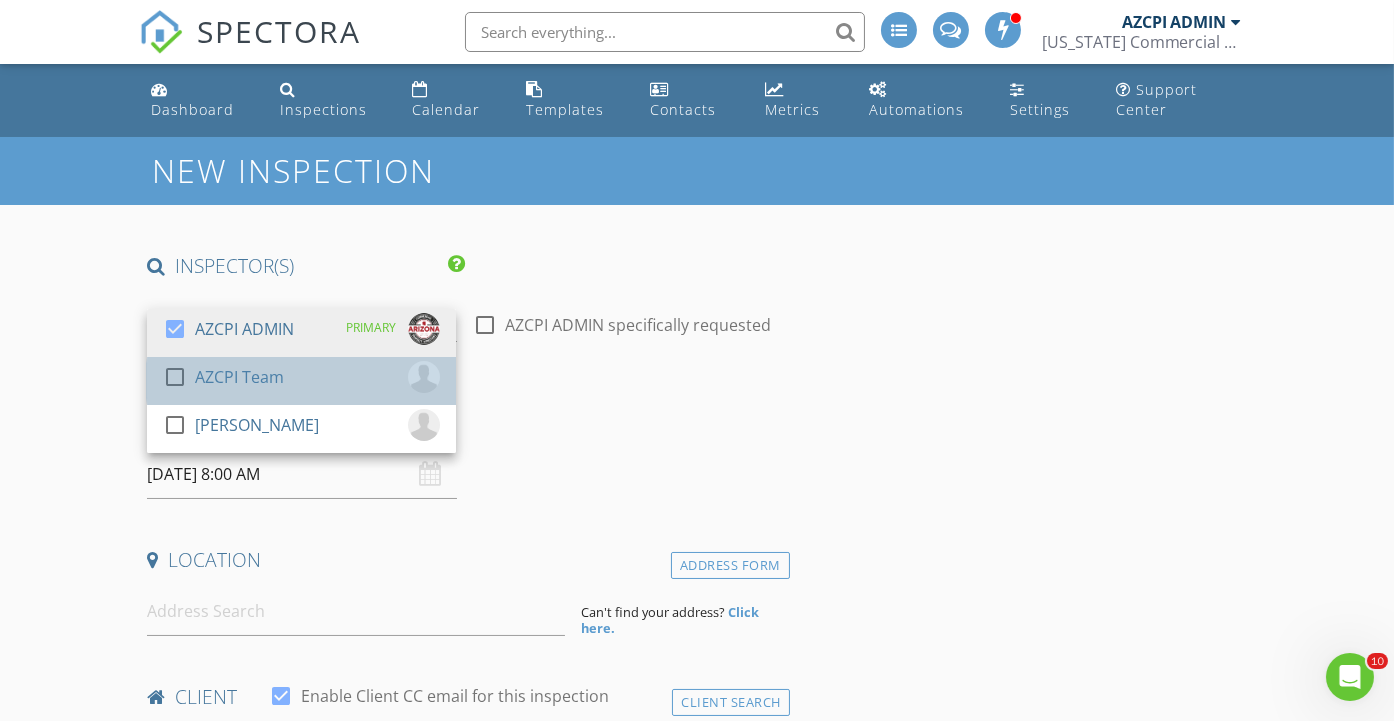 click on "check_box_outline_blank   AZCPI Team" at bounding box center [301, 381] 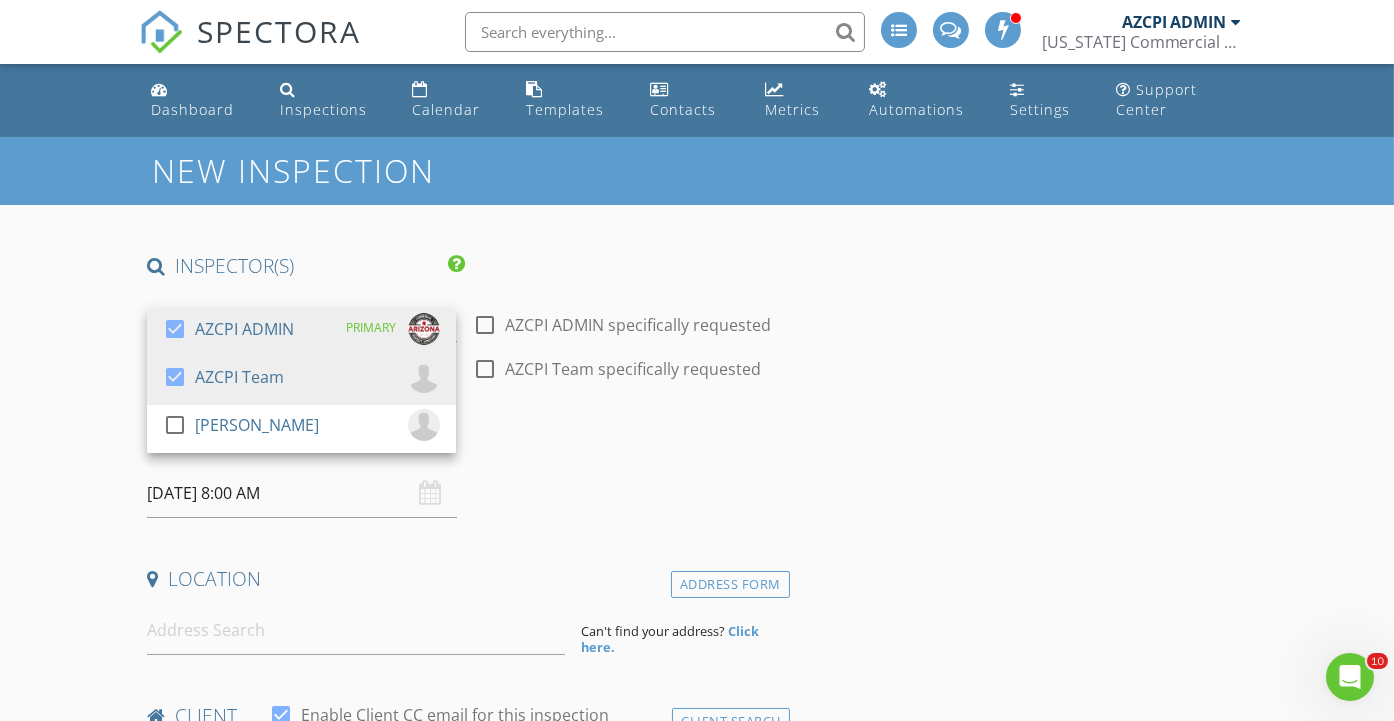 click on "INSPECTOR(S)
check_box   AZCPI ADMIN   PRIMARY   check_box   AZCPI Team     check_box_outline_blank   [PERSON_NAME]     AZCPI ADMIN,  AZCPI Team arrow_drop_down   check_box_outline_blank AZCPI ADMIN specifically requested check_box_outline_blank AZCPI Team specifically requested
Date/Time
[DATE] 8:00 AM
Location
Address Form       Can't find your address?   Click here.
client
check_box Enable Client CC email for this inspection   Client Search     check_box_outline_blank Client is a Company/Organization     First Name   Last Name   Email   CC Email   Phone         Tags         Notes   Private Notes
ADD ADDITIONAL client
SERVICES
check_box_outline_blank   Sewer Camera   Sewer camera inspection check_box_outline_blank   Air Quality Inspection   check_box_outline_blank               MEP" at bounding box center [464, 1845] 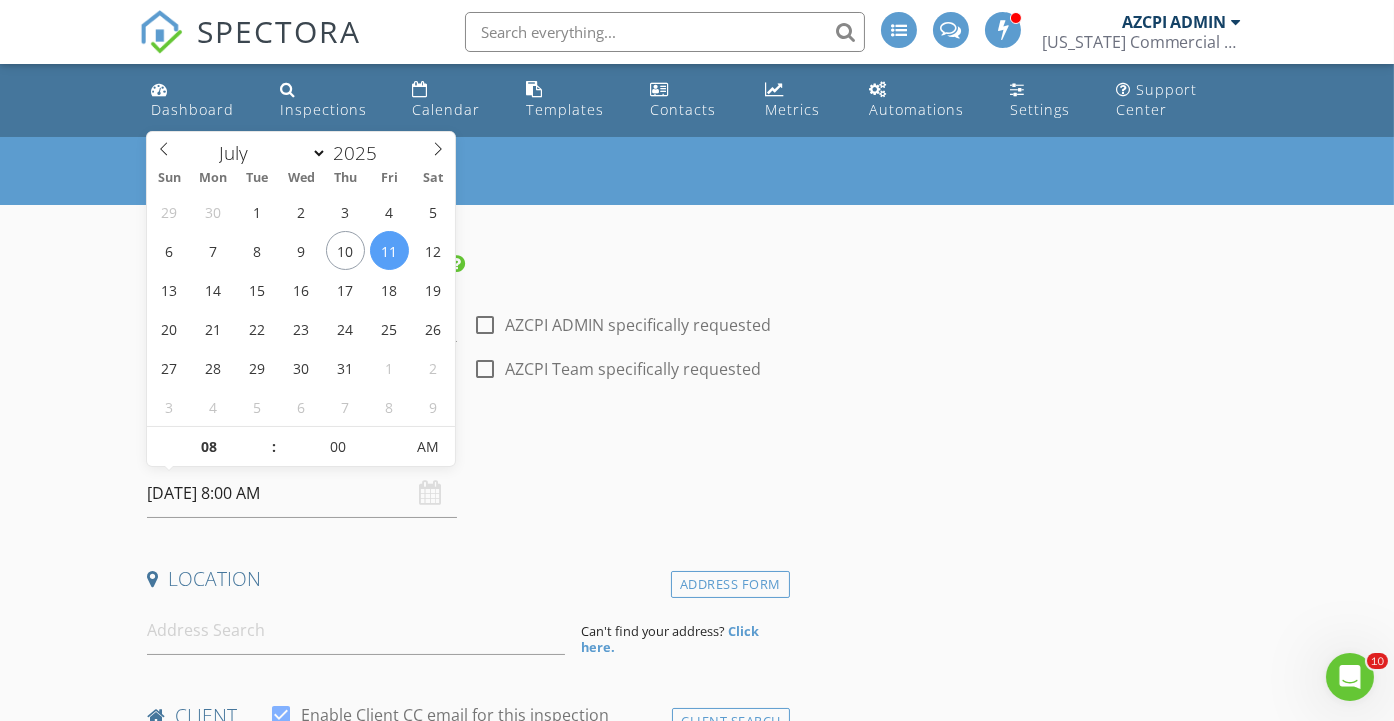click on "07/11/2025 8:00 AM" at bounding box center [301, 493] 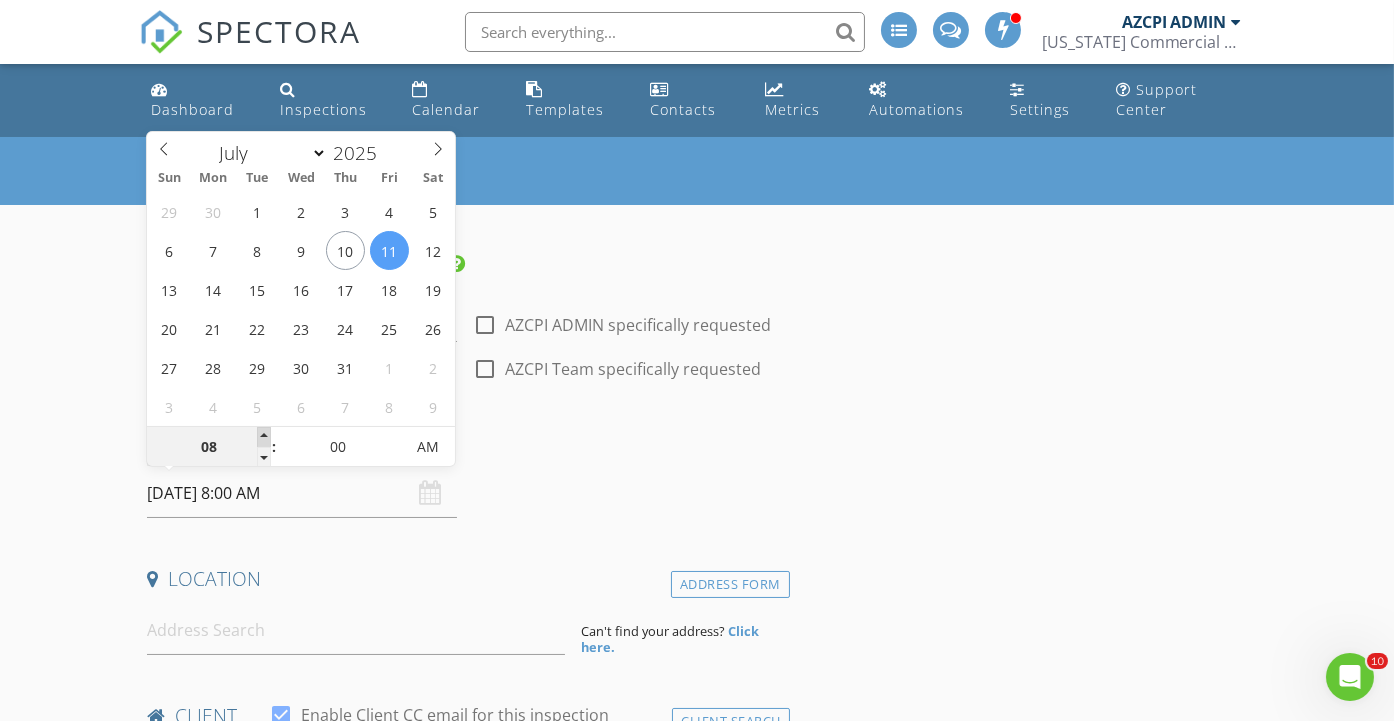 type on "09" 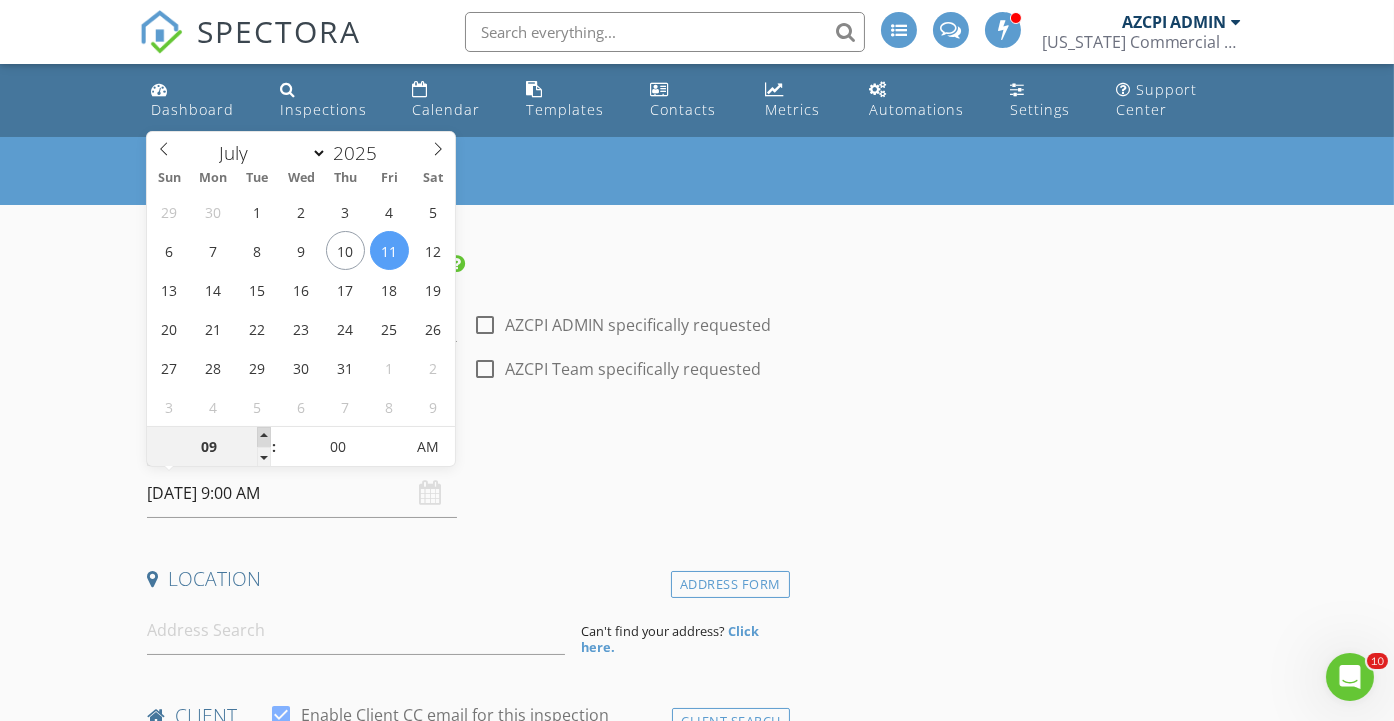 click at bounding box center [264, 437] 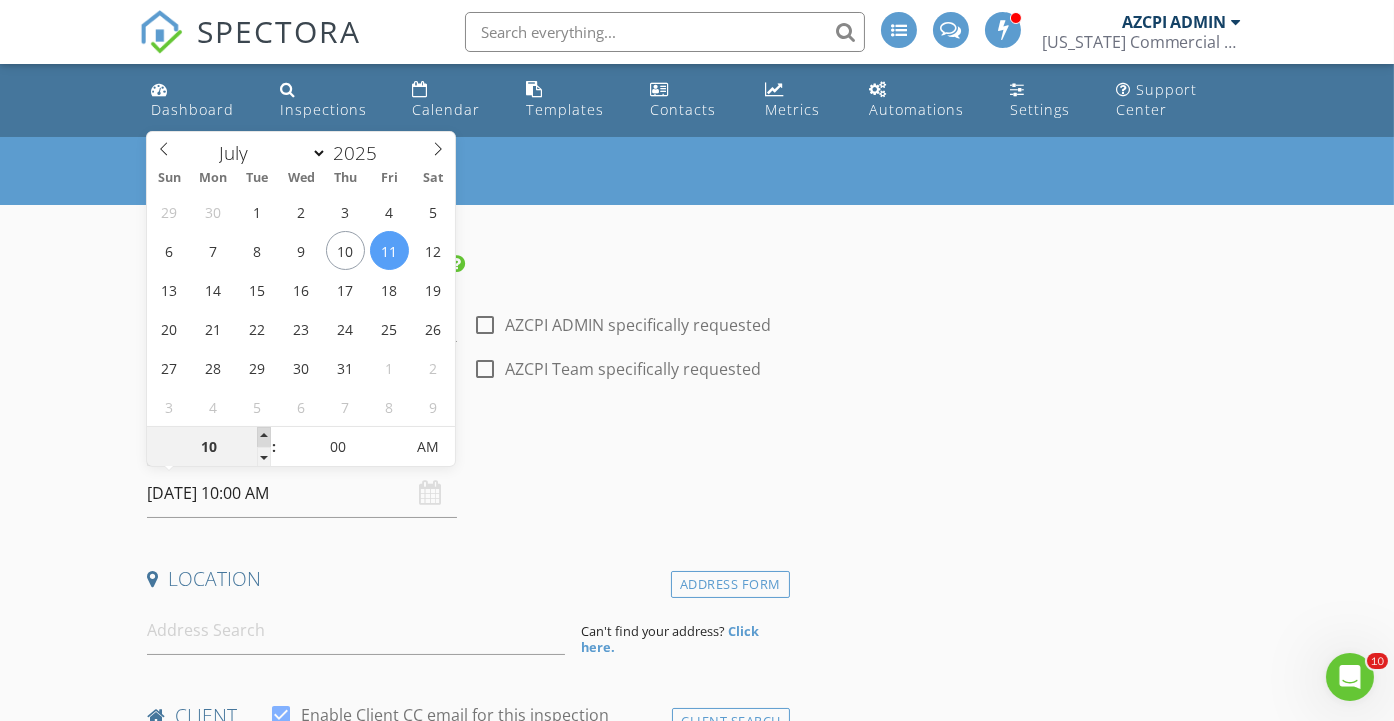 click at bounding box center [264, 437] 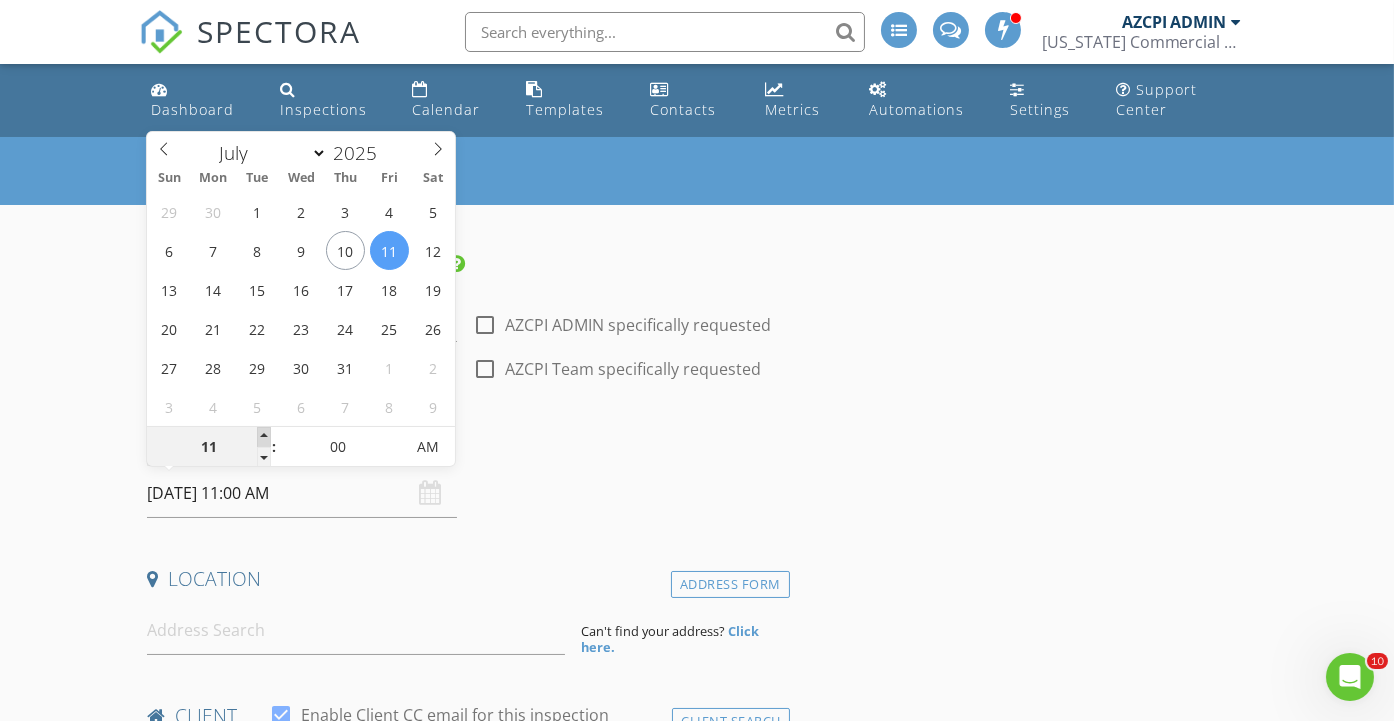 click at bounding box center [264, 437] 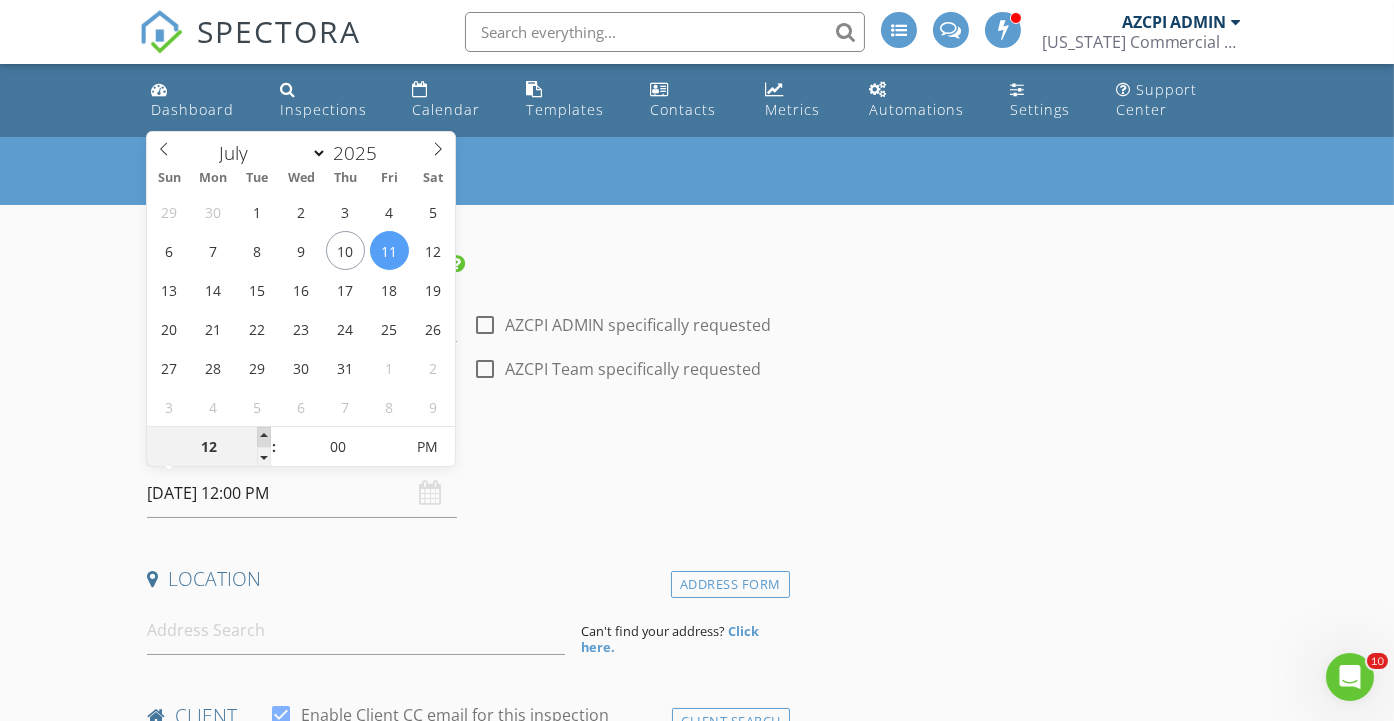 click at bounding box center [264, 437] 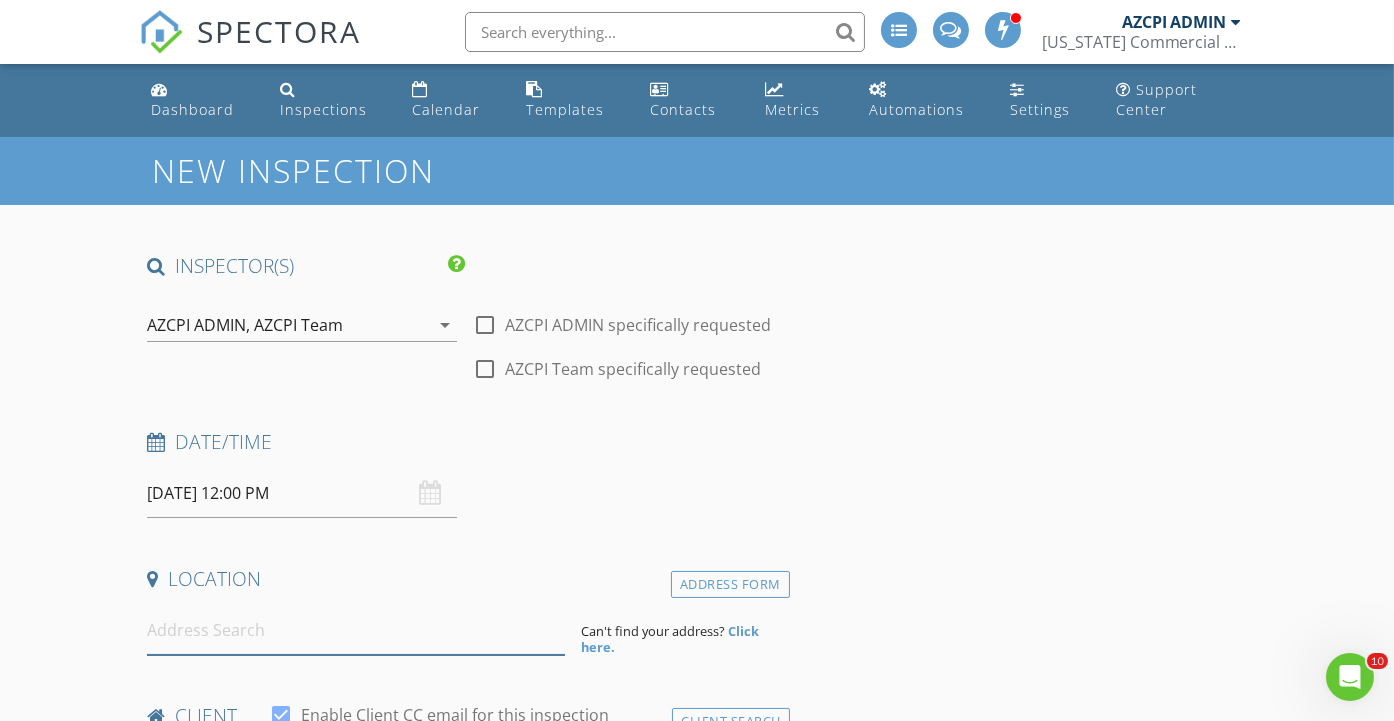 click at bounding box center (356, 630) 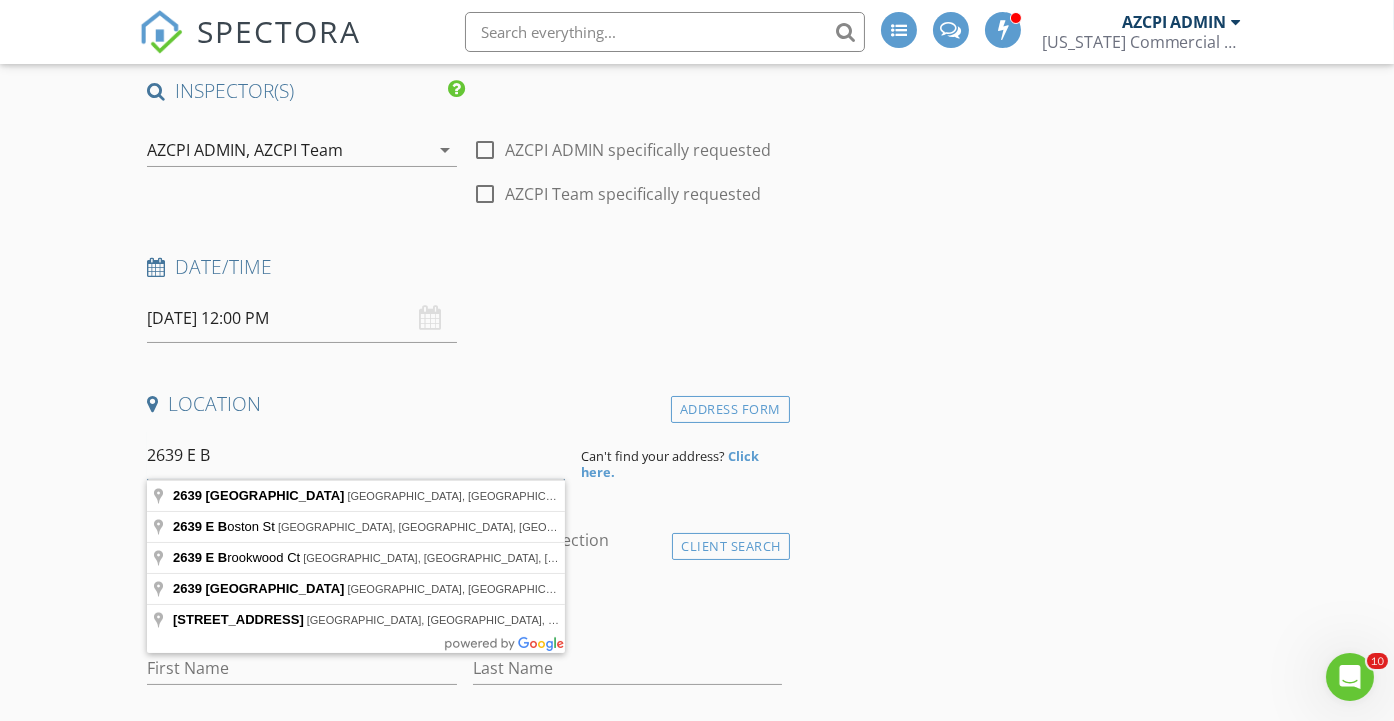 scroll, scrollTop: 222, scrollLeft: 0, axis: vertical 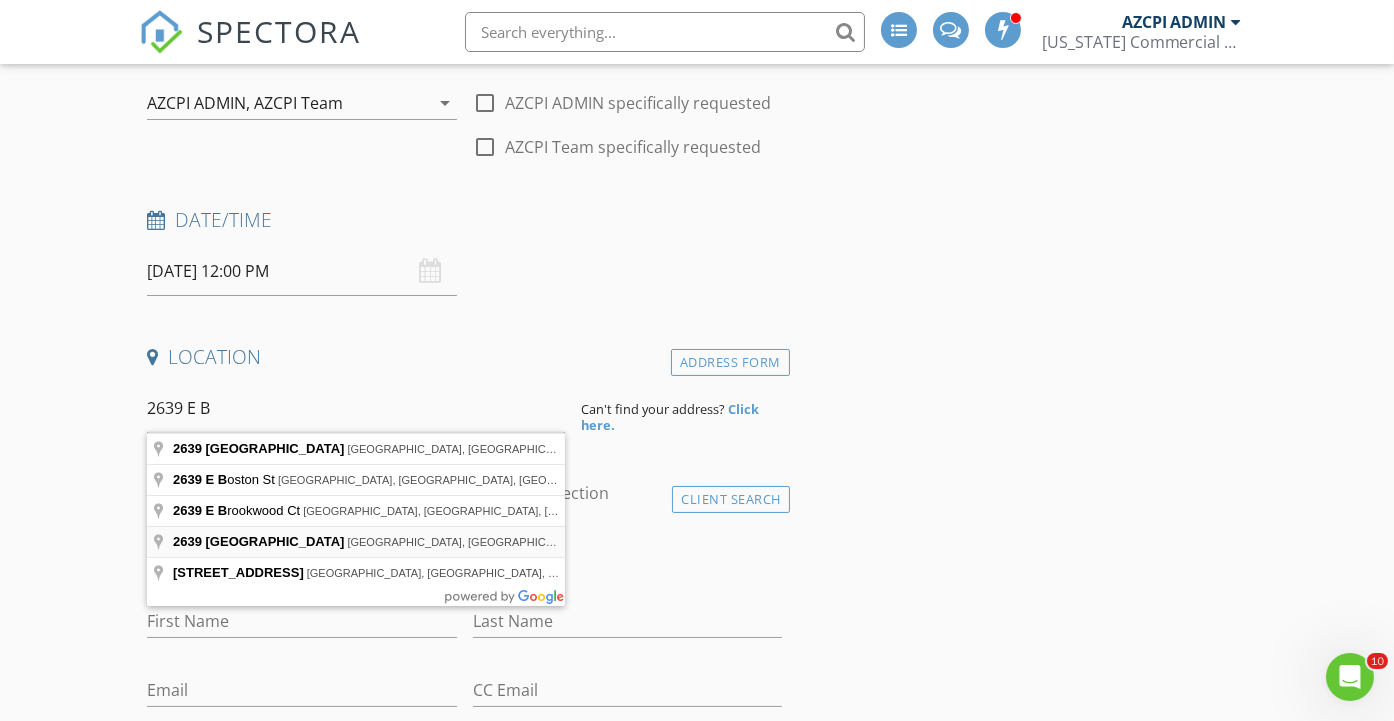 type on "2639 East Broadway Boulevard, Tucson, AZ, USA" 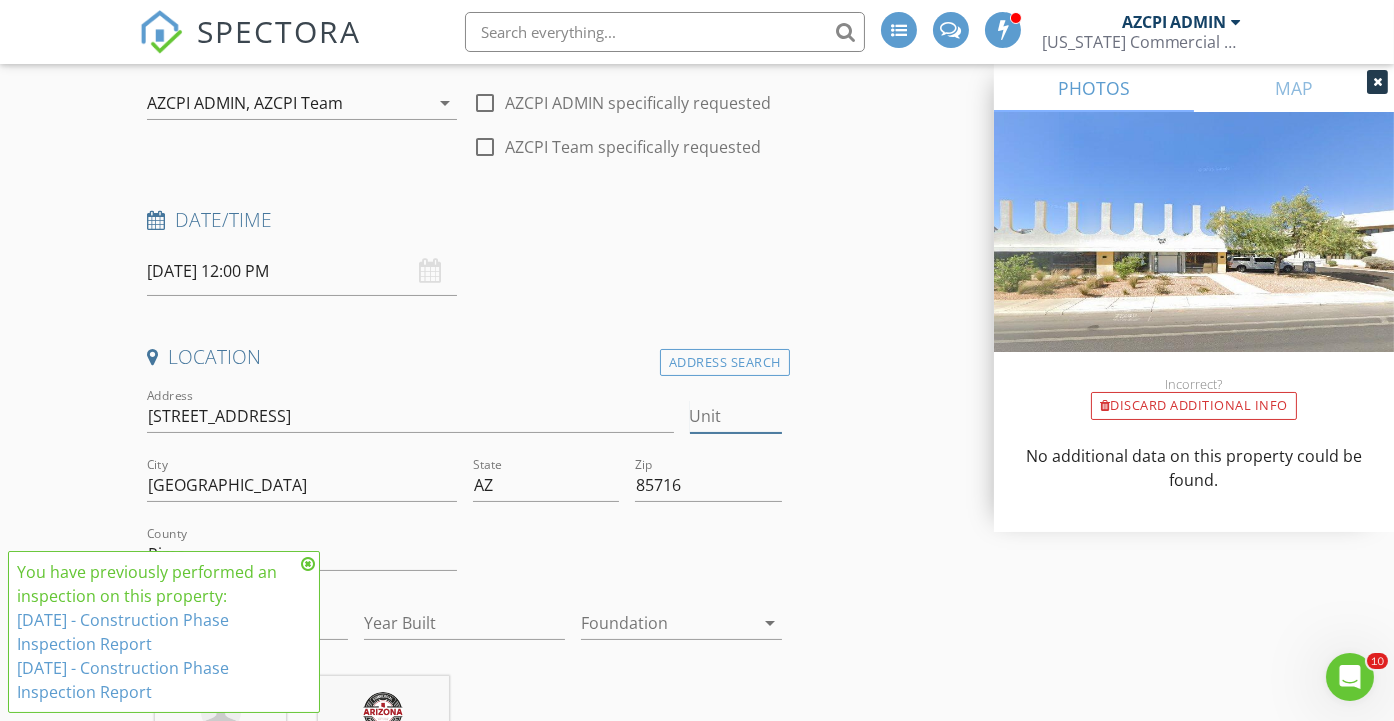 click on "Unit" at bounding box center (736, 416) 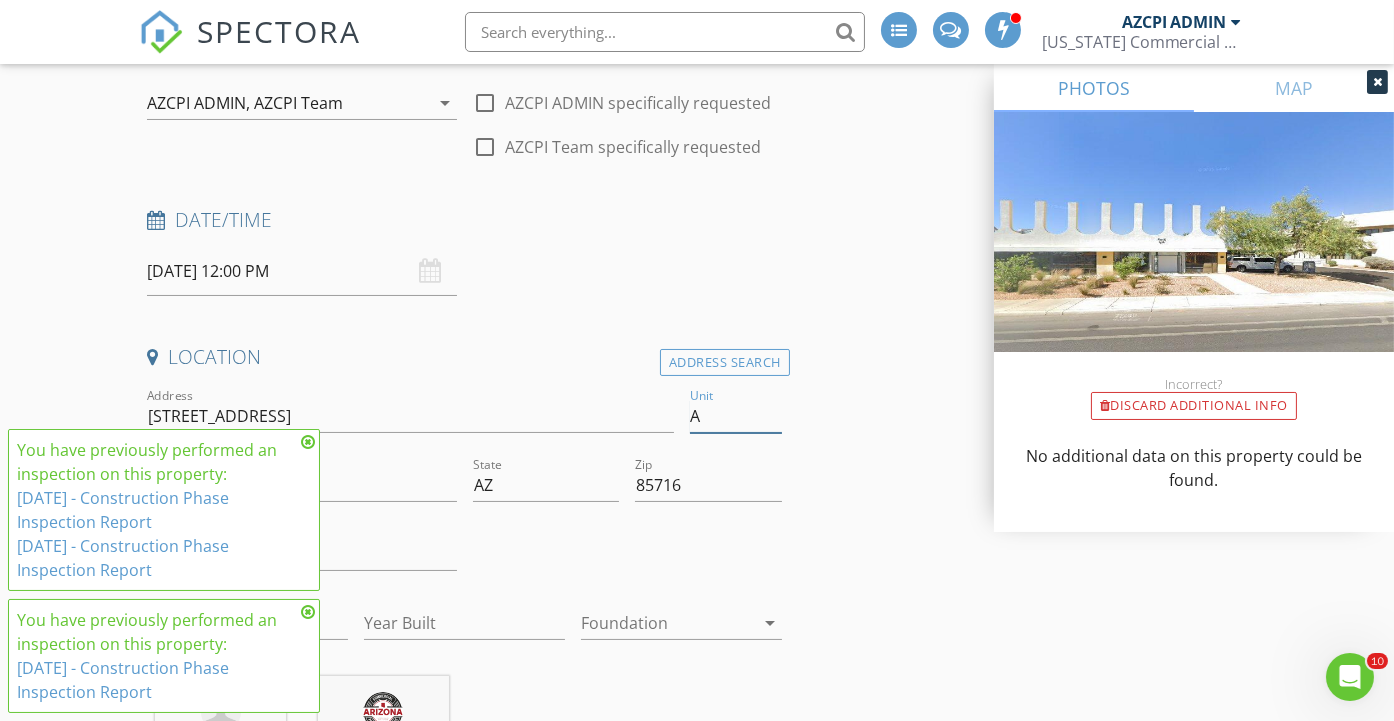type on "A" 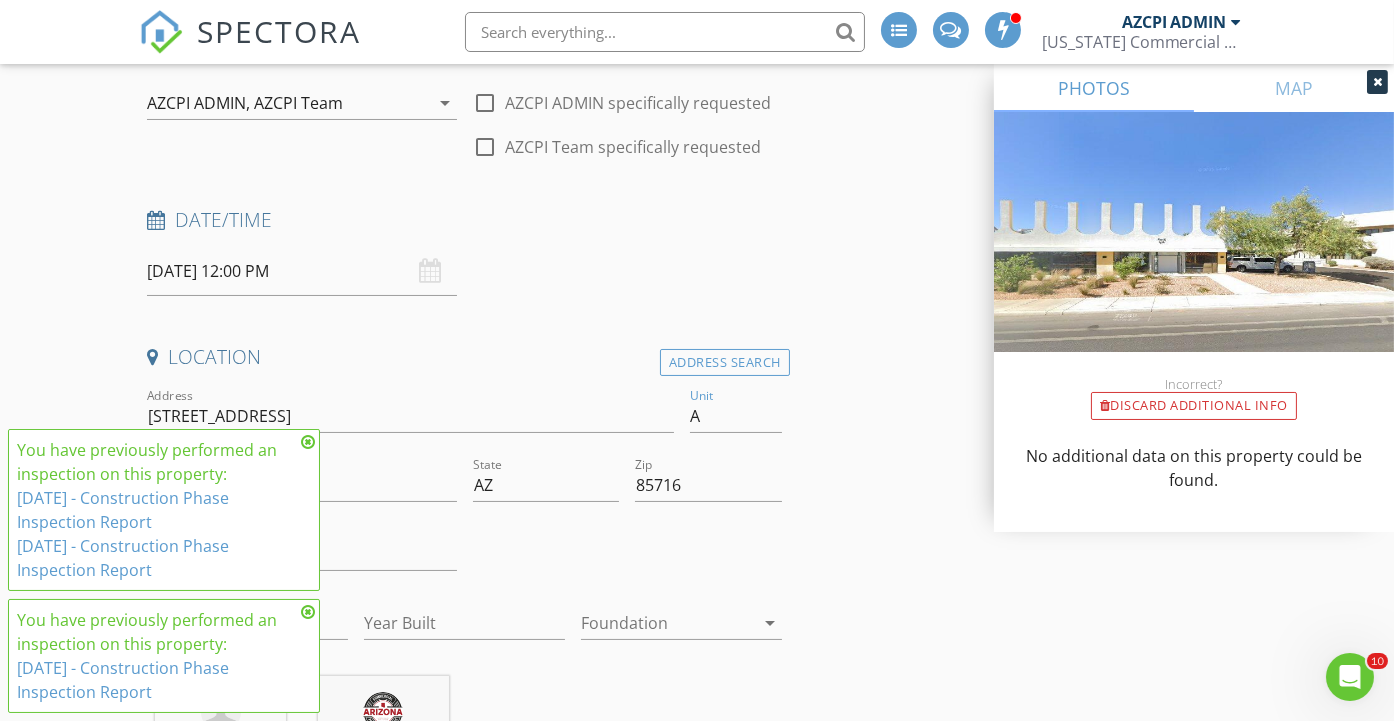 click at bounding box center [308, 442] 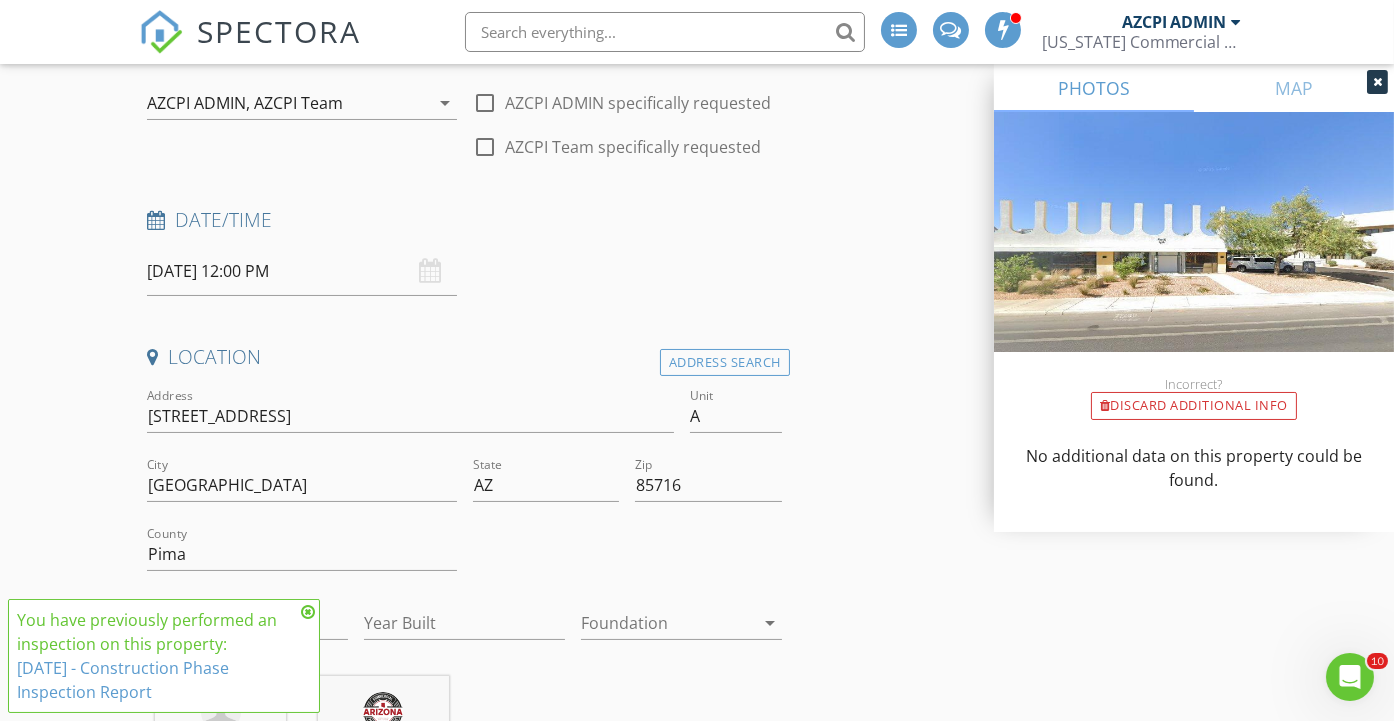 click at bounding box center [308, 612] 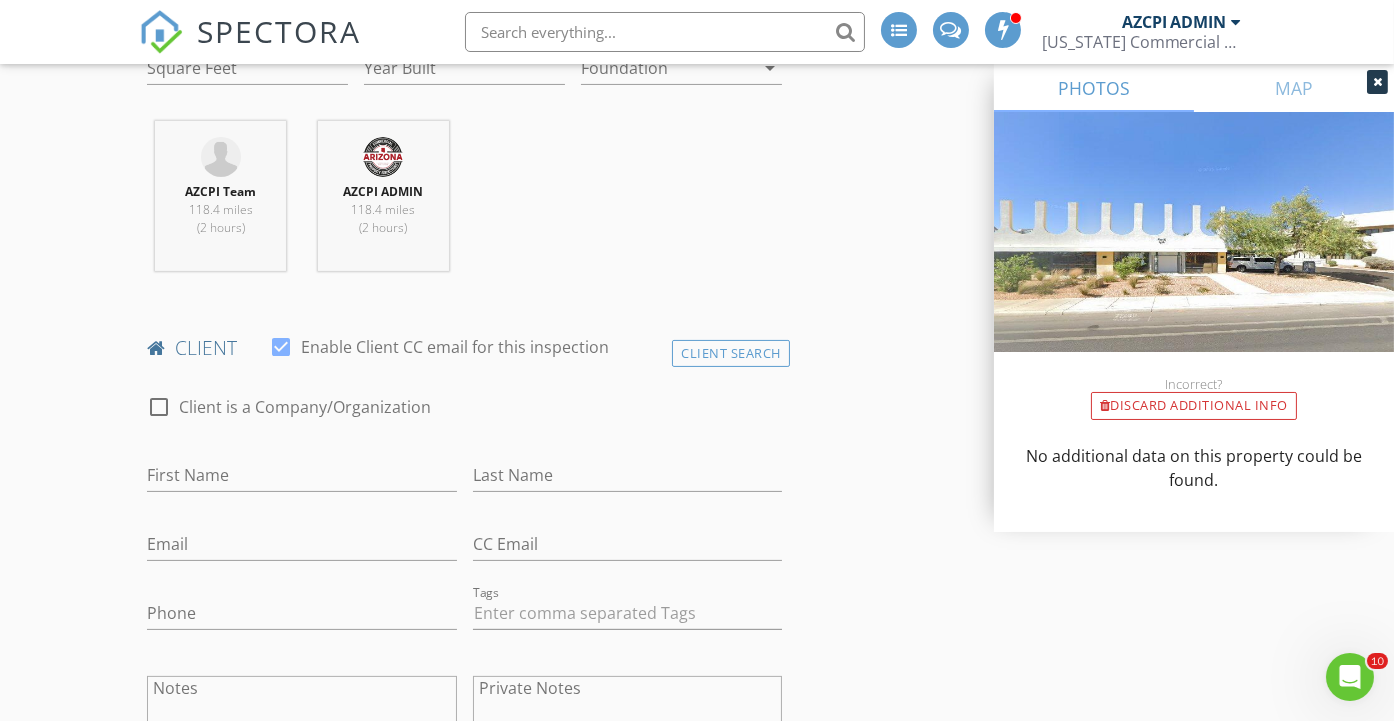 scroll, scrollTop: 888, scrollLeft: 0, axis: vertical 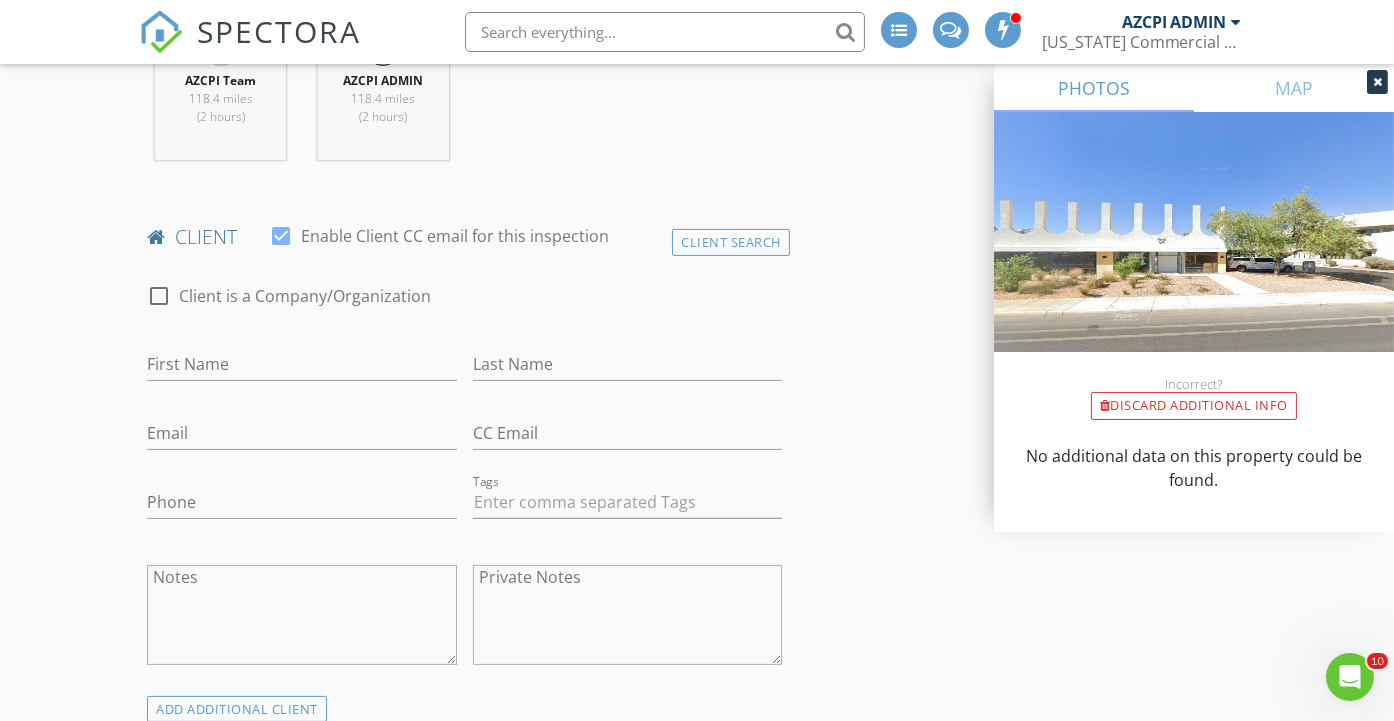click at bounding box center (159, 296) 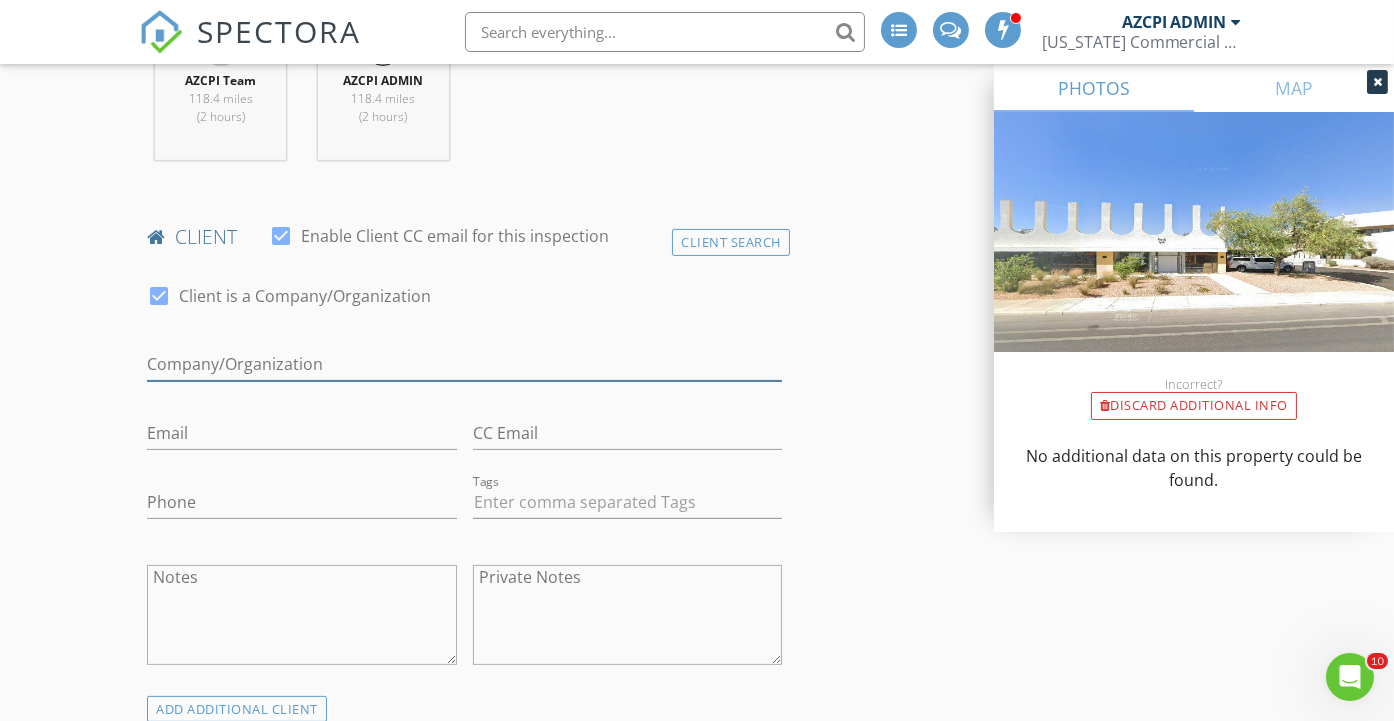 click on "Enable Client CC email for this inspection" at bounding box center (464, 364) 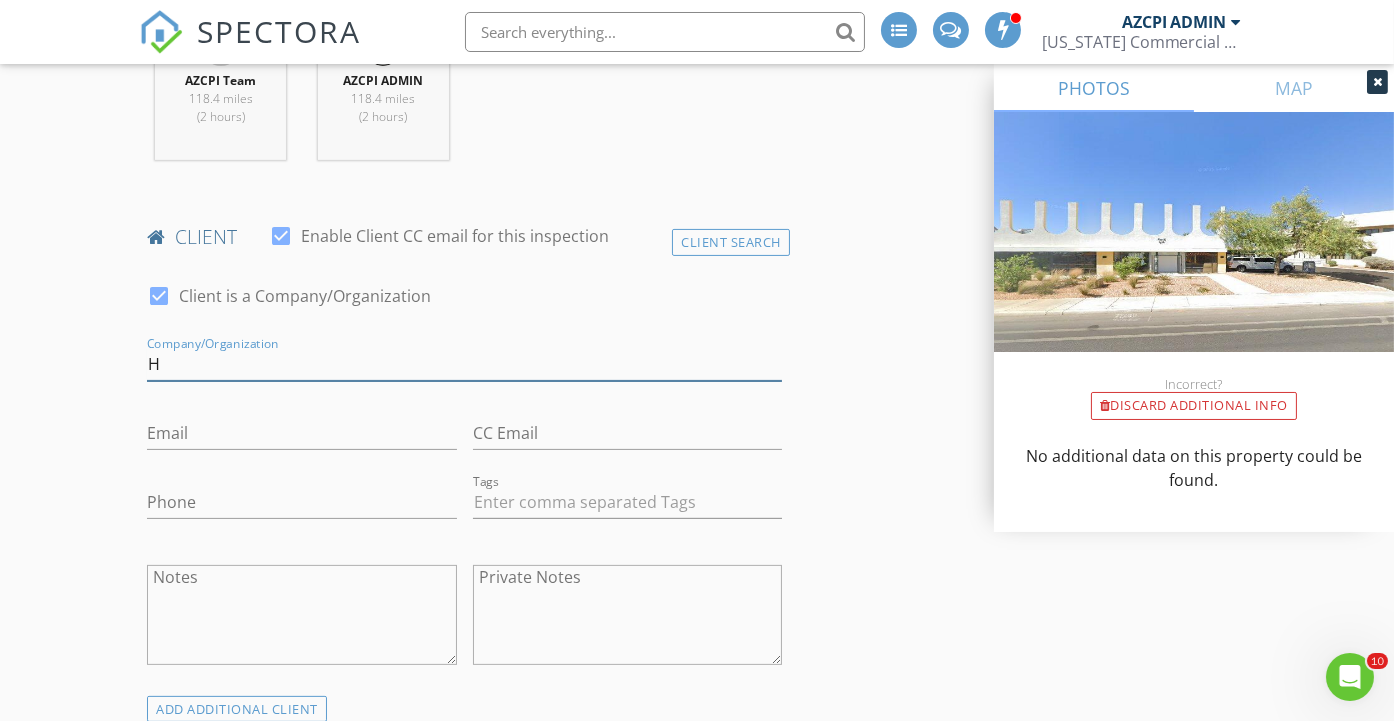 type on "Hansen Monitoring Team, LLC C/O Amanda Oden" 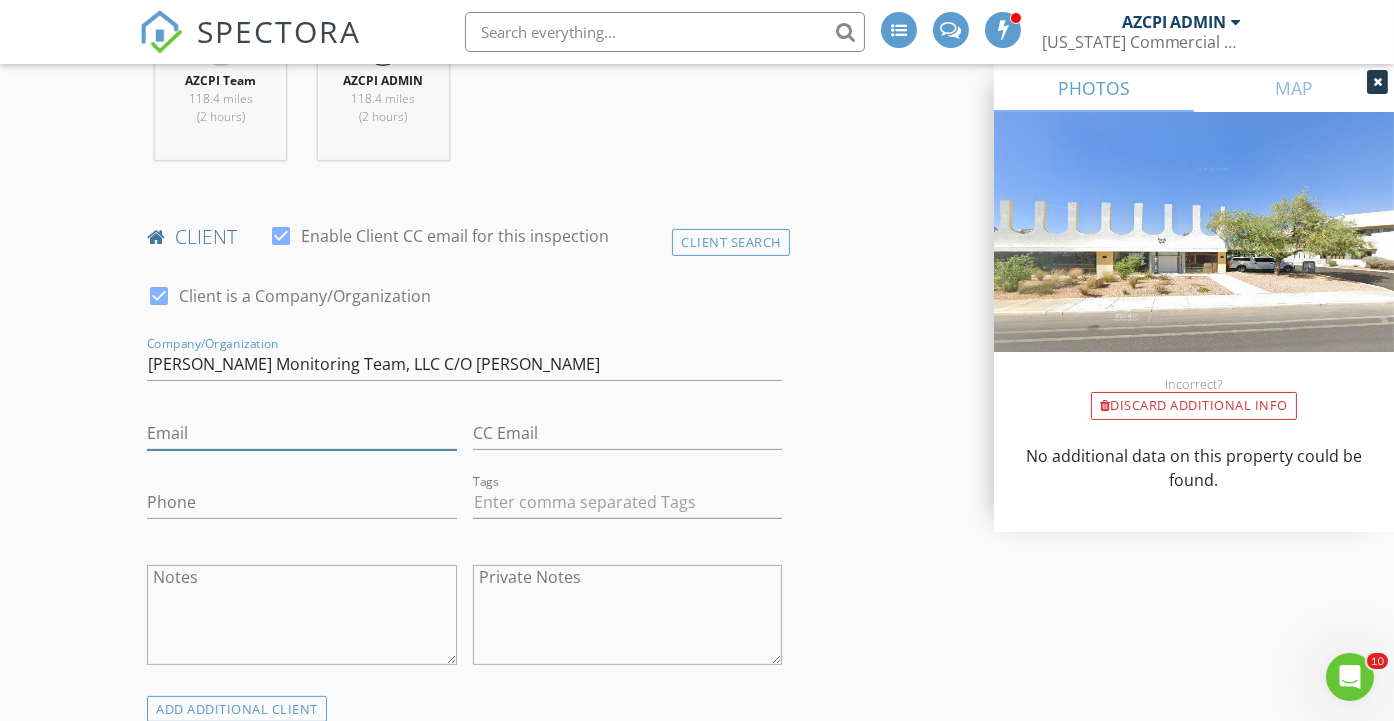 type on "Amanda@hansen-mt.com" 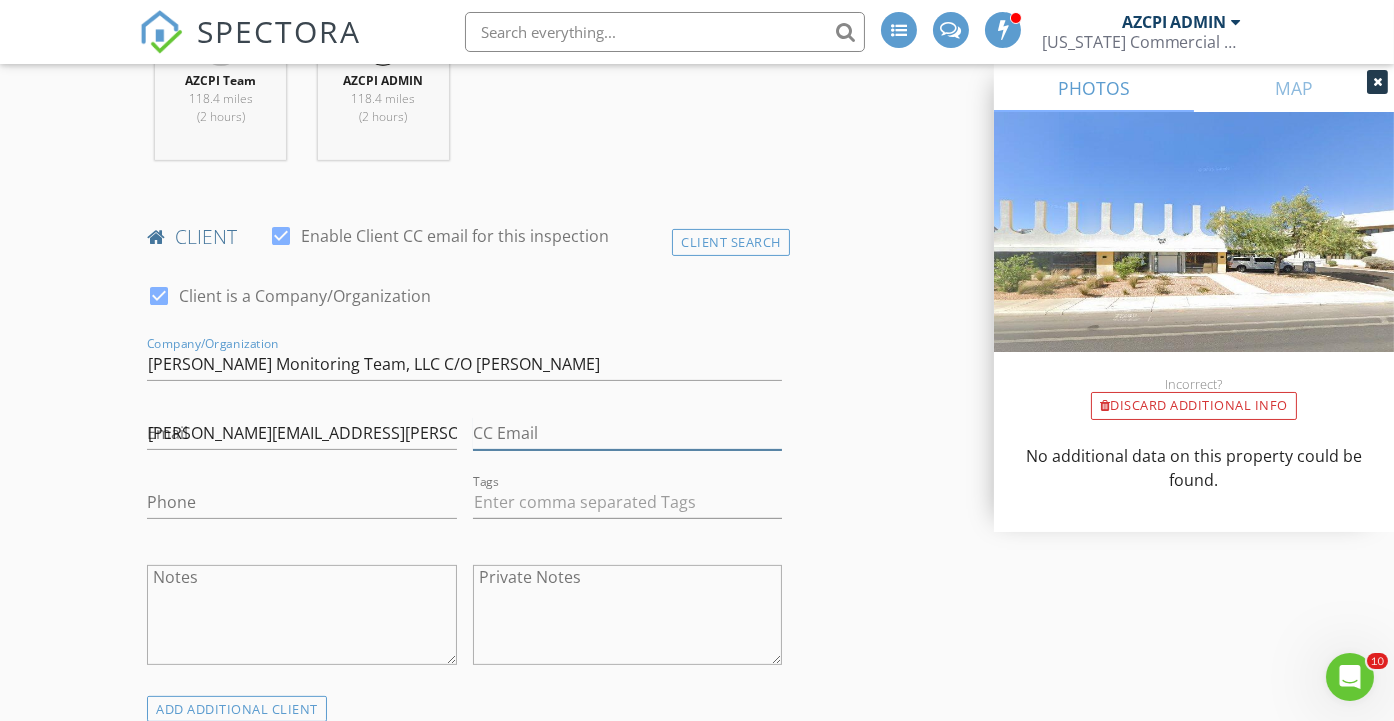 type on "Amanda@hansen-mt.com" 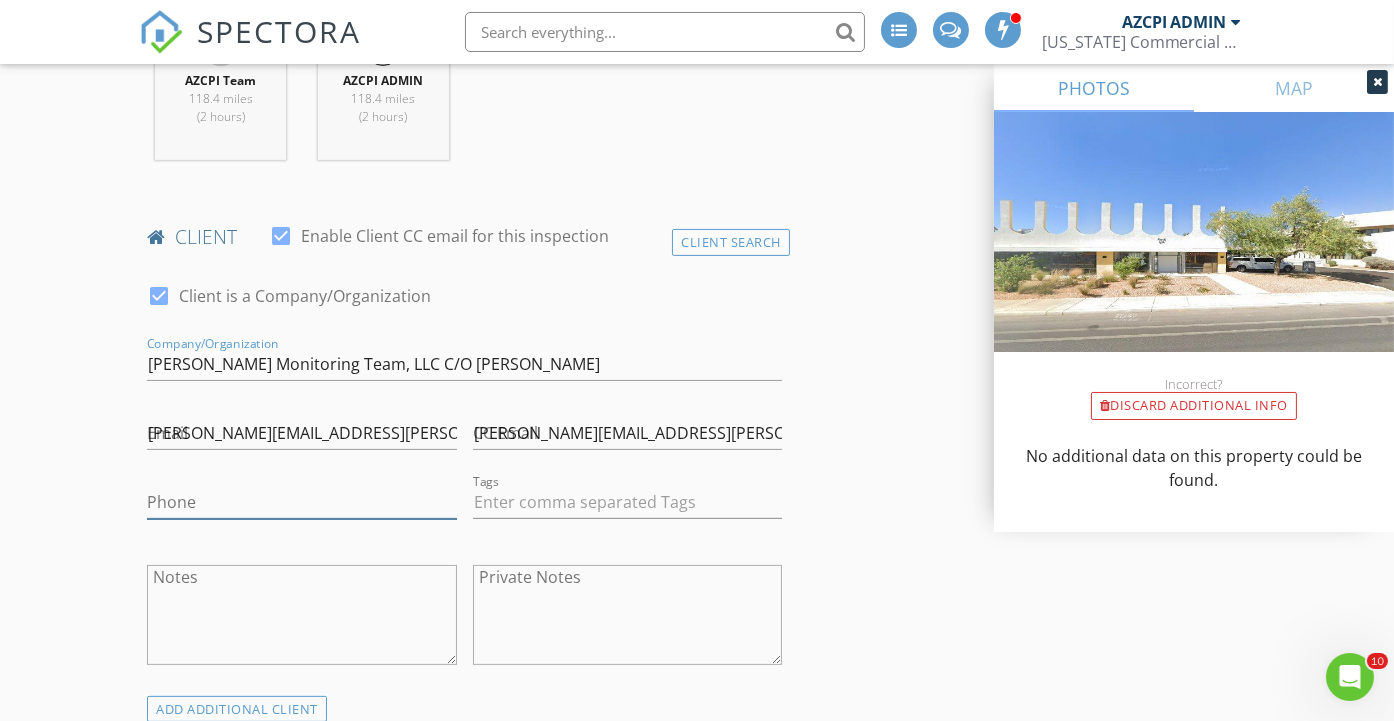 type on "602-576-7978" 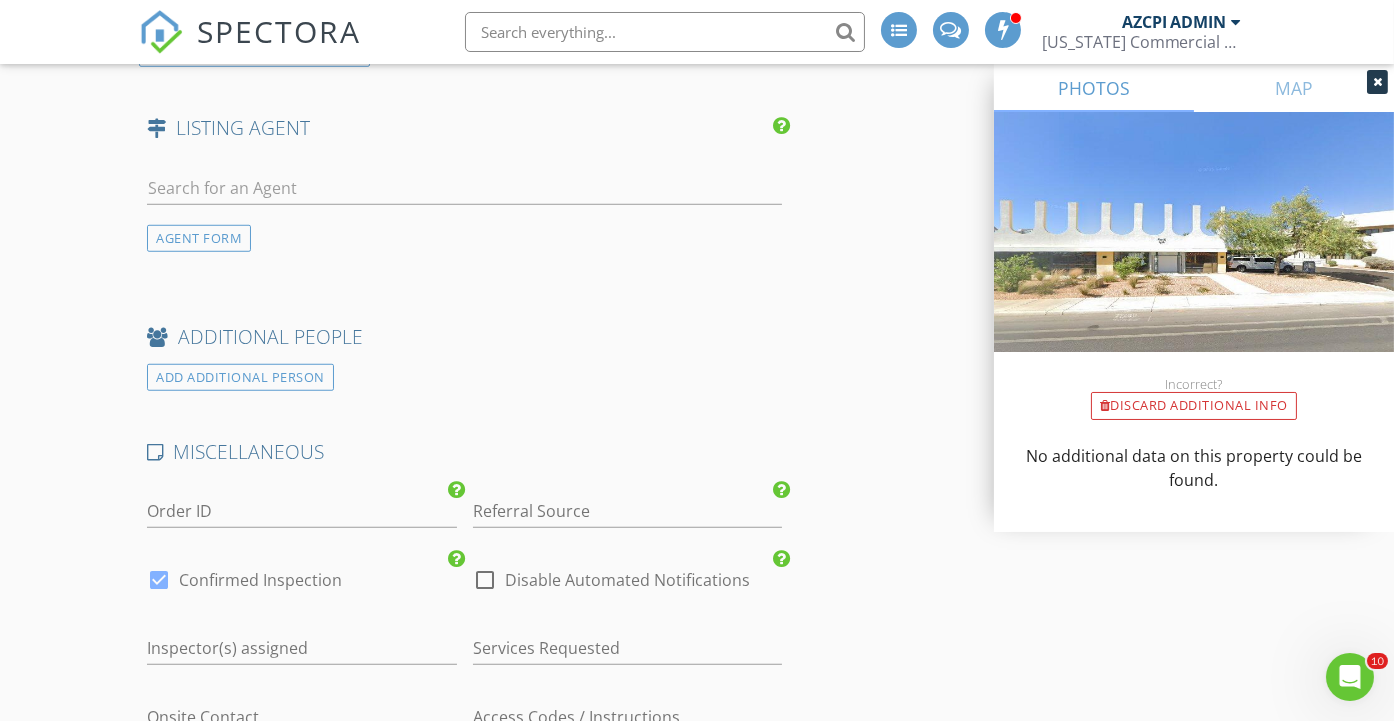 scroll, scrollTop: 2666, scrollLeft: 0, axis: vertical 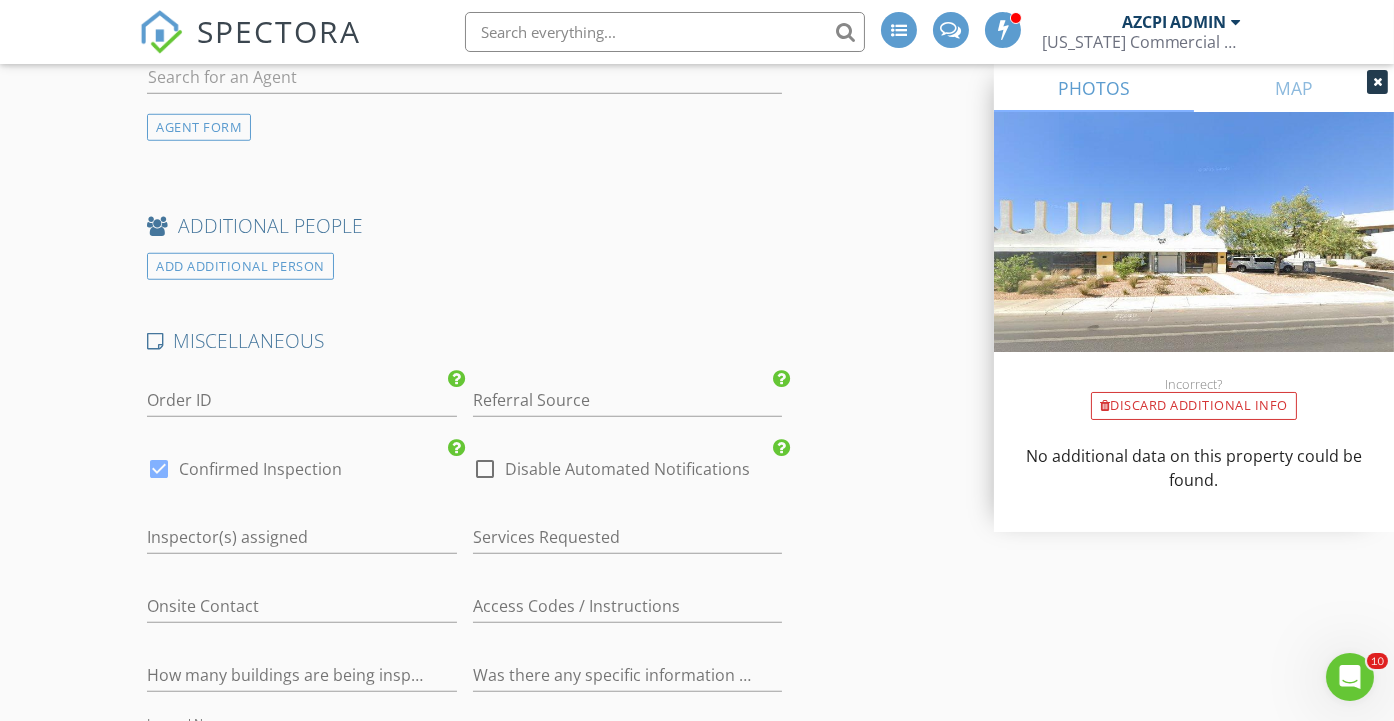 click at bounding box center [159, 469] 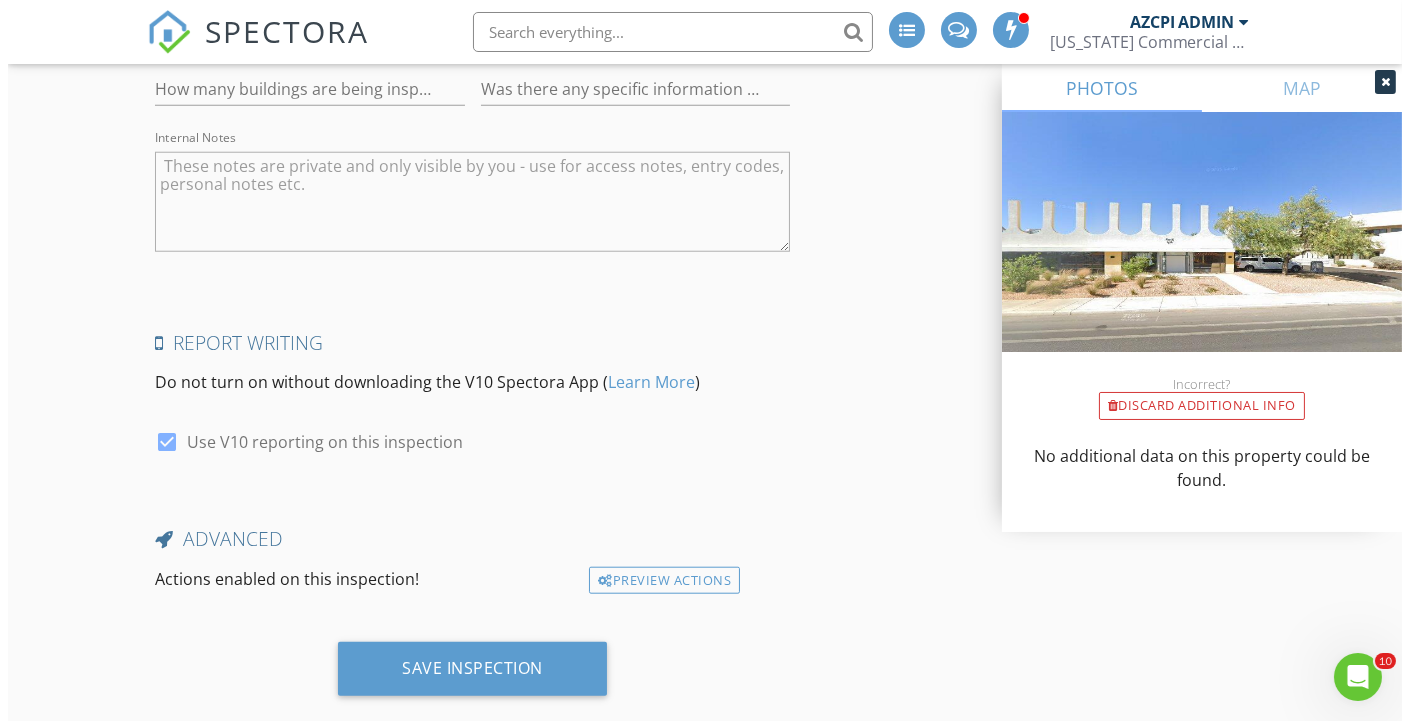 scroll, scrollTop: 3278, scrollLeft: 0, axis: vertical 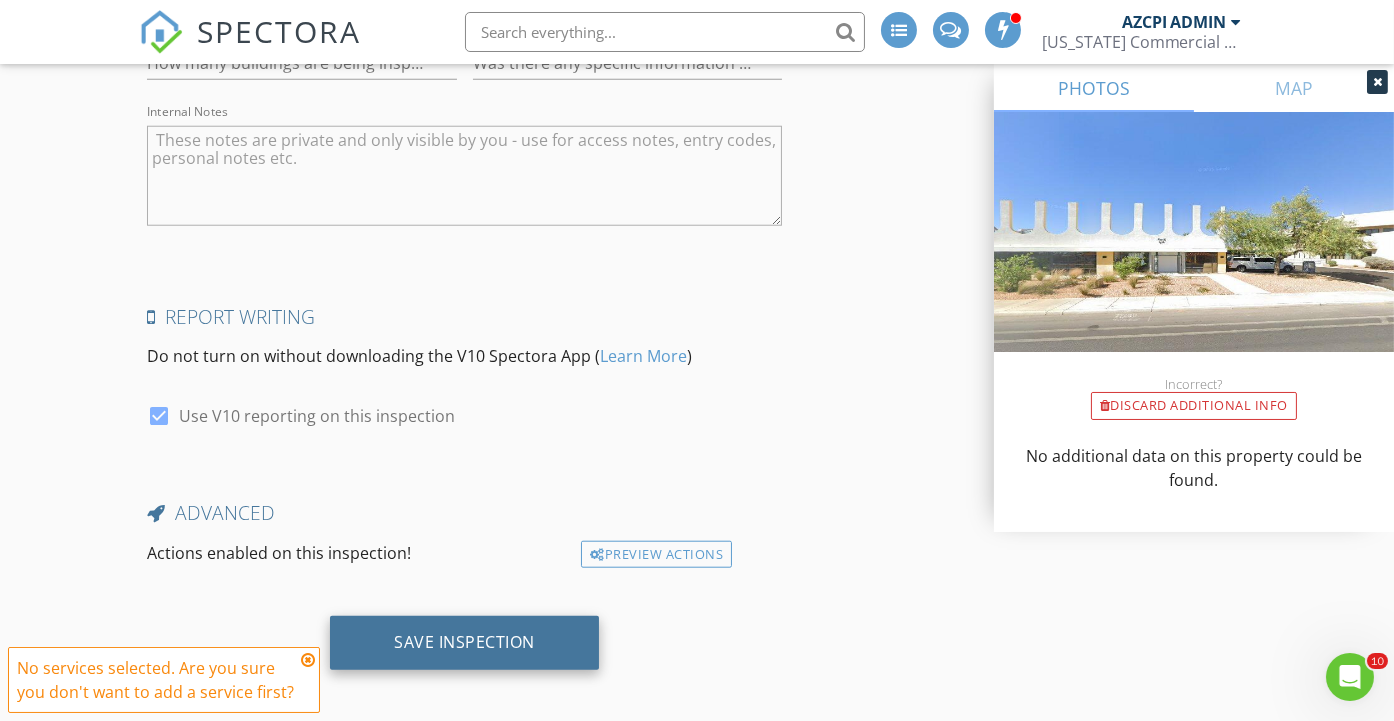 click on "Save Inspection" at bounding box center [464, 642] 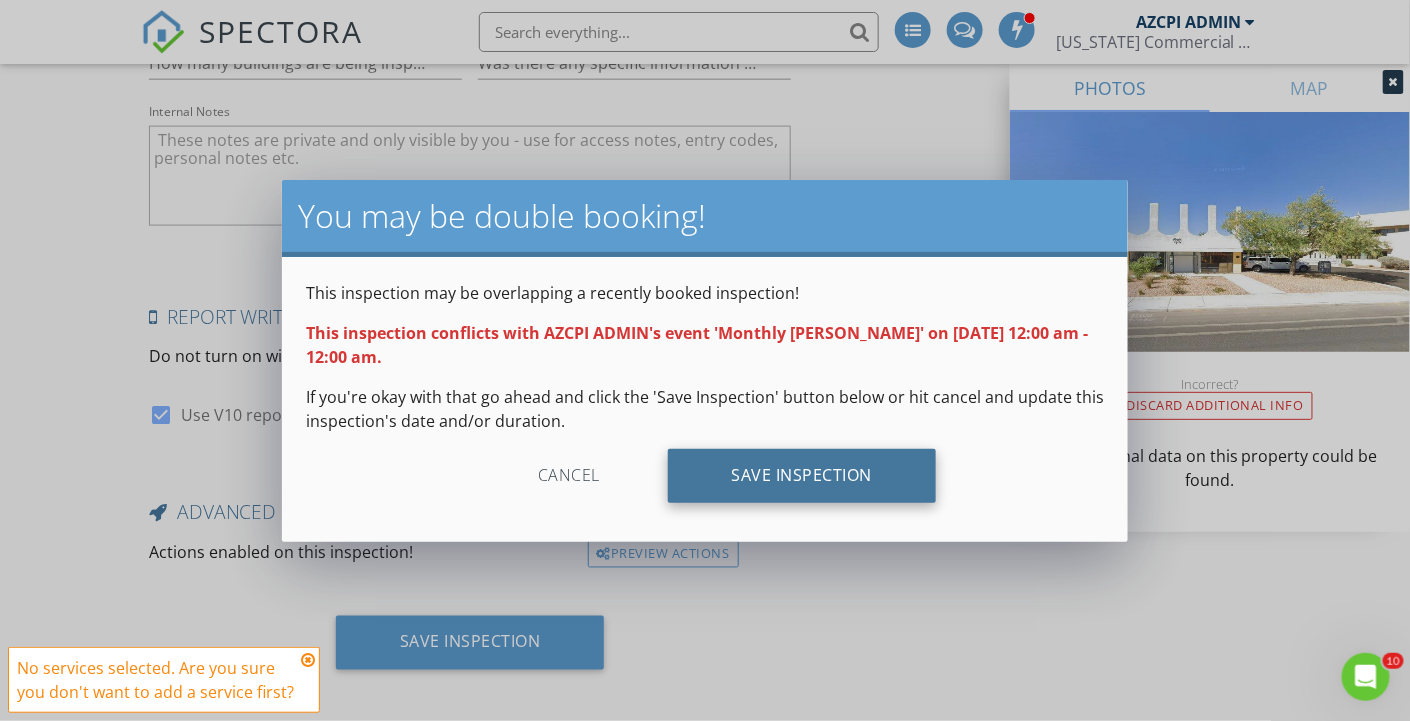 click on "Save Inspection" at bounding box center (802, 476) 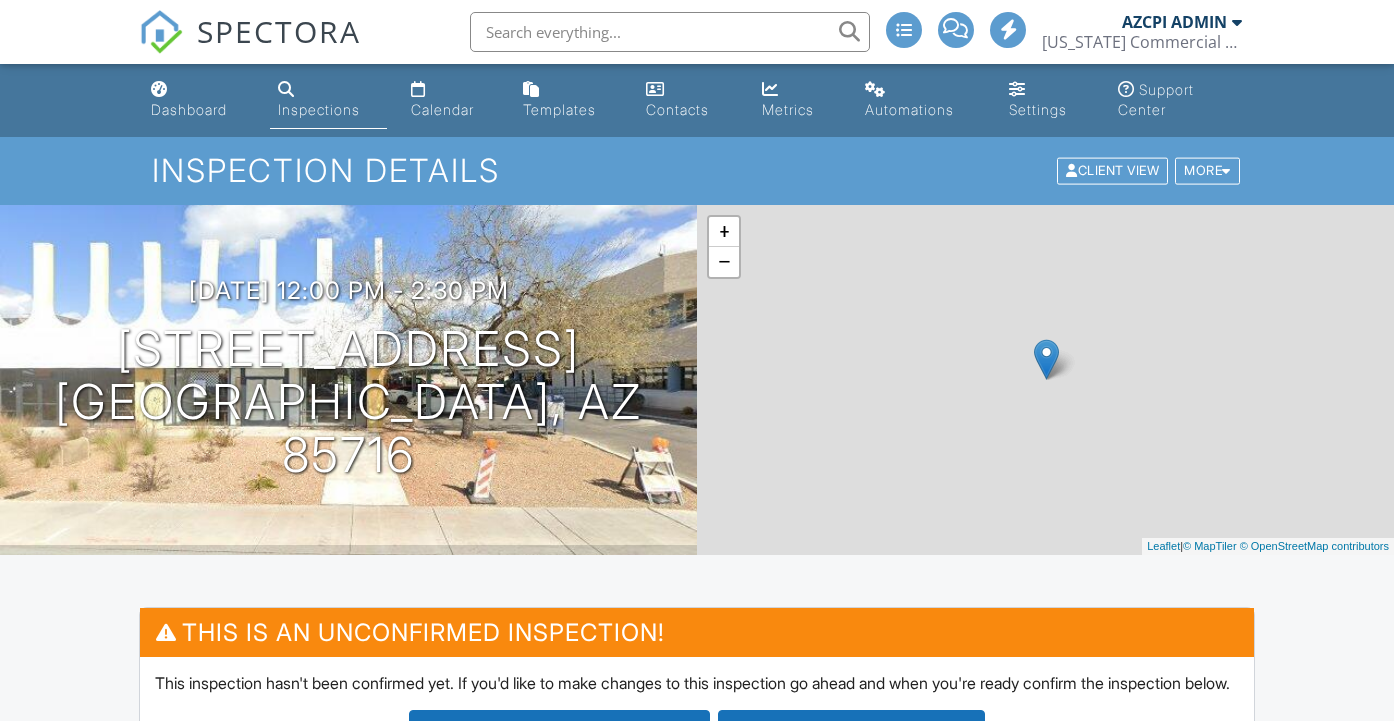 scroll, scrollTop: 0, scrollLeft: 0, axis: both 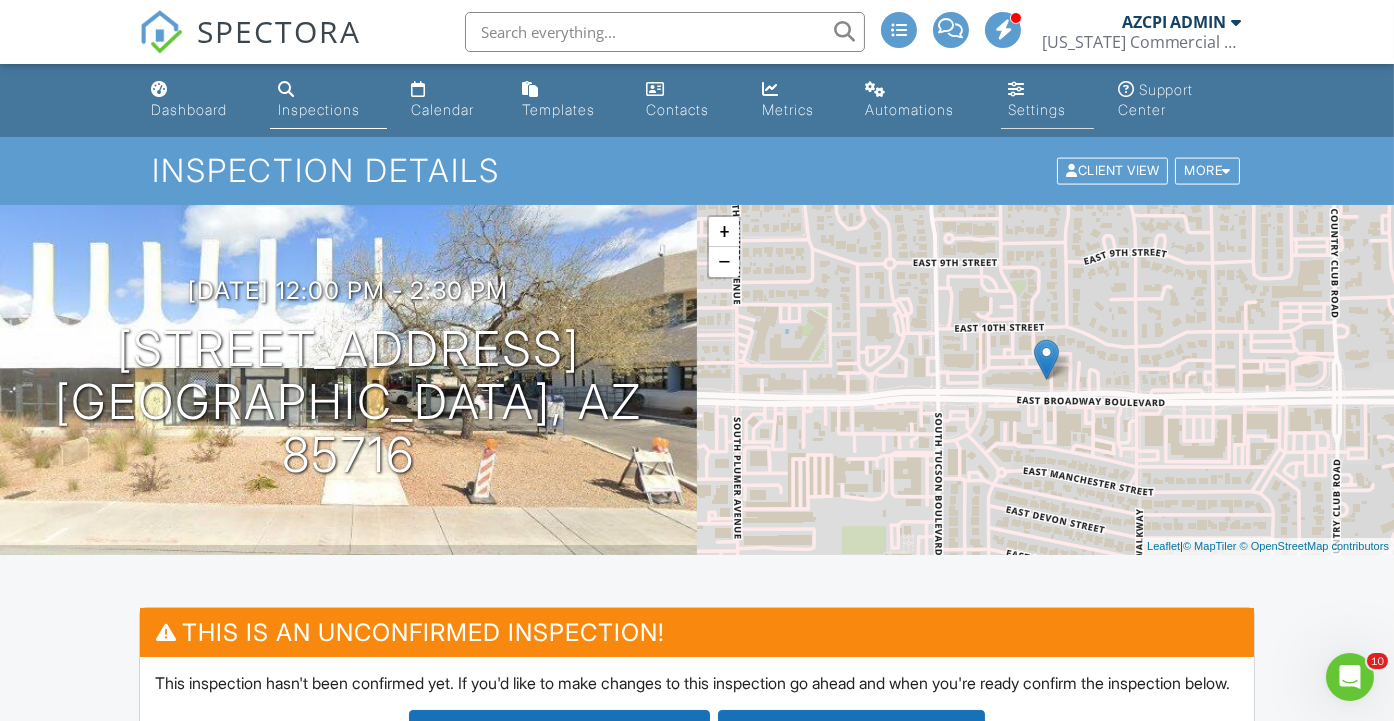 click on "Settings" at bounding box center (1038, 109) 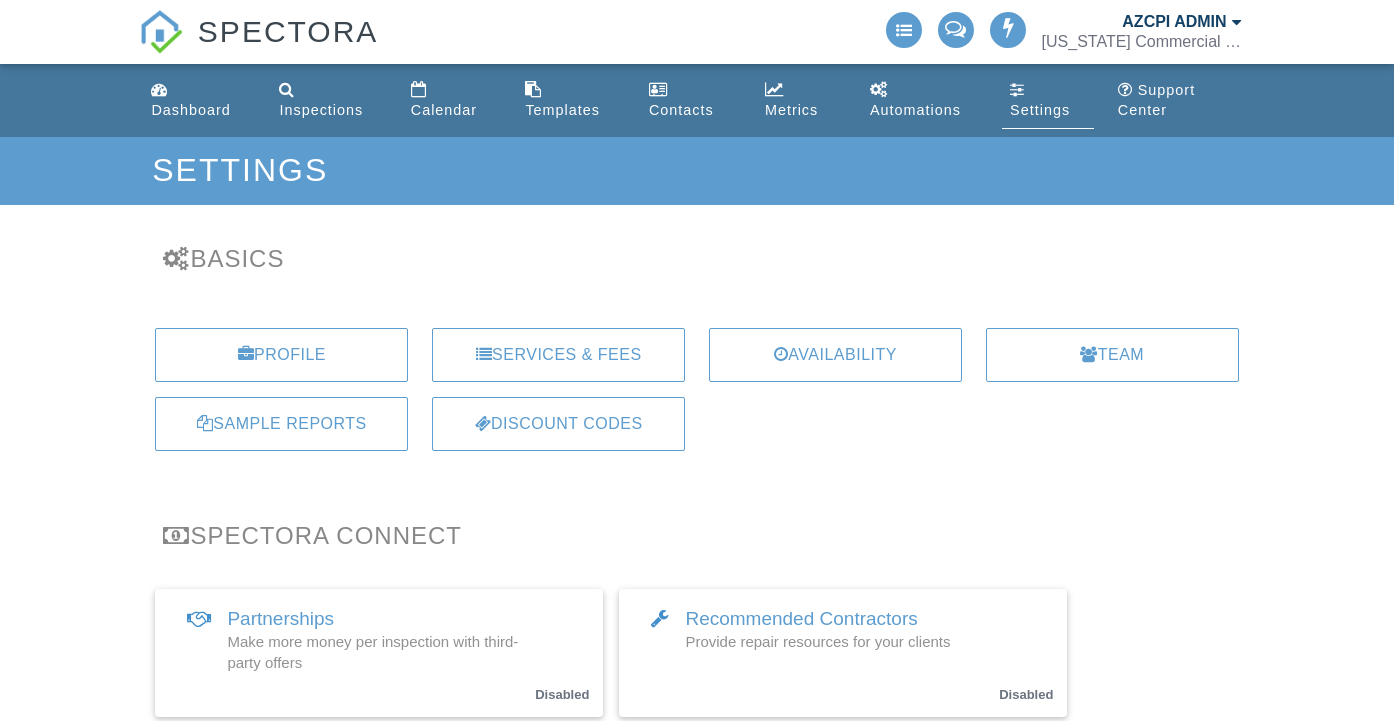 scroll, scrollTop: 0, scrollLeft: 0, axis: both 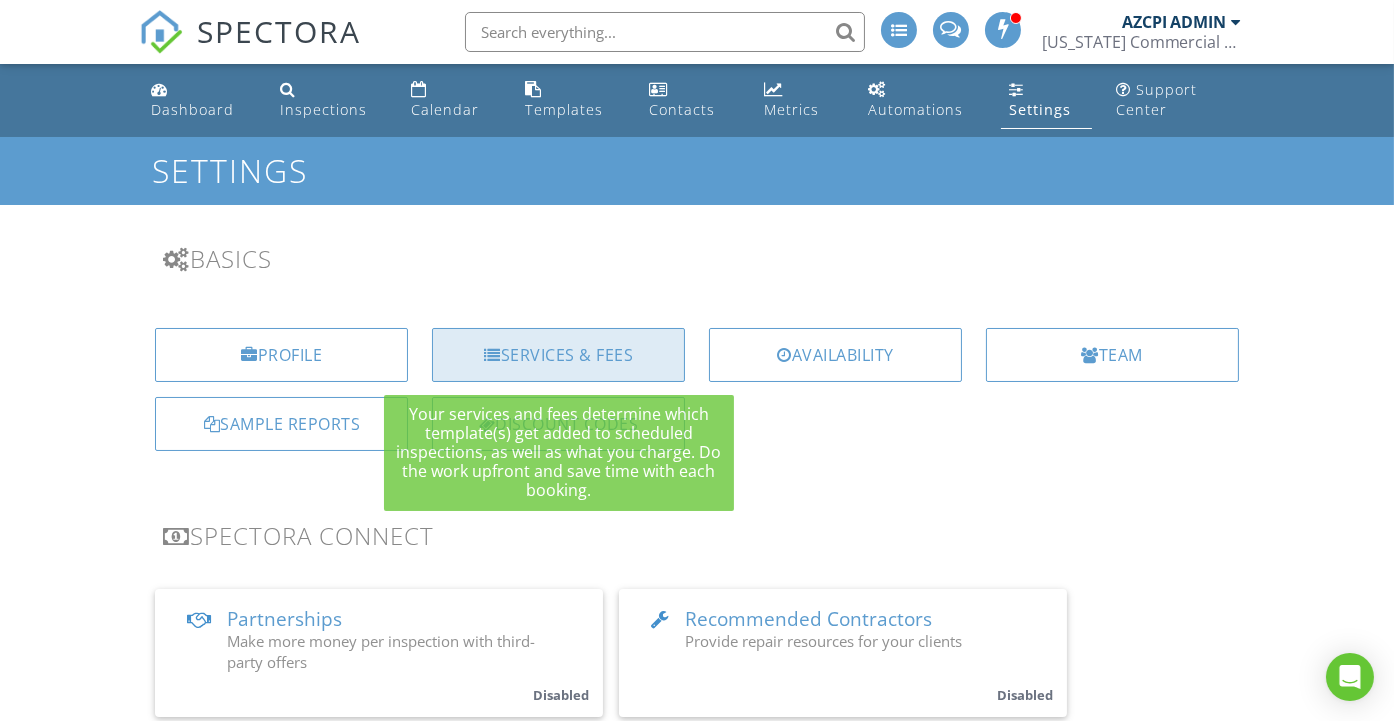 click on "Services & Fees" at bounding box center (558, 355) 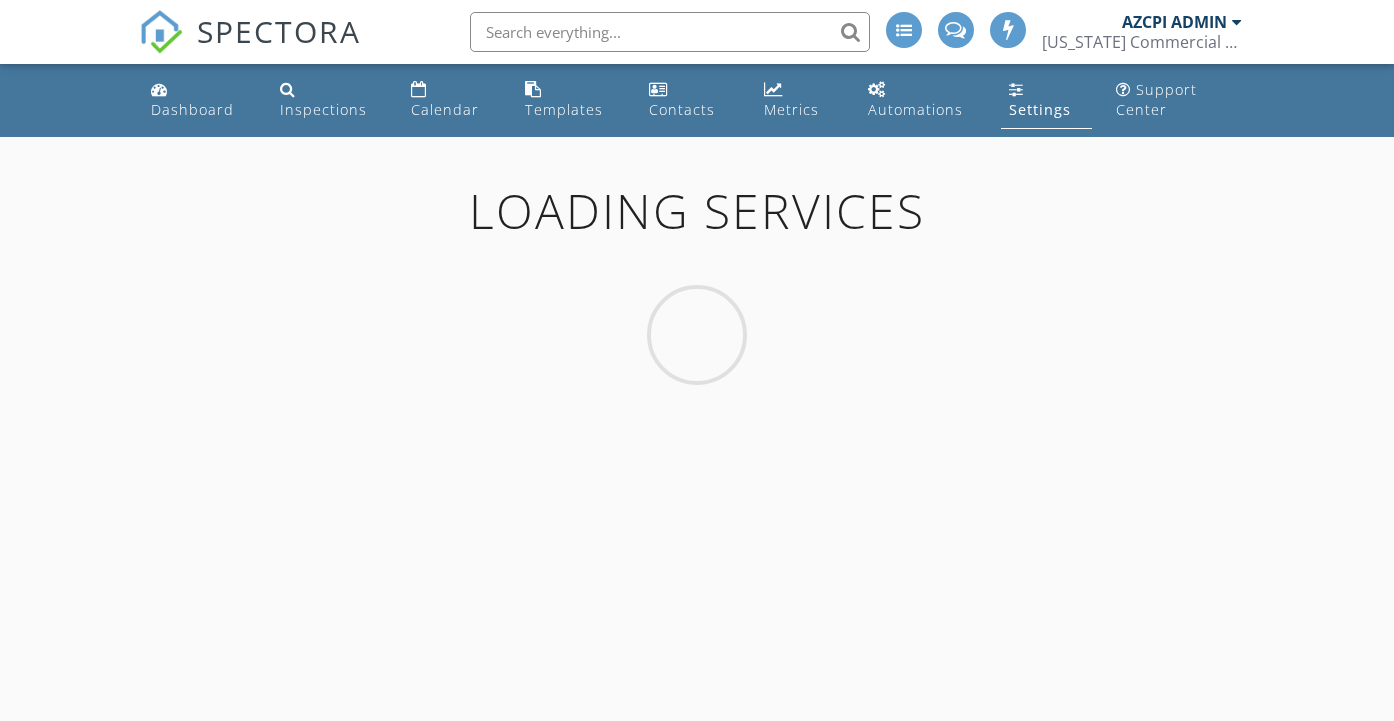scroll, scrollTop: 0, scrollLeft: 0, axis: both 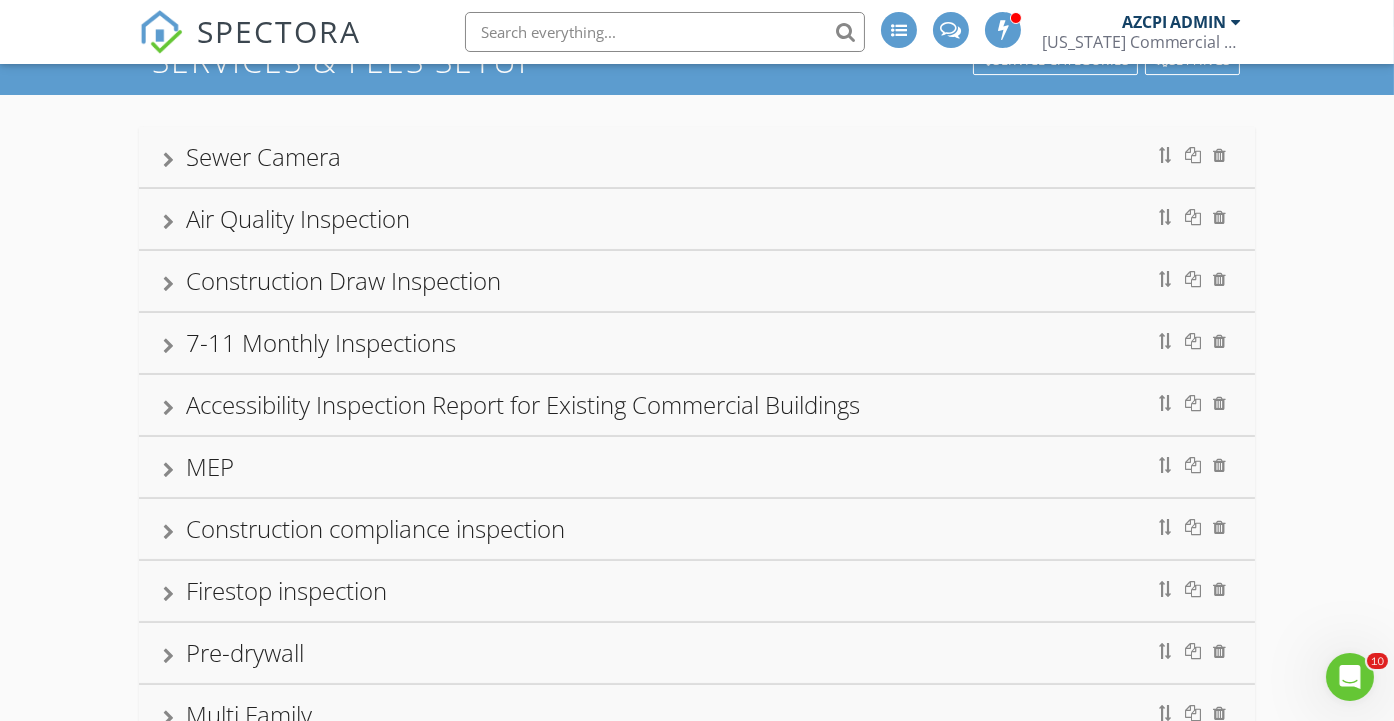 click on "Construction Draw Inspection" at bounding box center [696, 281] 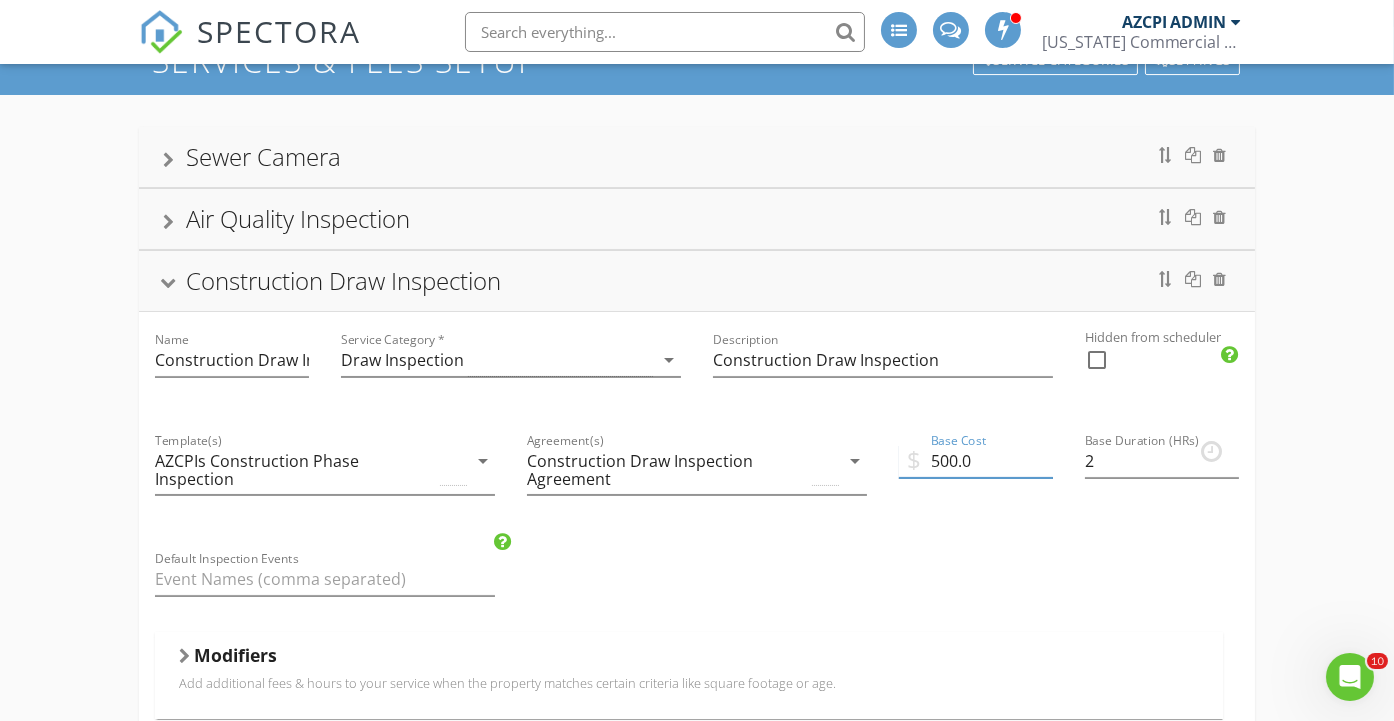 click on "500.0" at bounding box center [976, 461] 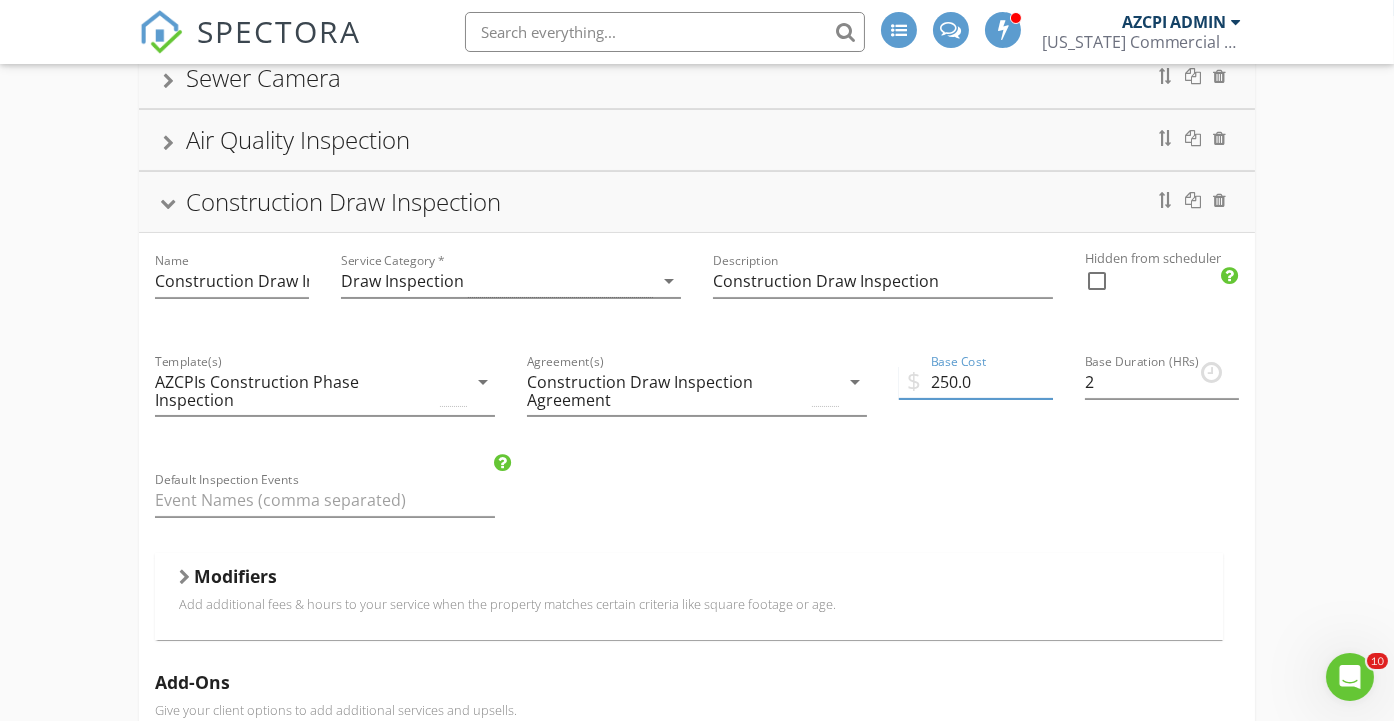 scroll, scrollTop: 110, scrollLeft: 0, axis: vertical 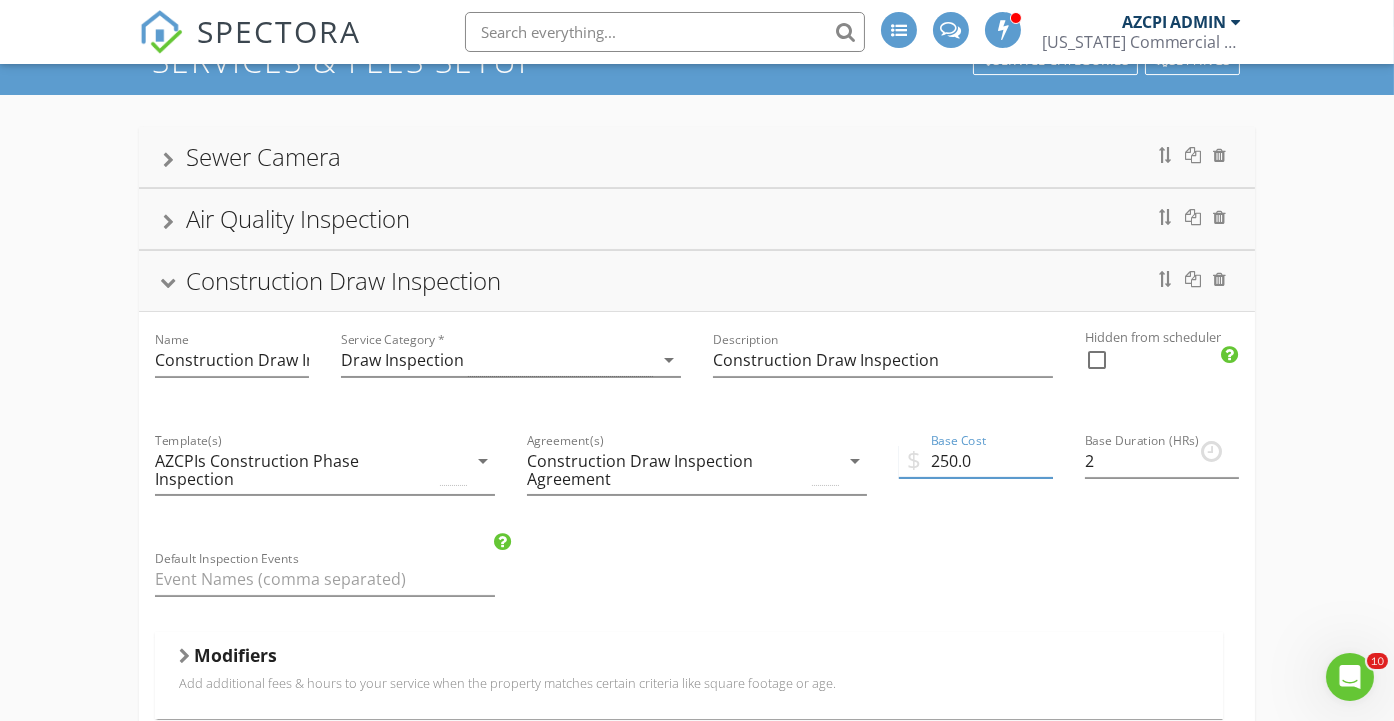 type on "250.0" 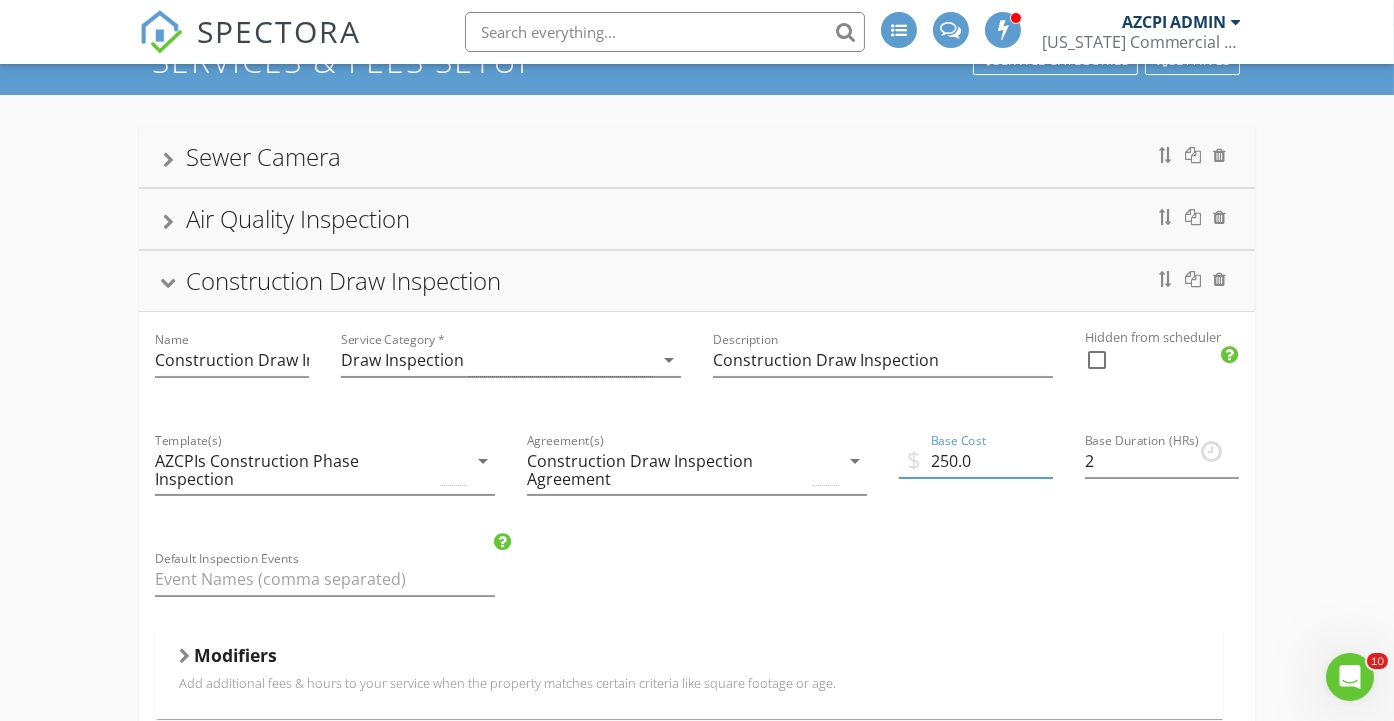click on "Sewer Camera         Air Quality Inspection         Construction Draw Inspection   Name Construction Draw Inspection   Service Category * Draw Inspection arrow_drop_down   Description Construction Draw Inspection   Hidden from scheduler   check_box_outline_blank     Template(s) AZCPIs Construction Phase Inspection  arrow_drop_down   Agreement(s) Construction Draw Inspection Agreement arrow_drop_down   $   Base Cost 250.0   Base Duration (HRs) 2   Default Inspection Events               Modifiers
Add additional fees & hours to your service when the
property matches certain criteria like square footage or age.
Modifiers
Add-Ons
Give your client options to add additional services and upsells.
Add-On
Taxes
Add a percentage to the total for this service. Taxes are calculated
after all modifiers and add-ons are processed." at bounding box center (697, 1279) 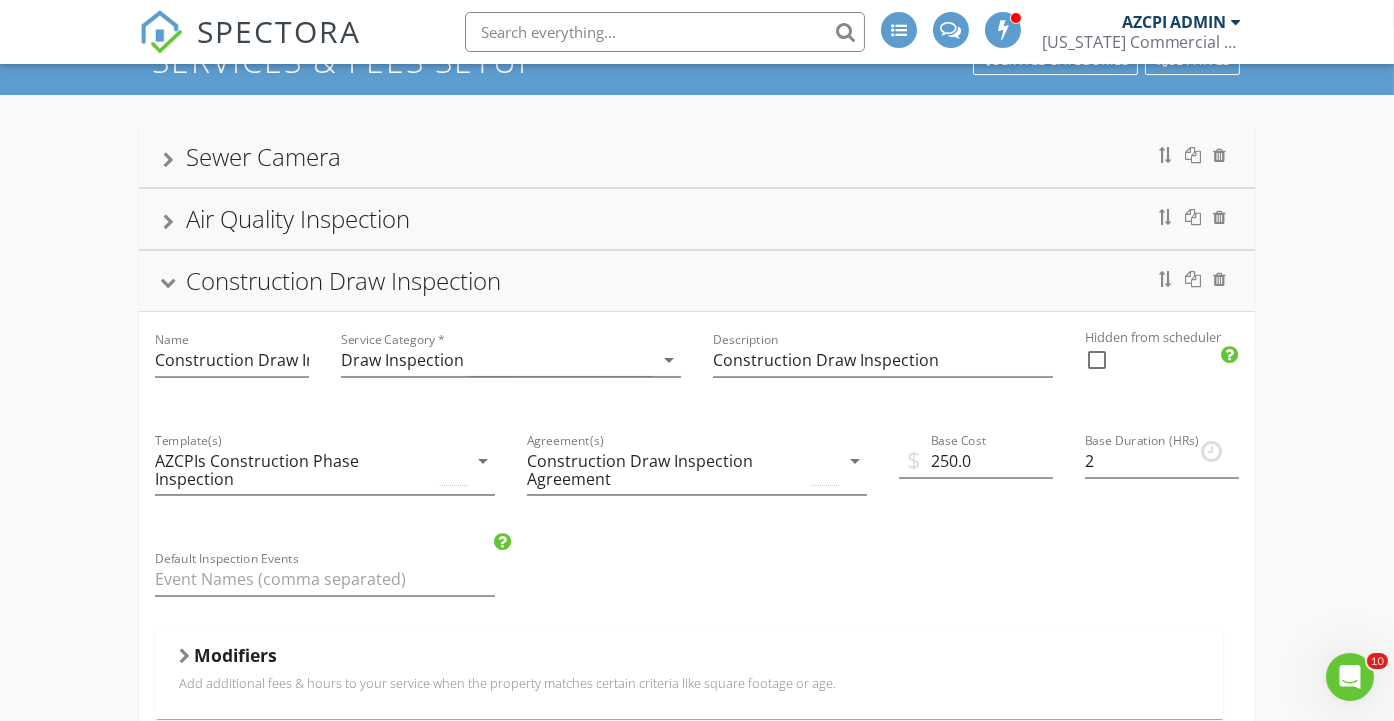 scroll, scrollTop: 0, scrollLeft: 0, axis: both 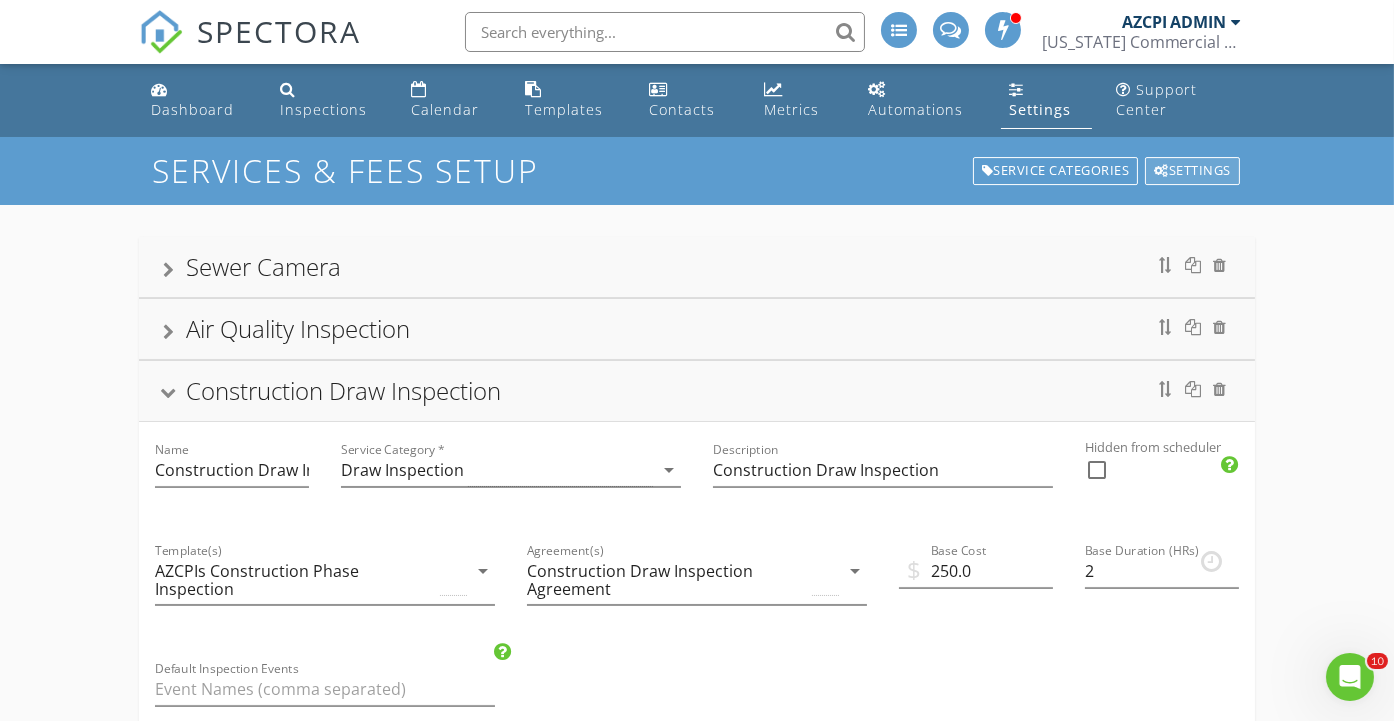 click on "Settings" at bounding box center (1192, 171) 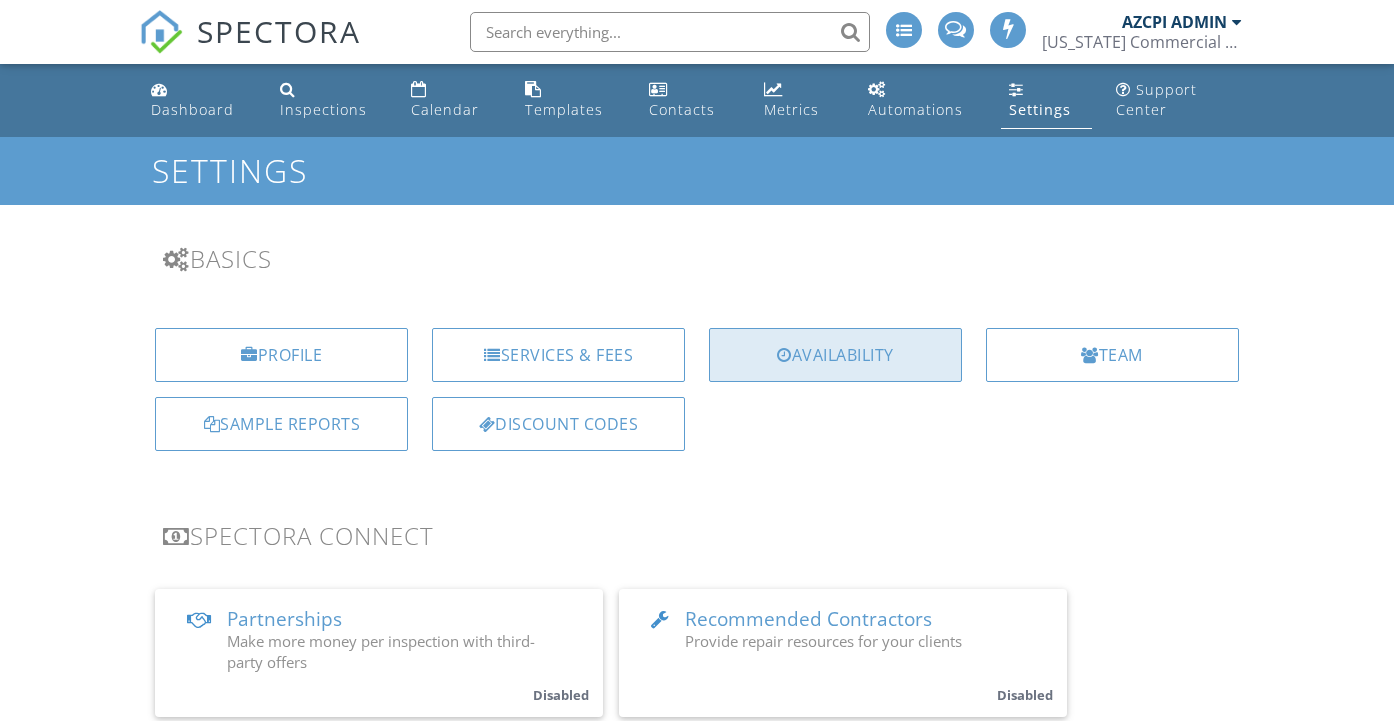 scroll, scrollTop: 0, scrollLeft: 0, axis: both 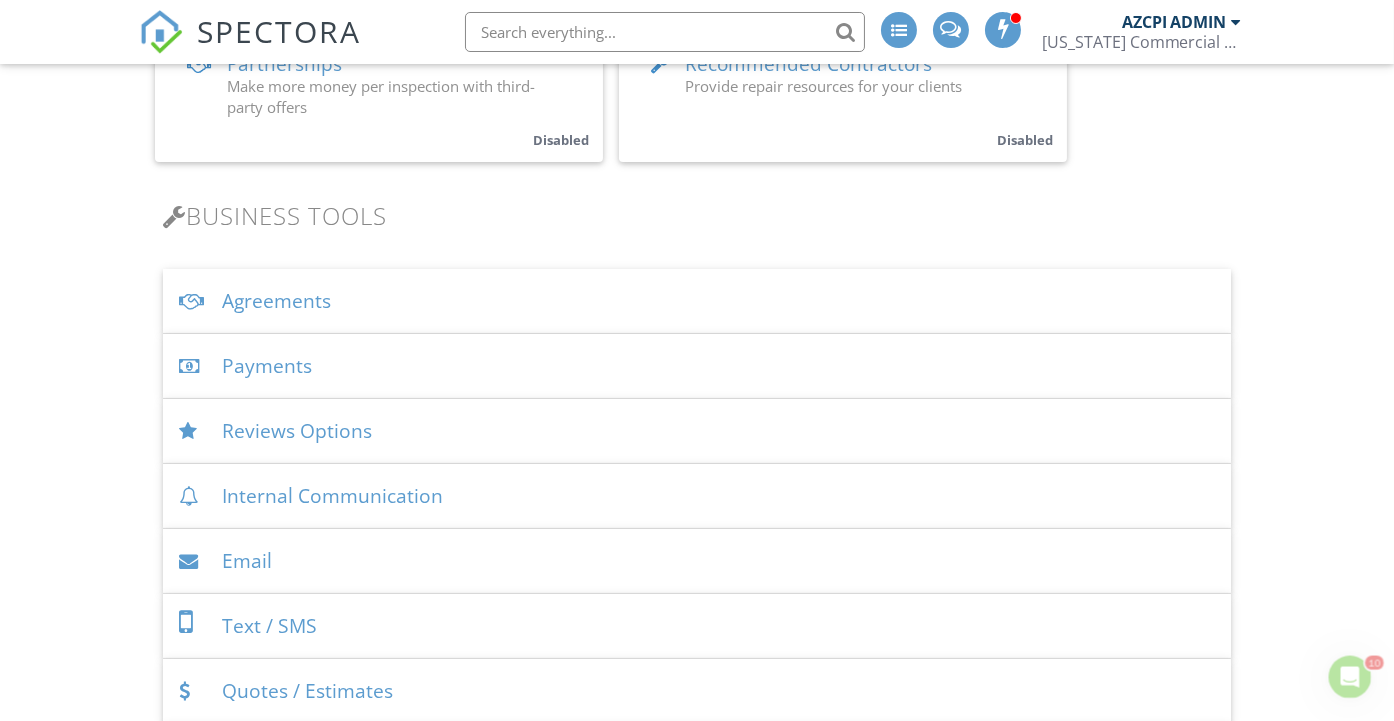 click on "Agreements" at bounding box center (696, 301) 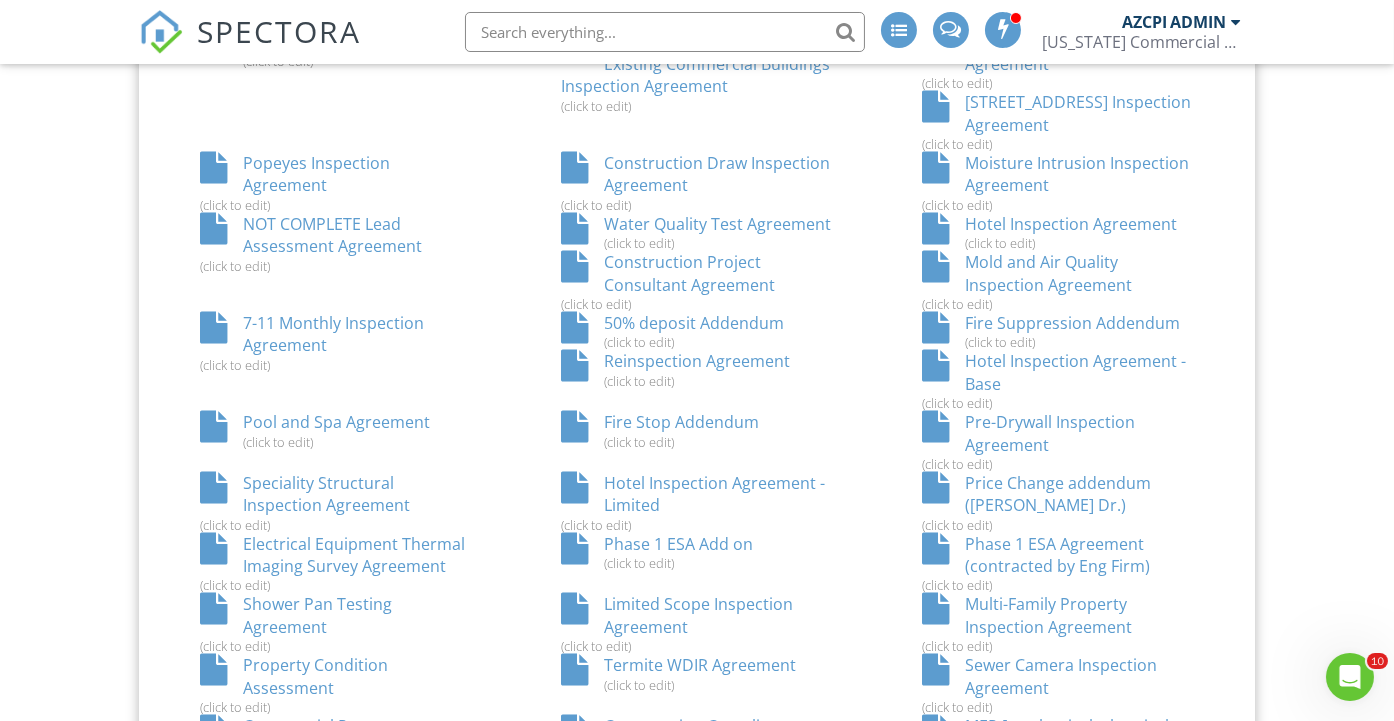 scroll, scrollTop: 1444, scrollLeft: 0, axis: vertical 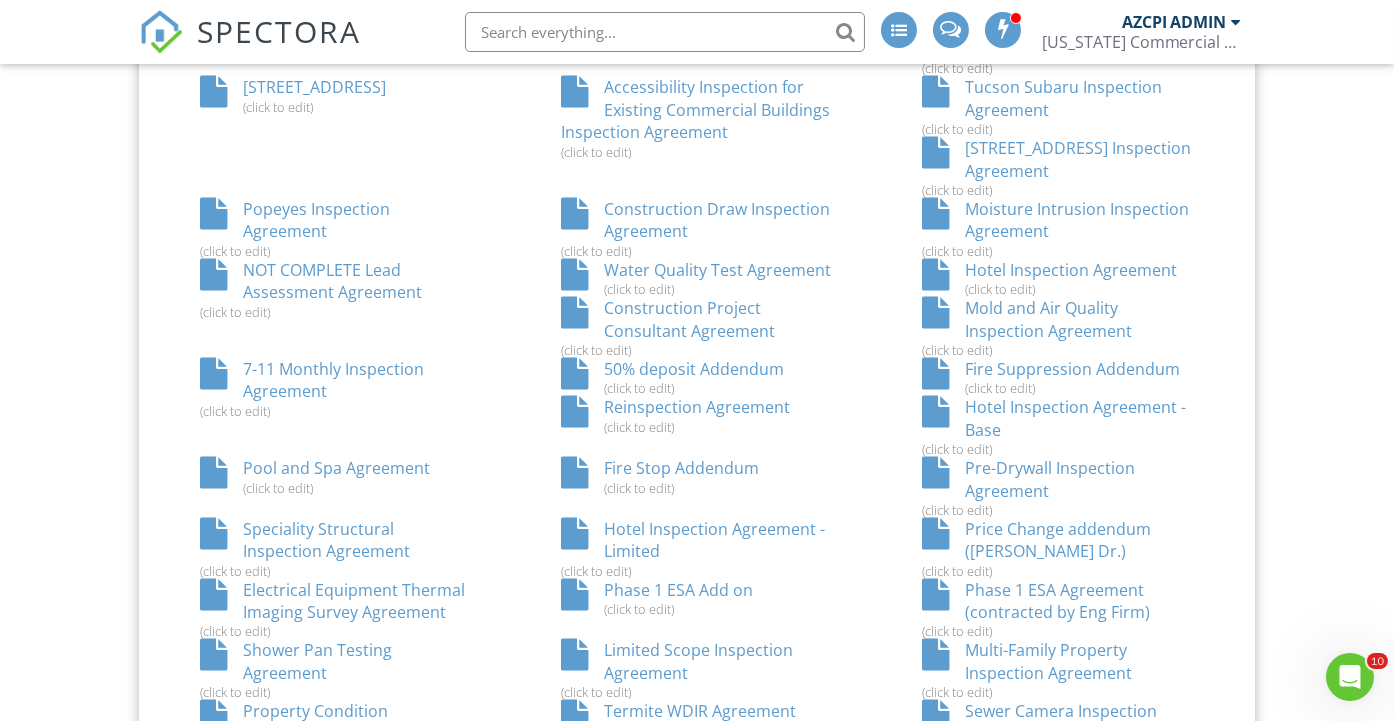 click on "Construction Draw Inspection Agreement
(click to edit)" at bounding box center [696, 228] 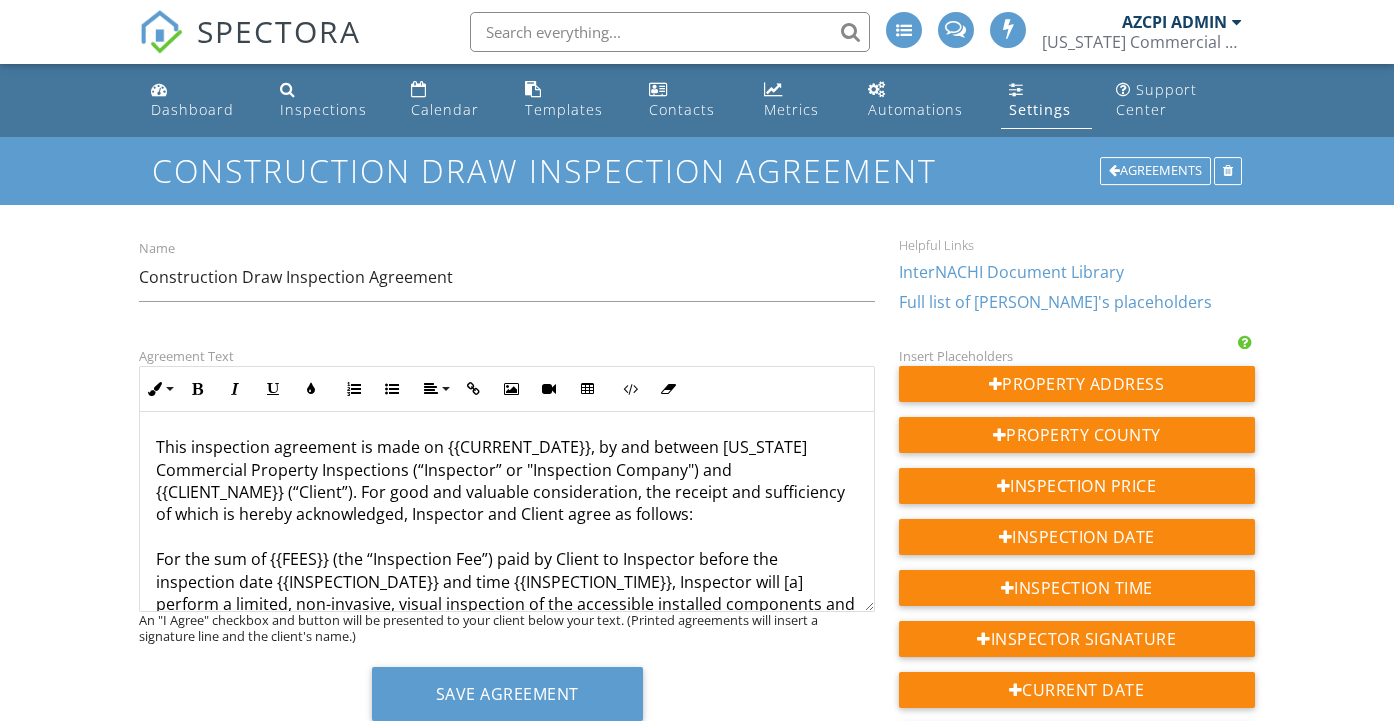 scroll, scrollTop: 0, scrollLeft: 0, axis: both 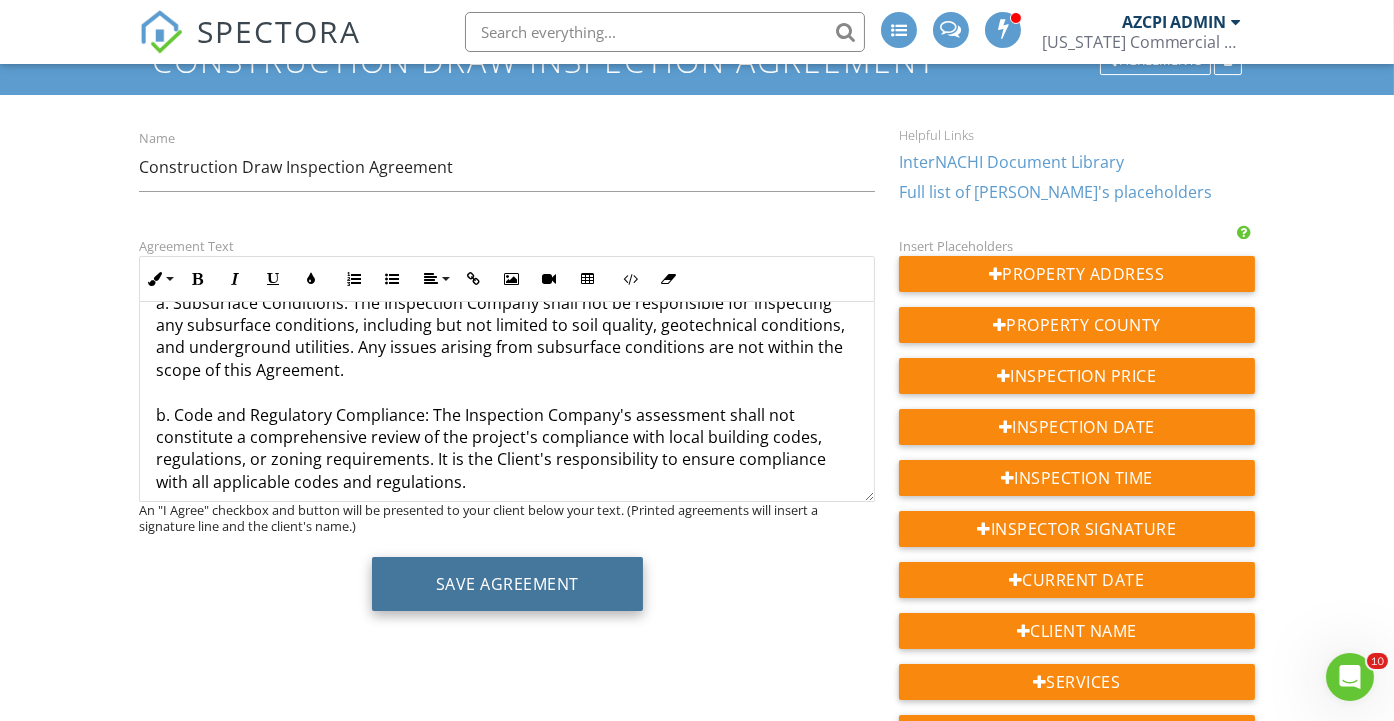 click on "Save Agreement" at bounding box center (507, 584) 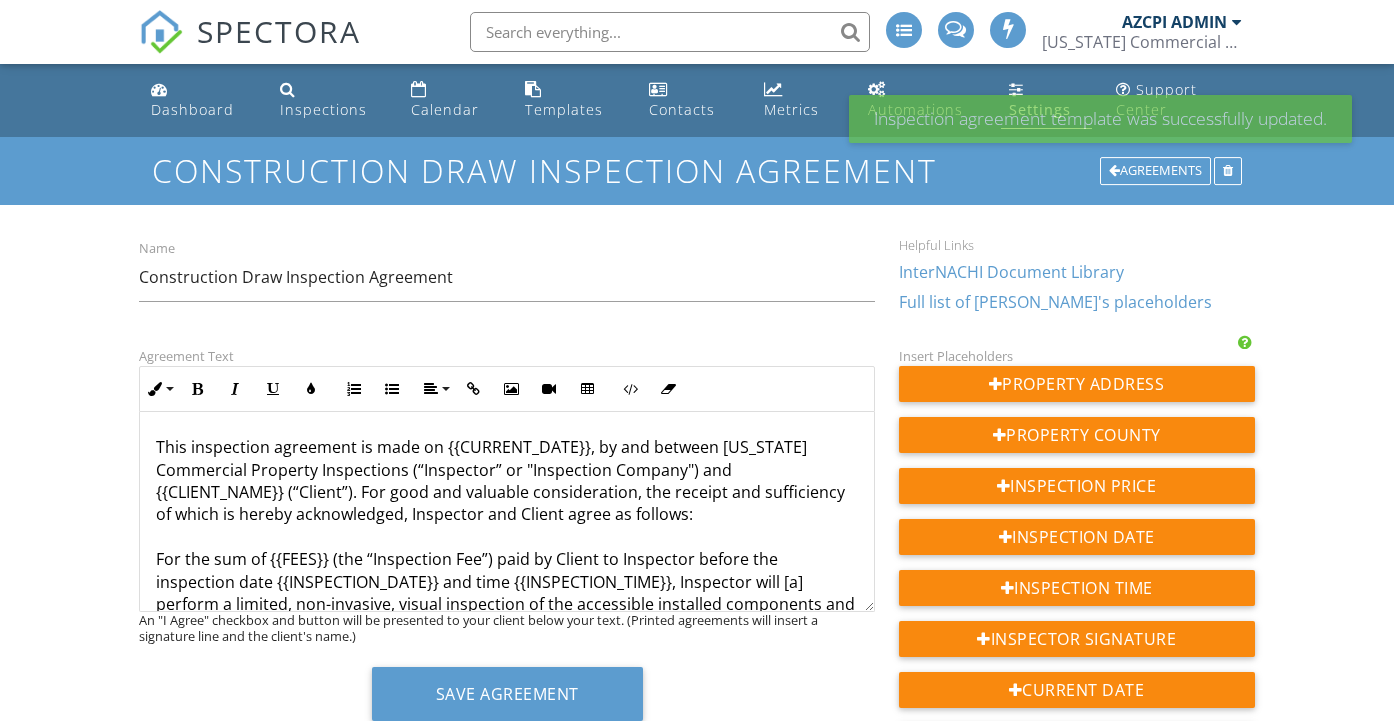 scroll, scrollTop: 0, scrollLeft: 0, axis: both 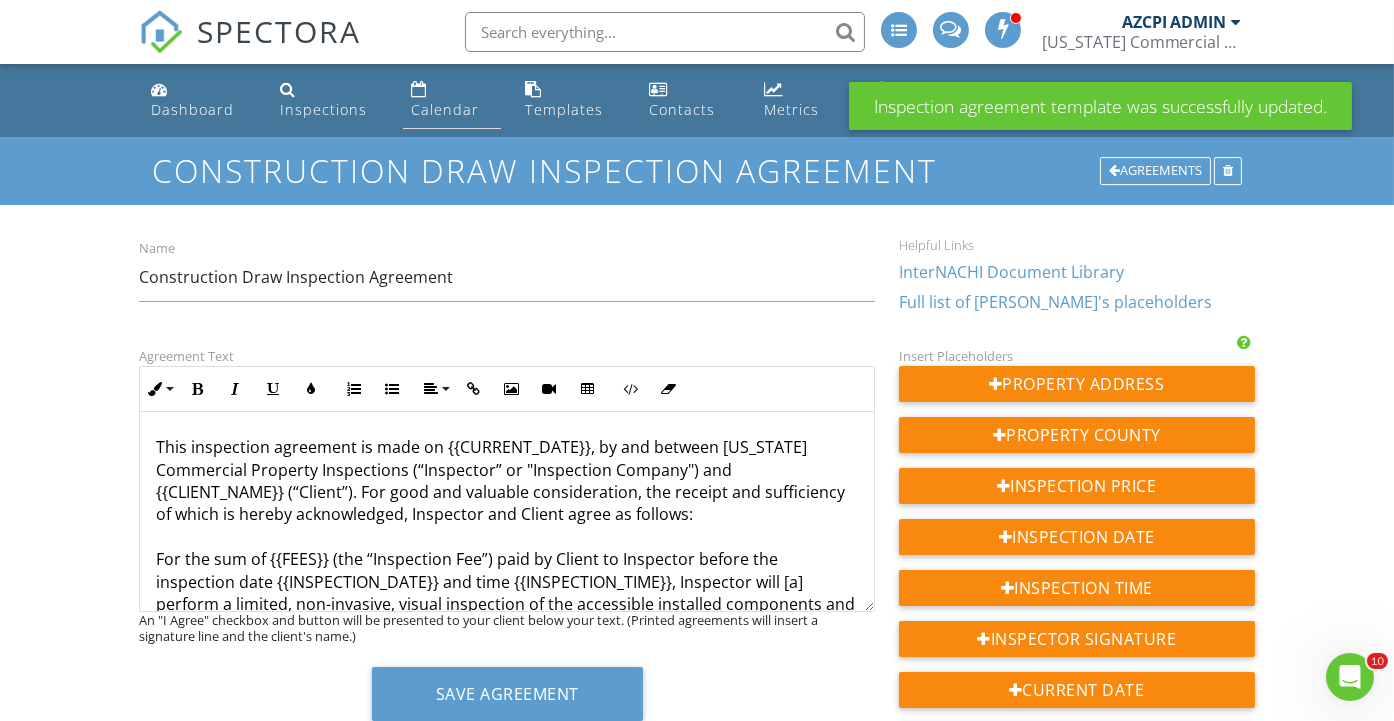 click on "Calendar" at bounding box center [445, 109] 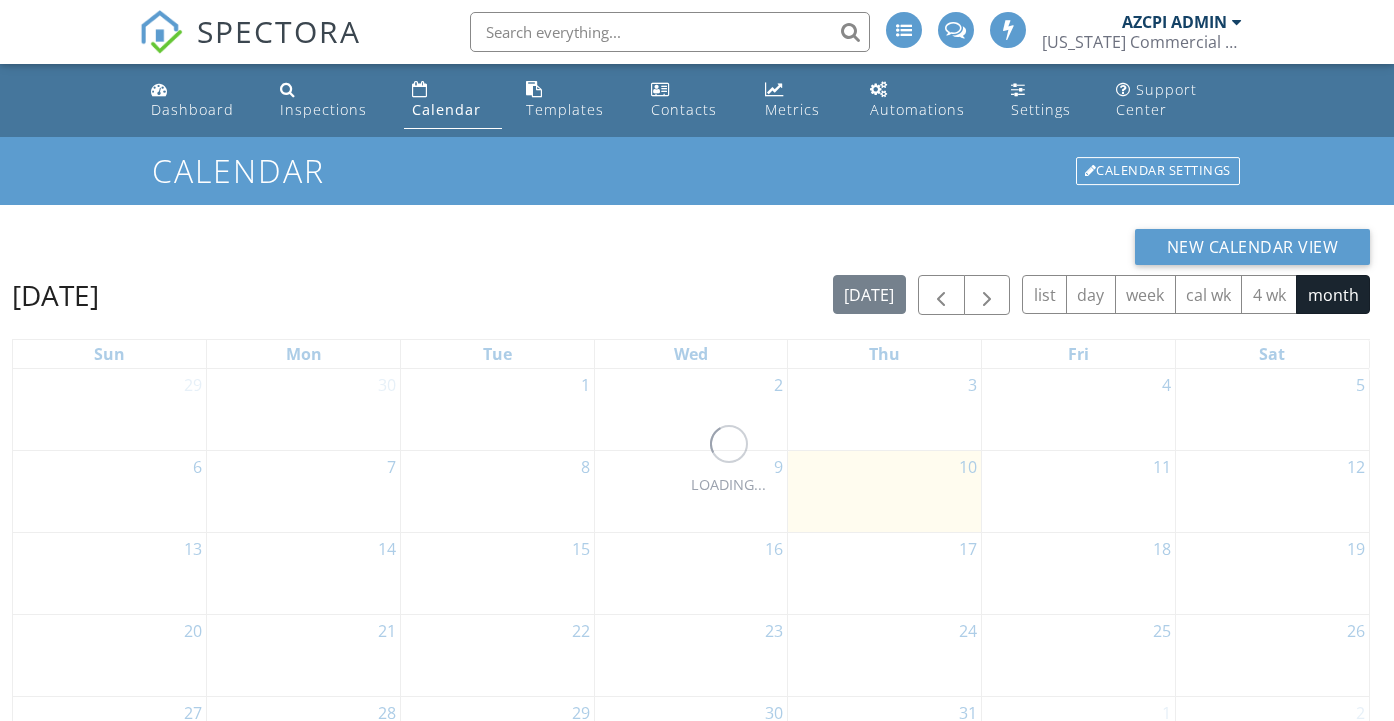 scroll, scrollTop: 0, scrollLeft: 0, axis: both 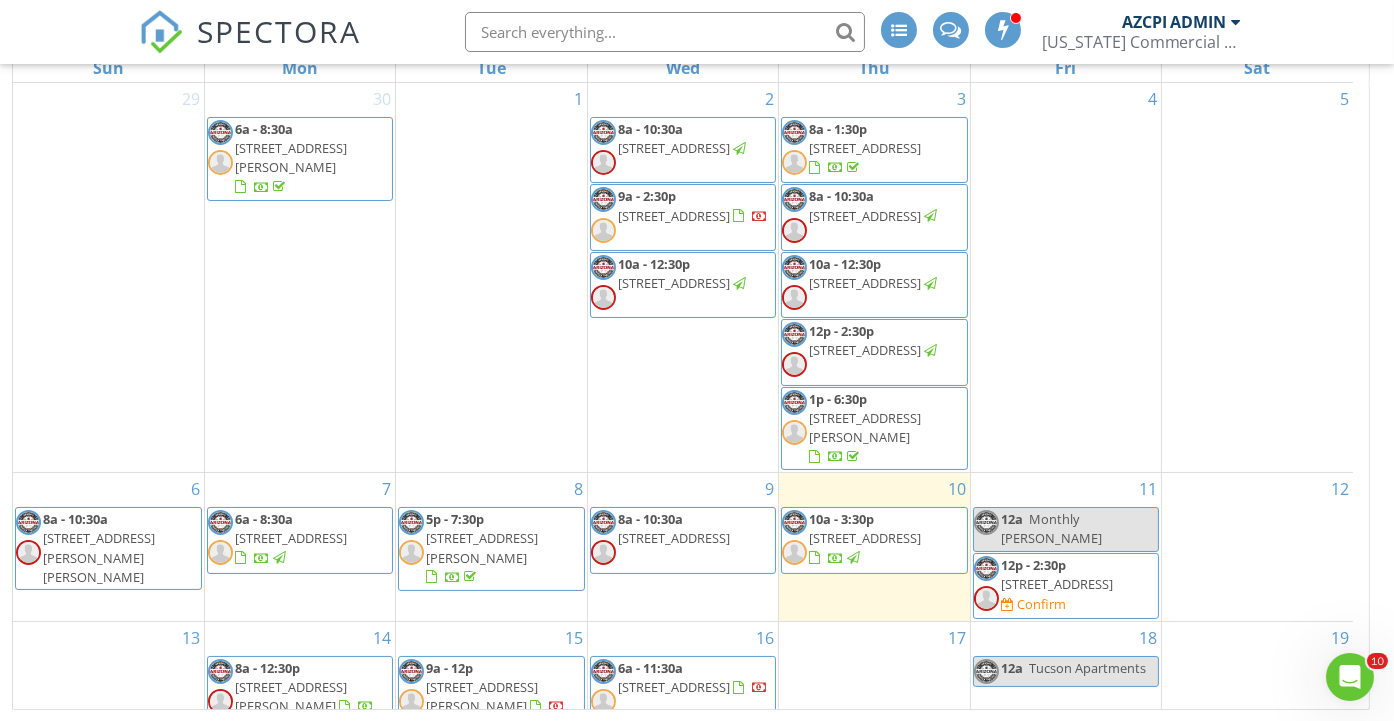 click on "2639 E Broadway Blvd A, Tucson 85716" at bounding box center (1057, 584) 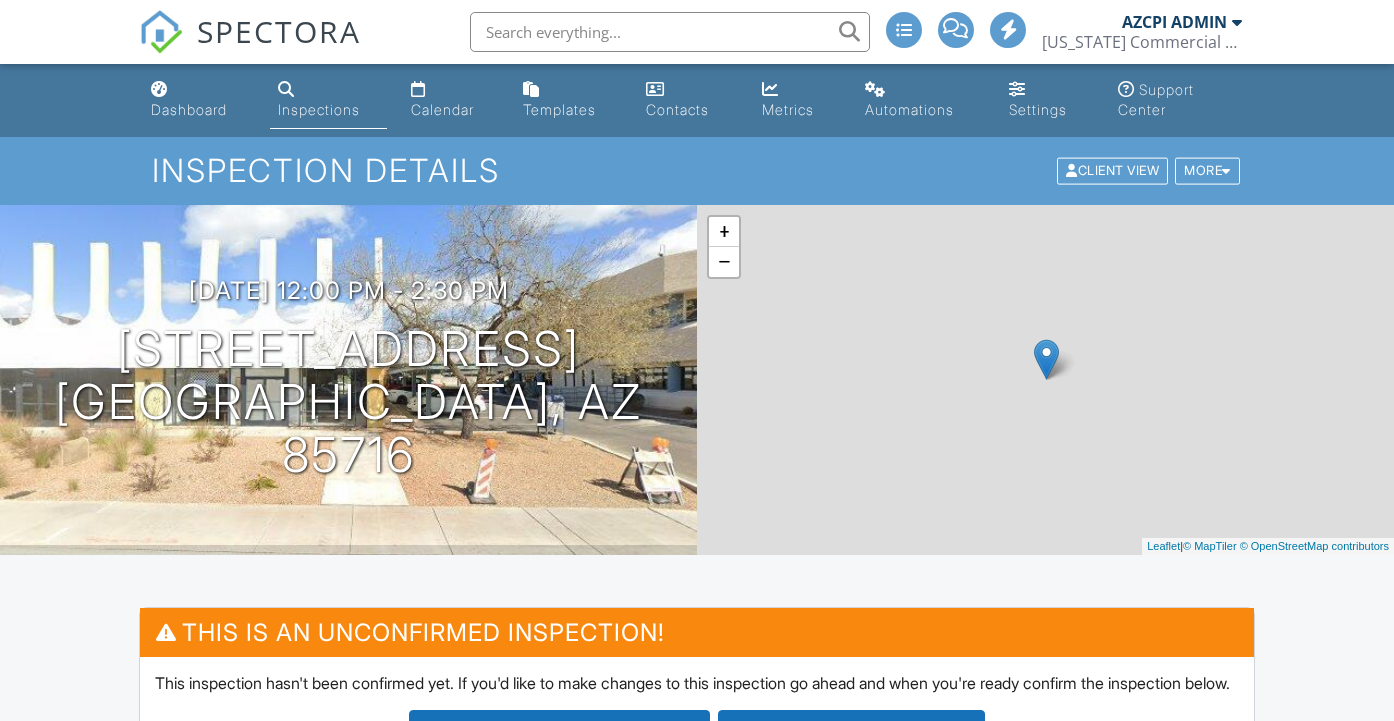 scroll, scrollTop: 0, scrollLeft: 0, axis: both 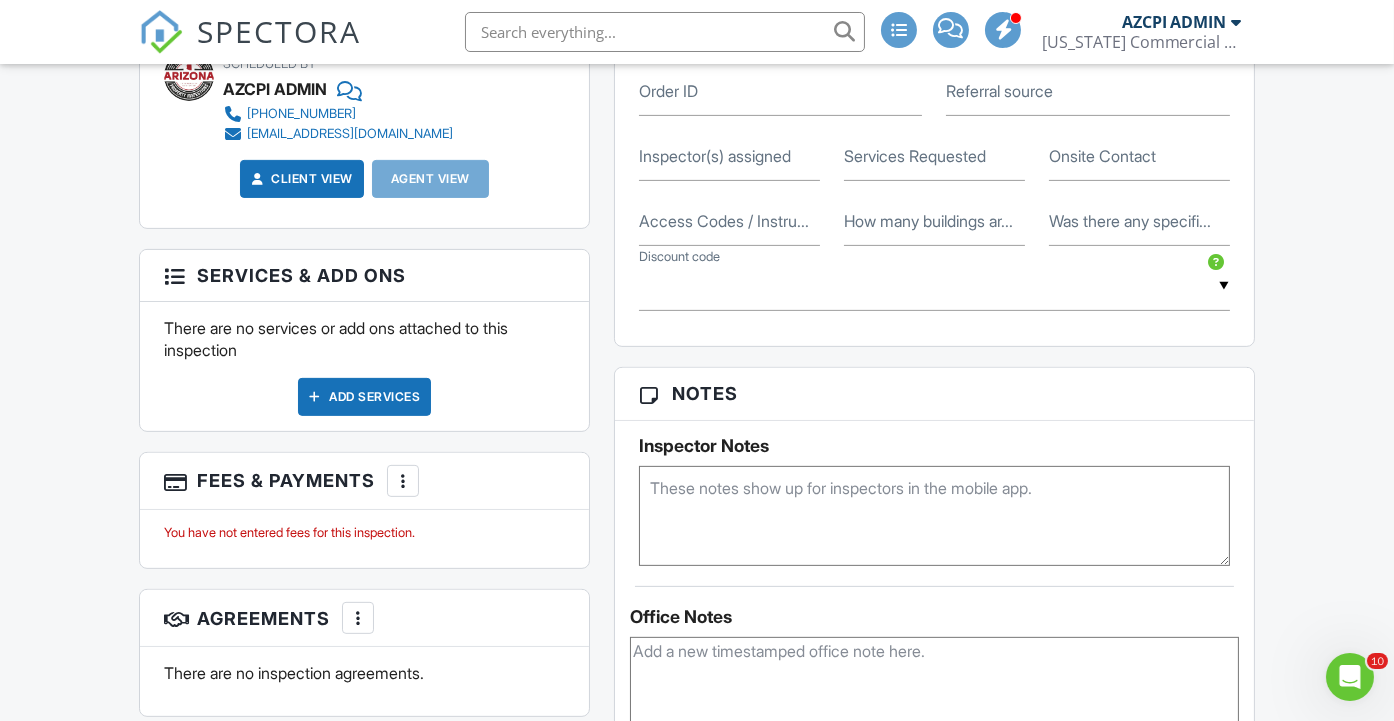 click at bounding box center (403, 481) 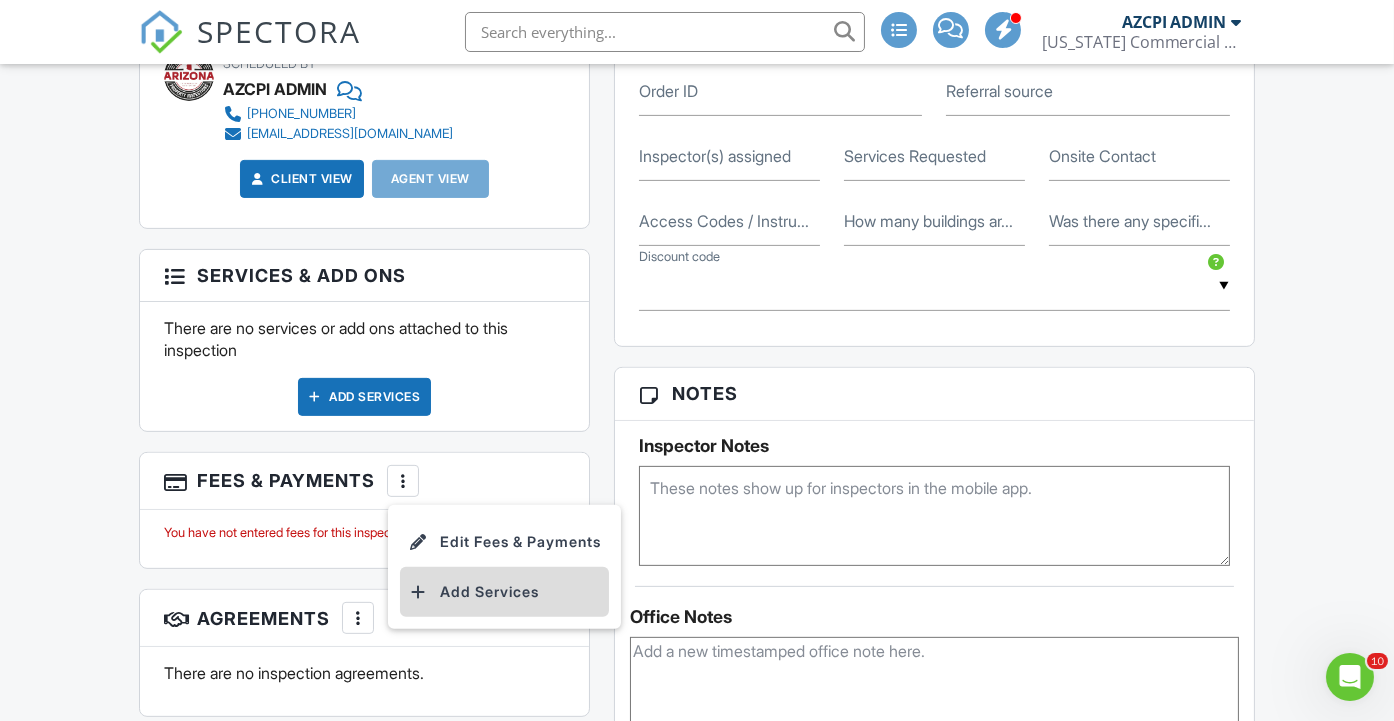 click on "Add Services" at bounding box center (504, 592) 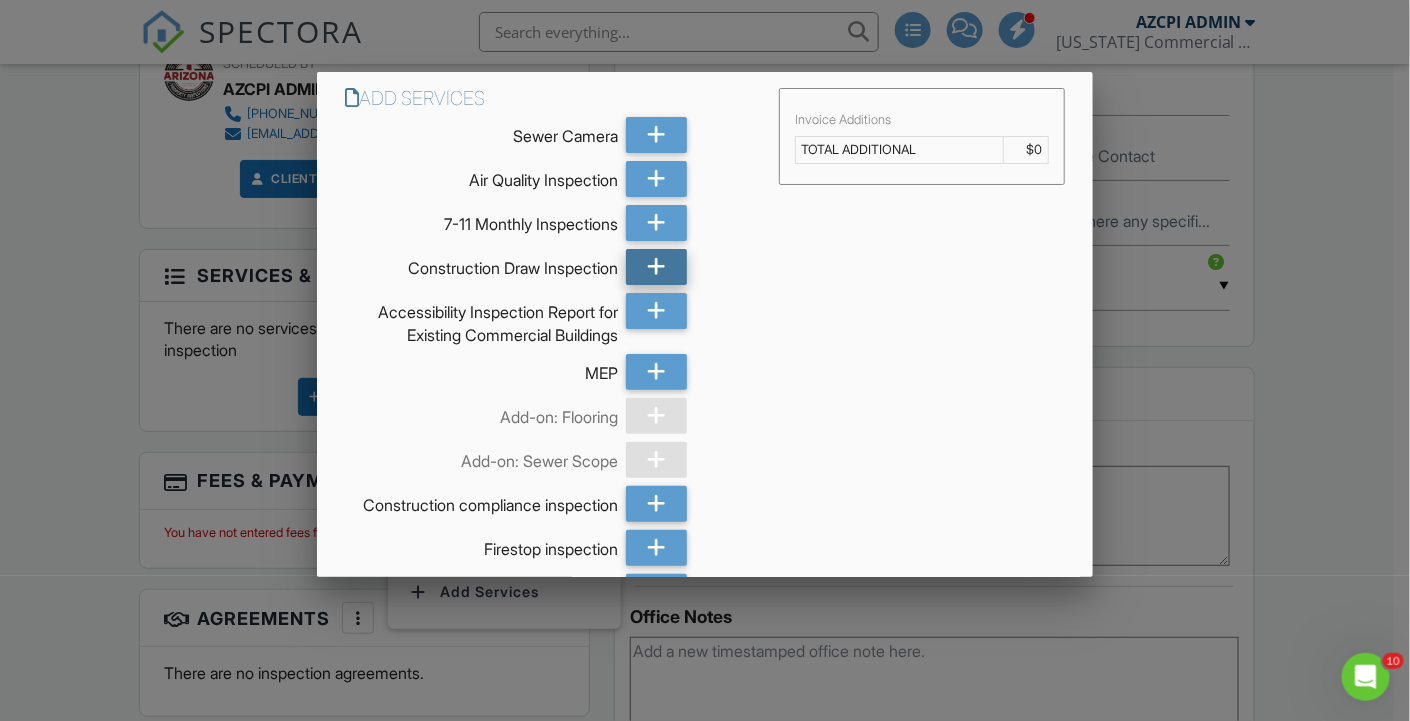 click 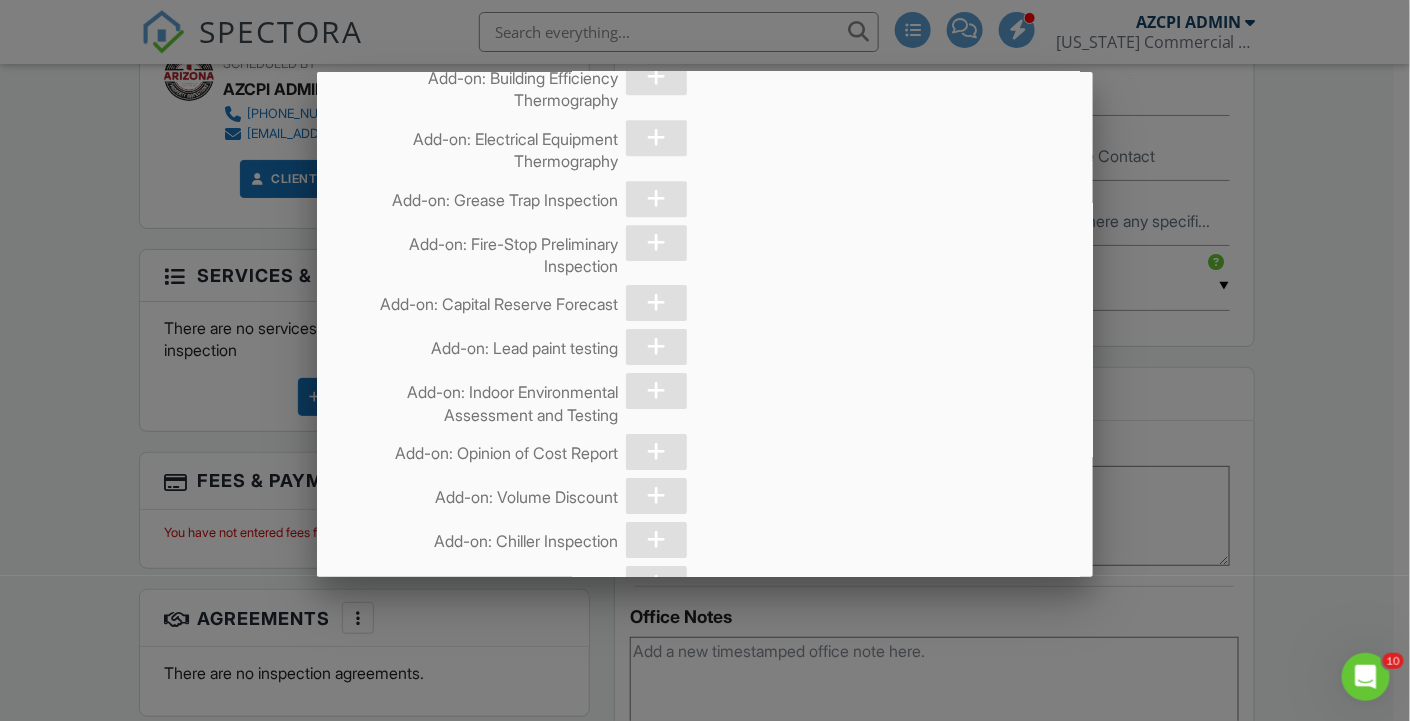 scroll, scrollTop: 4915, scrollLeft: 0, axis: vertical 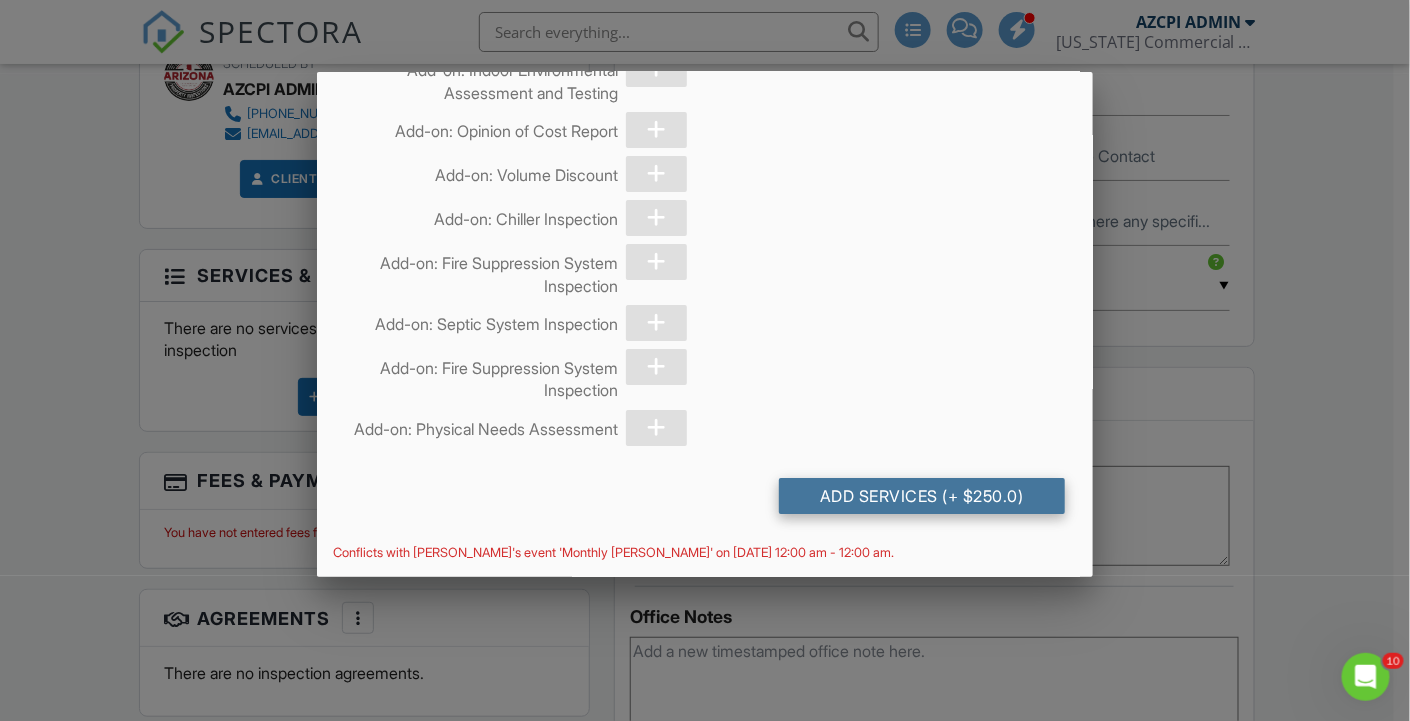 click on "Add Services
(+ $250.0)" 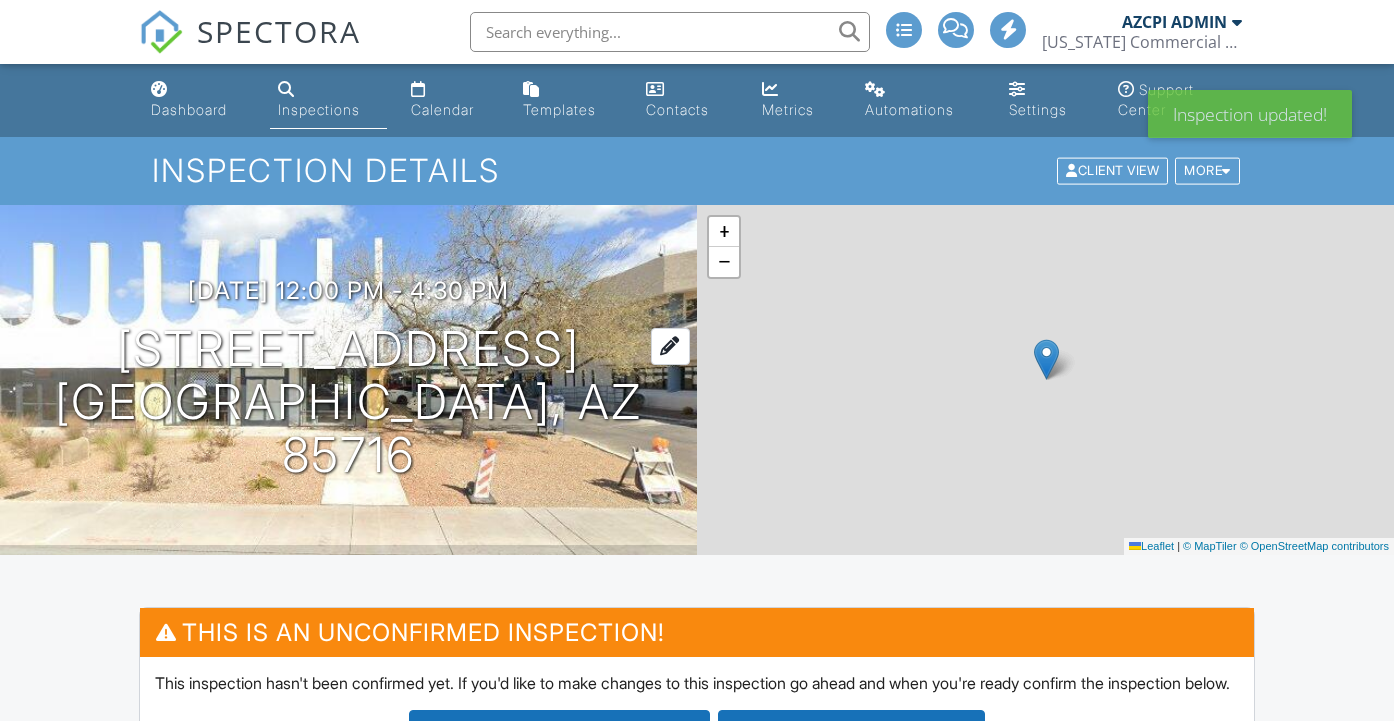 scroll, scrollTop: 0, scrollLeft: 0, axis: both 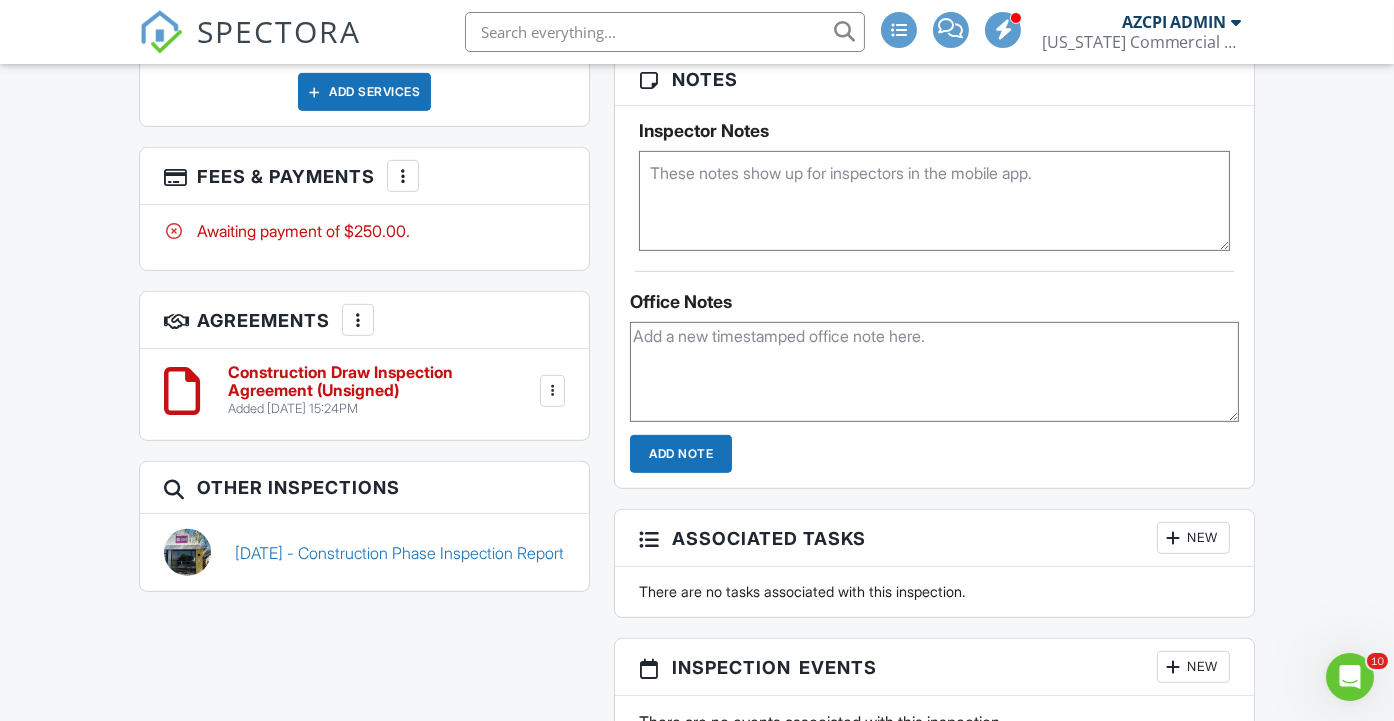 click on "Construction Draw Inspection Agreement
(Unsigned)" at bounding box center [382, 381] 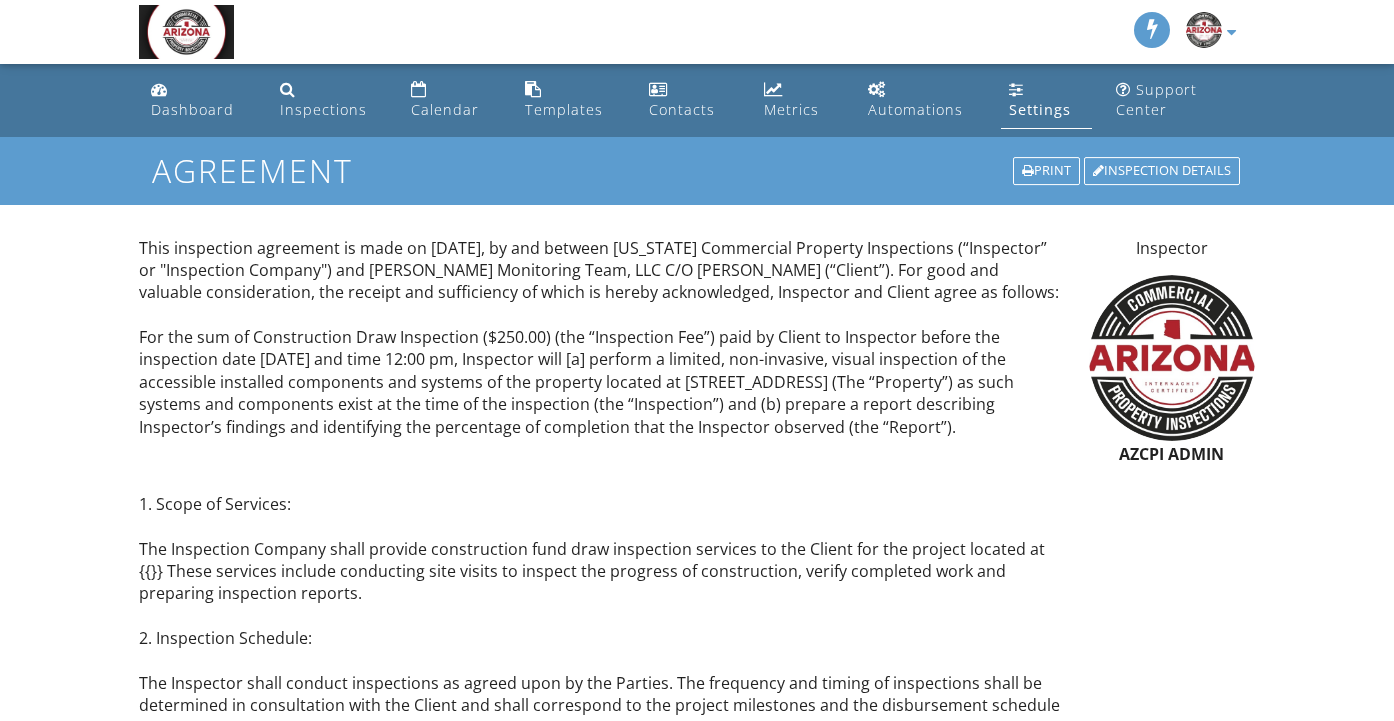 scroll, scrollTop: 0, scrollLeft: 0, axis: both 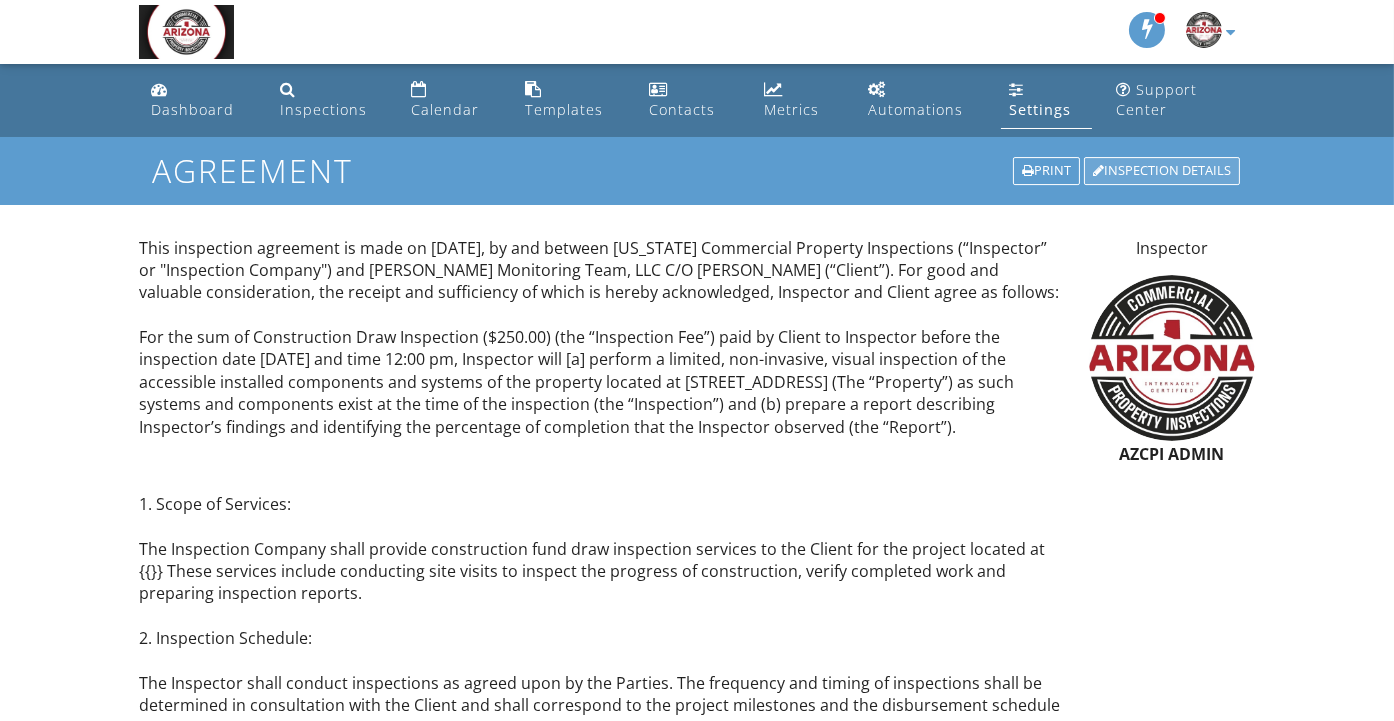click on "Inspection Details" at bounding box center [1162, 171] 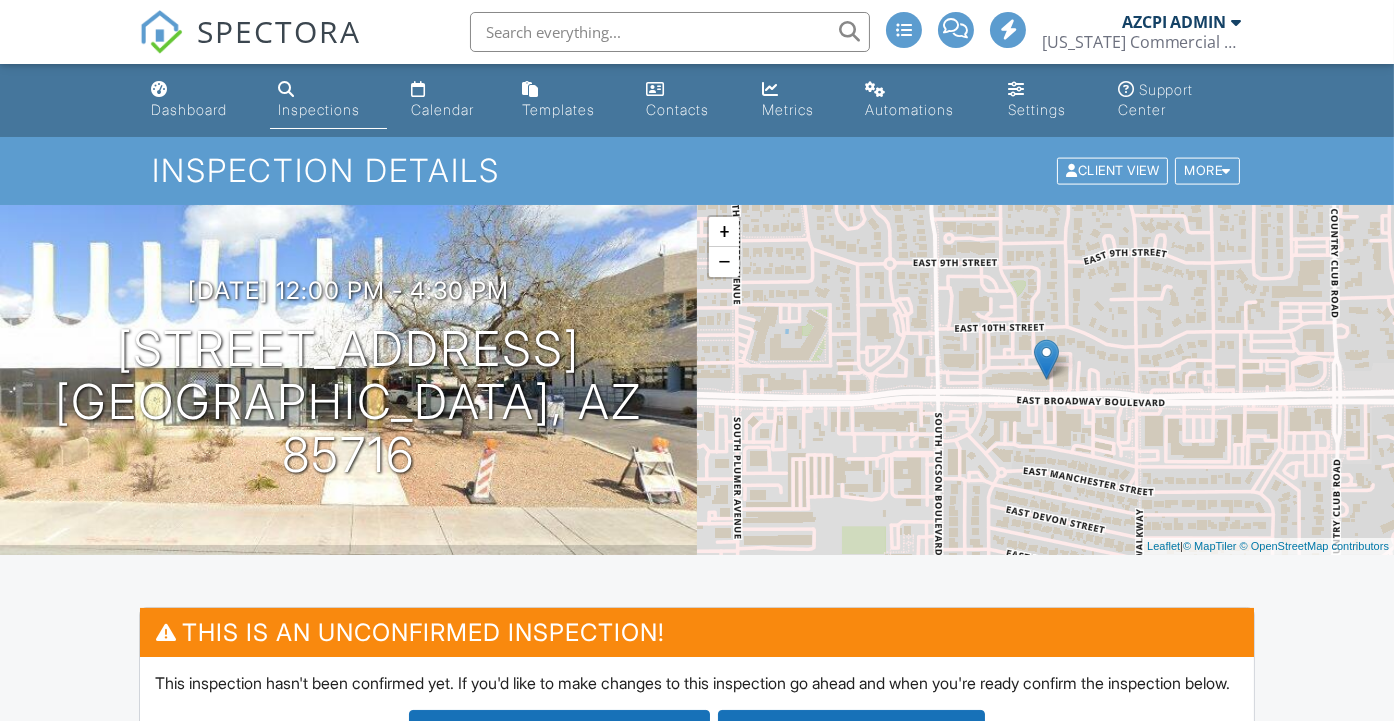 scroll, scrollTop: 333, scrollLeft: 0, axis: vertical 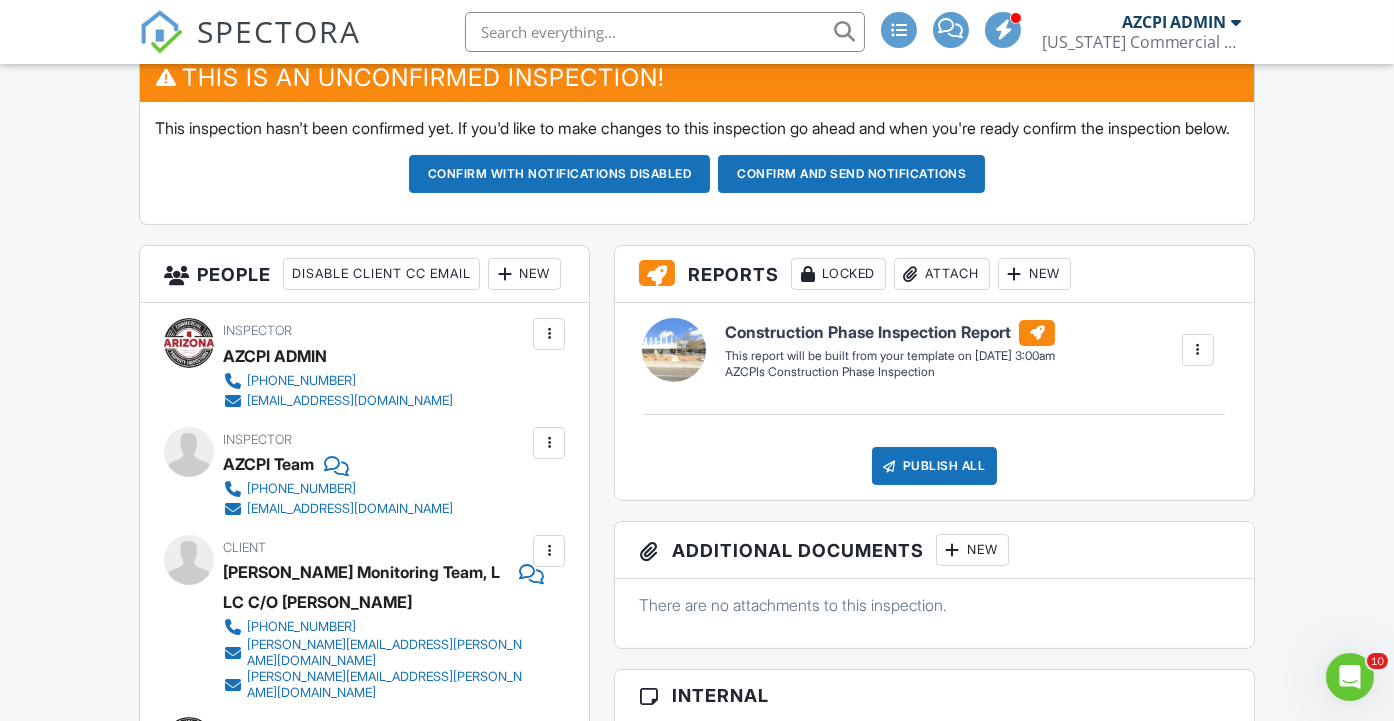 click at bounding box center (1198, 350) 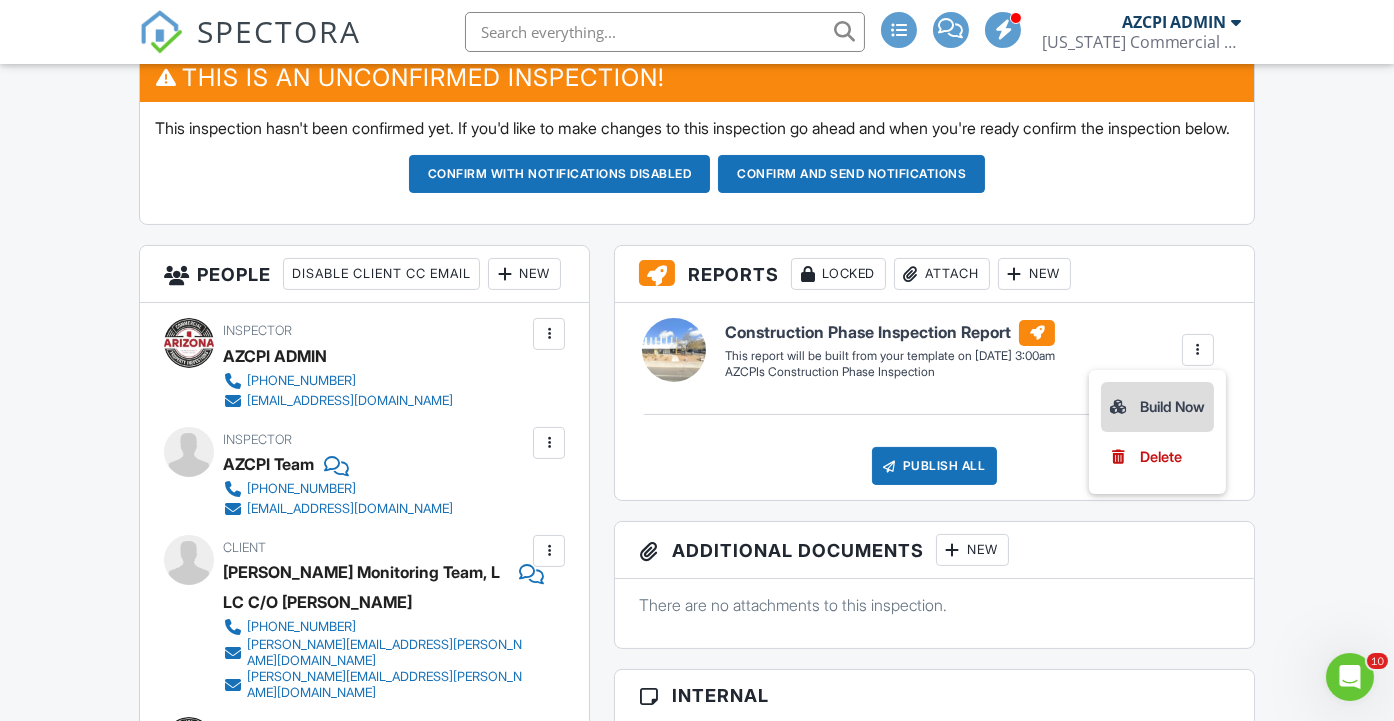 click on "Build Now" at bounding box center (1157, 407) 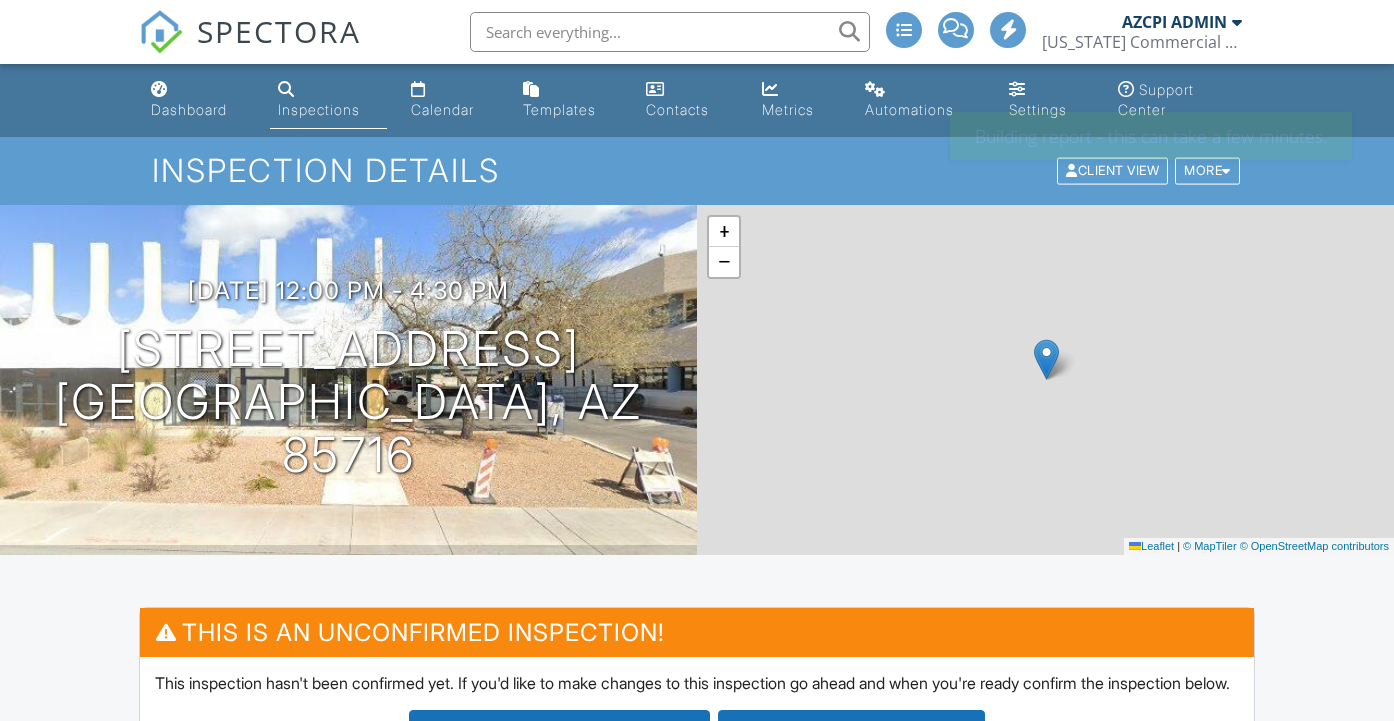 scroll, scrollTop: 0, scrollLeft: 0, axis: both 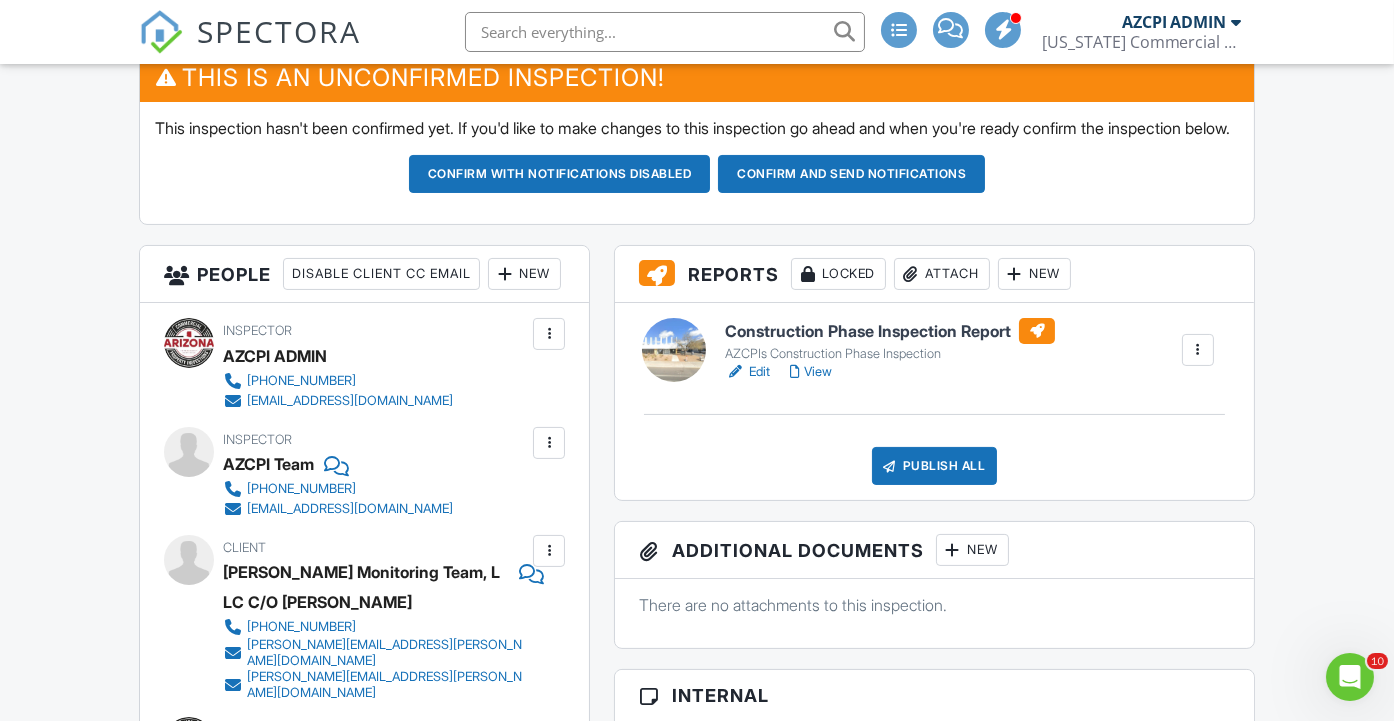 click on "New" at bounding box center [972, 550] 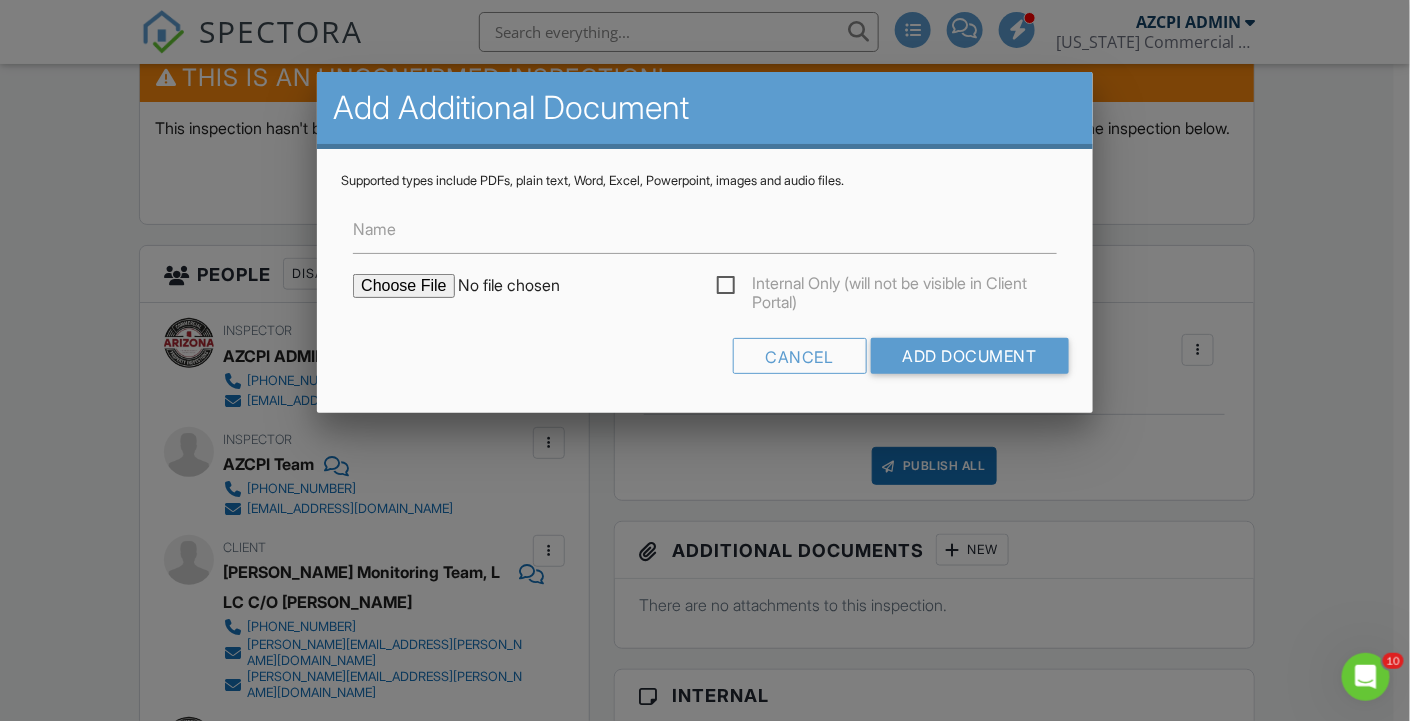 click at bounding box center [523, 286] 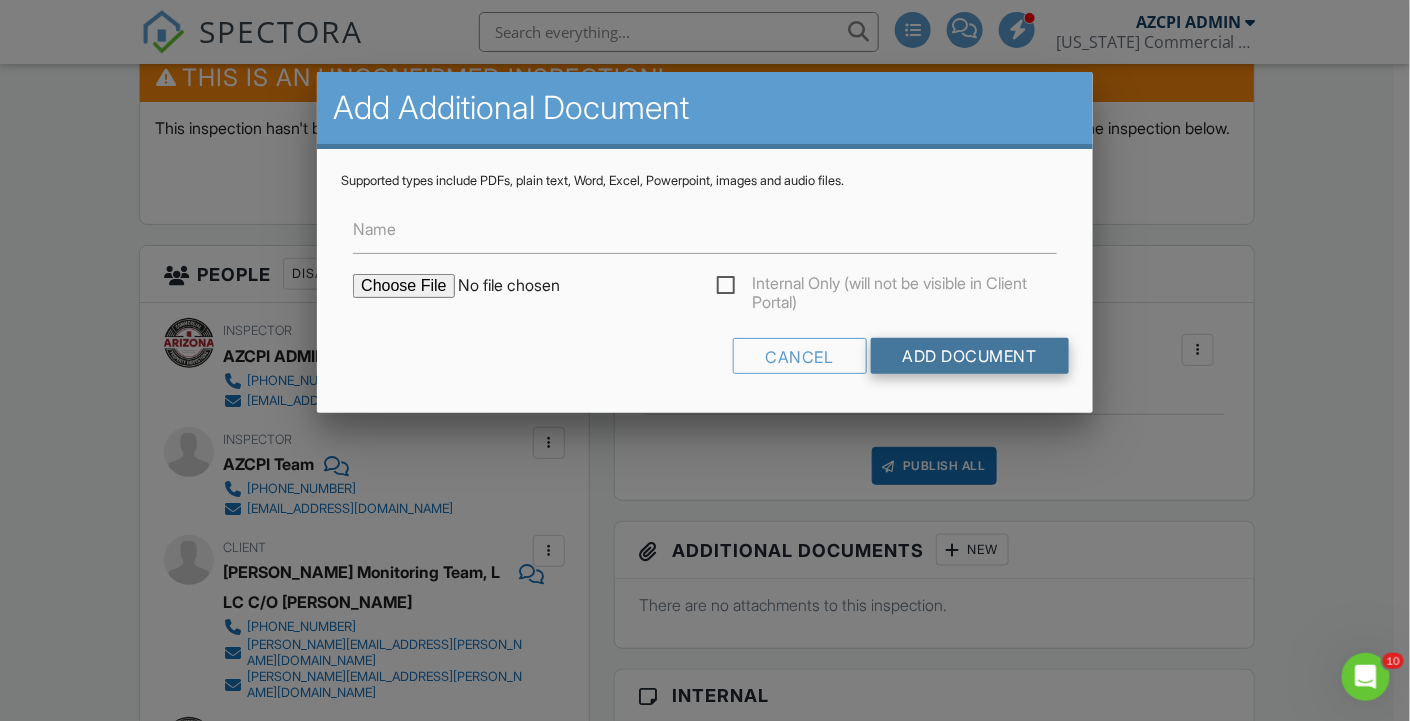click on "Add Document" at bounding box center (970, 356) 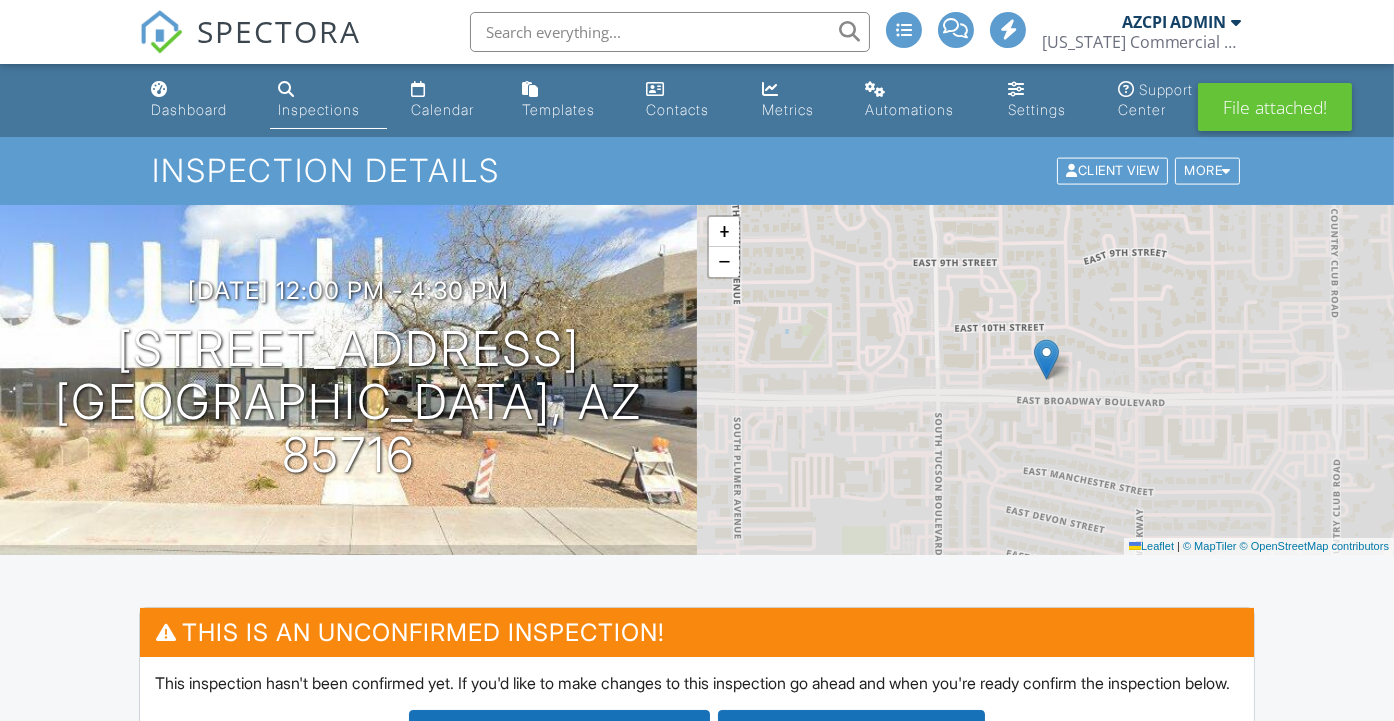 scroll, scrollTop: 179, scrollLeft: 0, axis: vertical 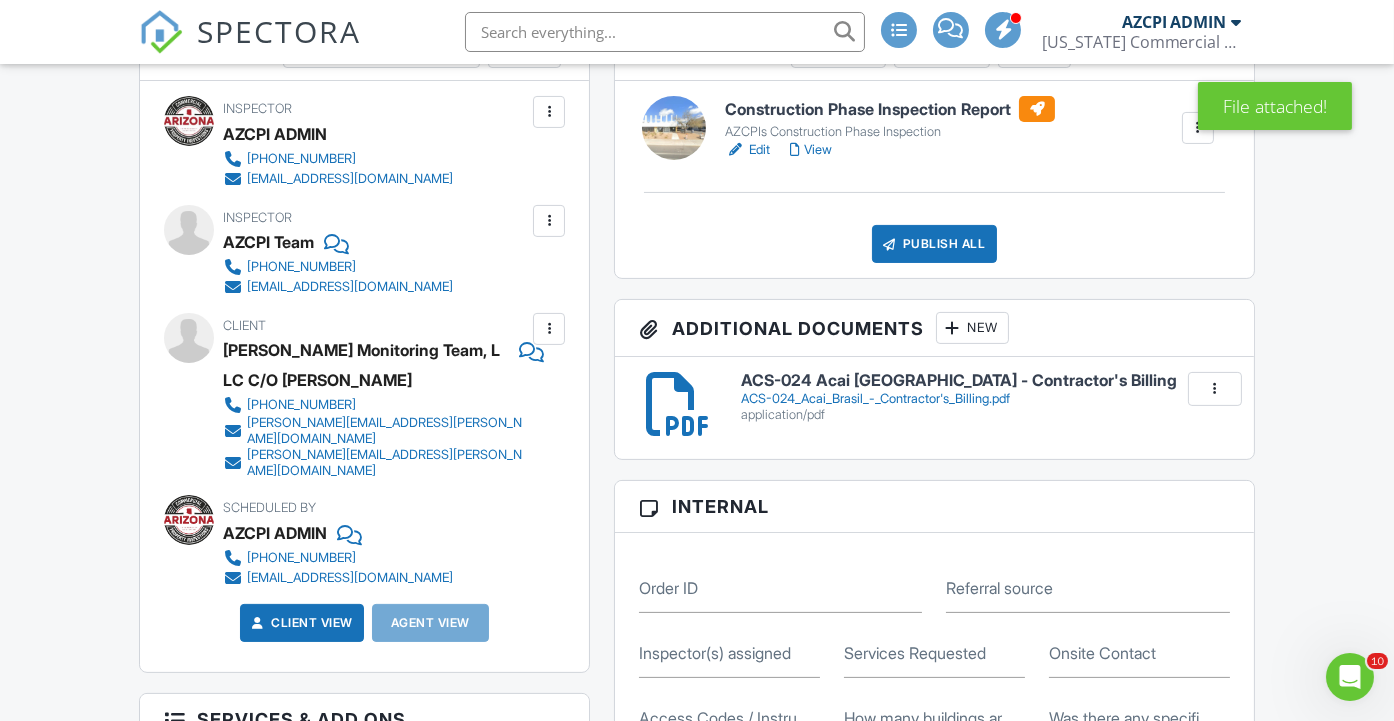 click on "New" at bounding box center (972, 328) 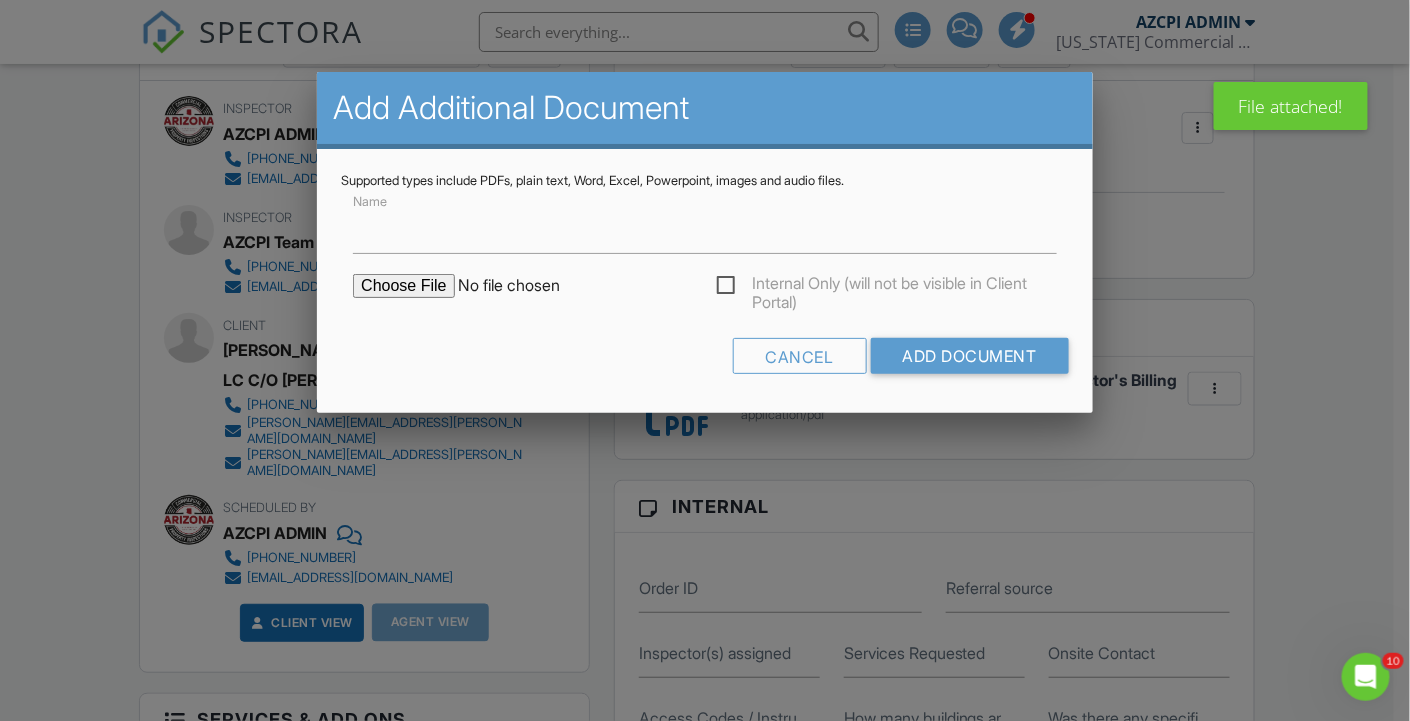 click at bounding box center (523, 286) 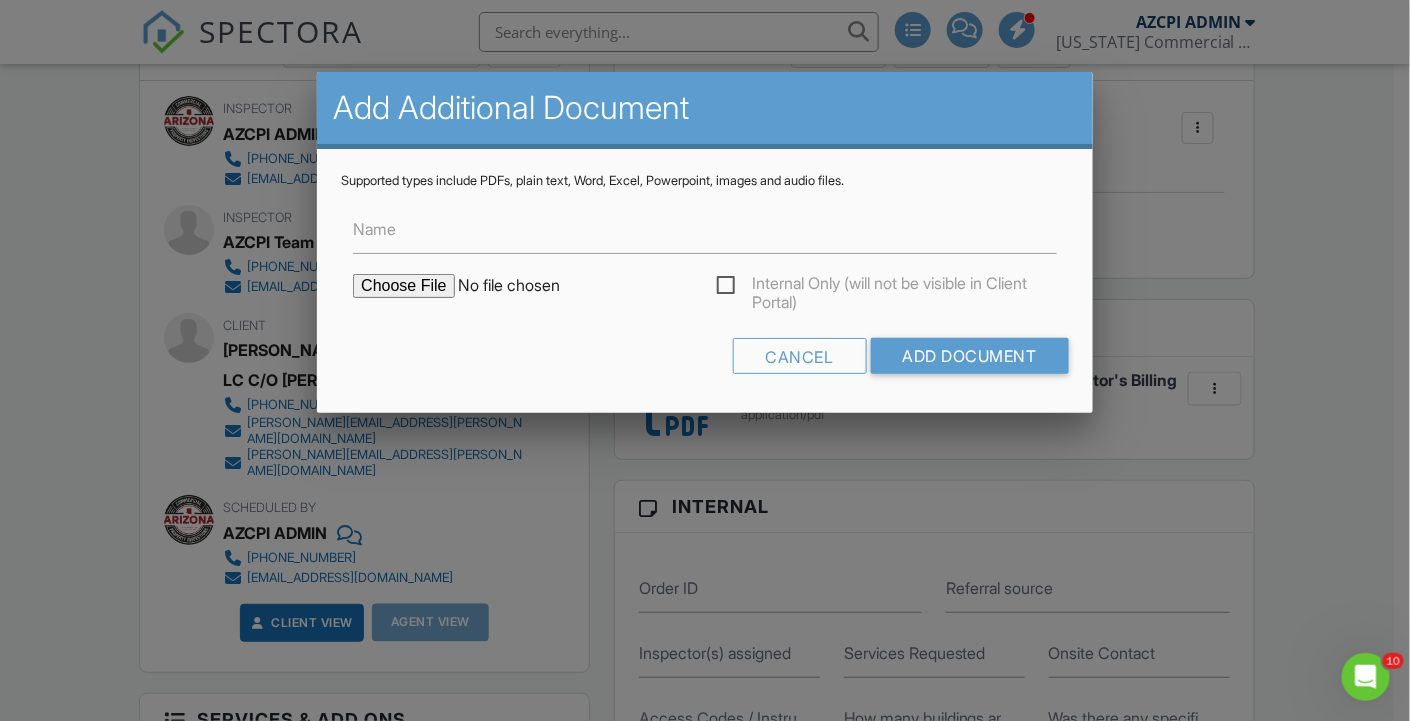 type on "C:\fakepath\ACS-024 Acai Brasil Progress Site Inspection Notes.docx" 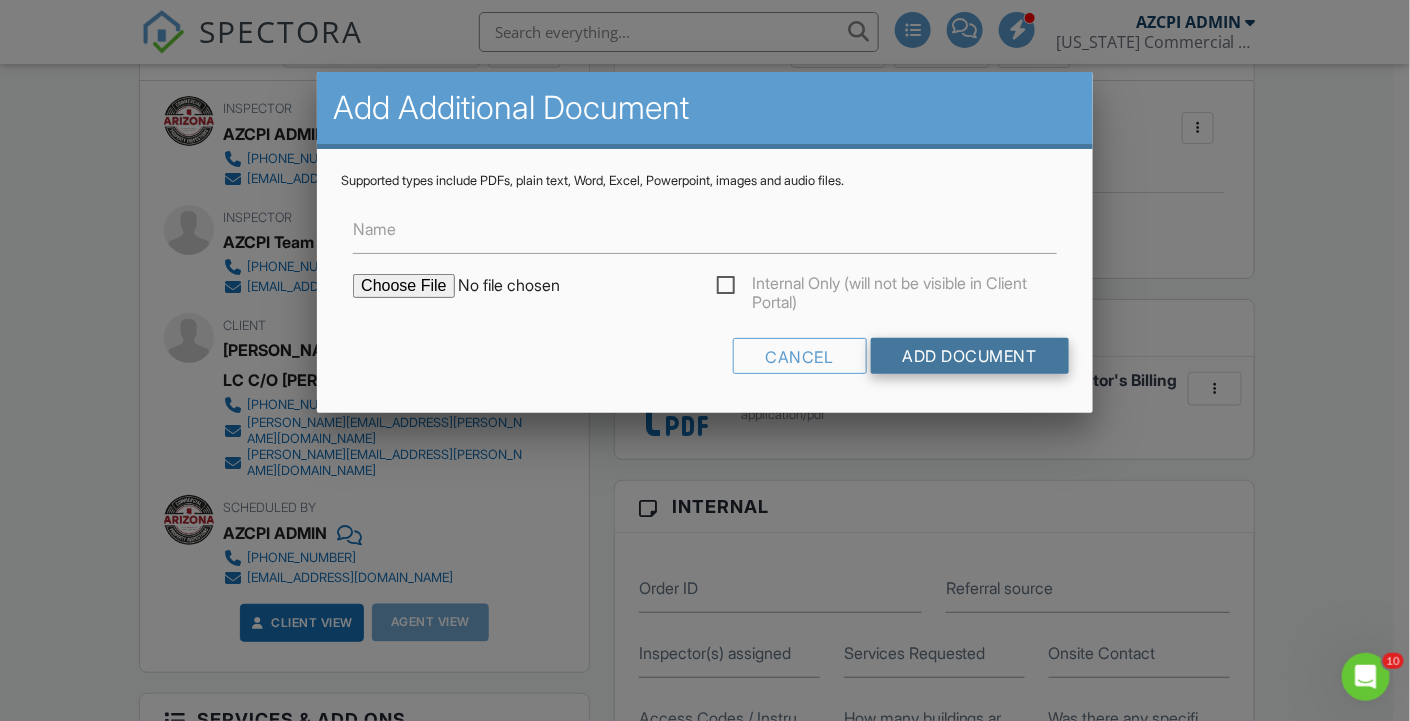 click on "Add Document" at bounding box center [970, 356] 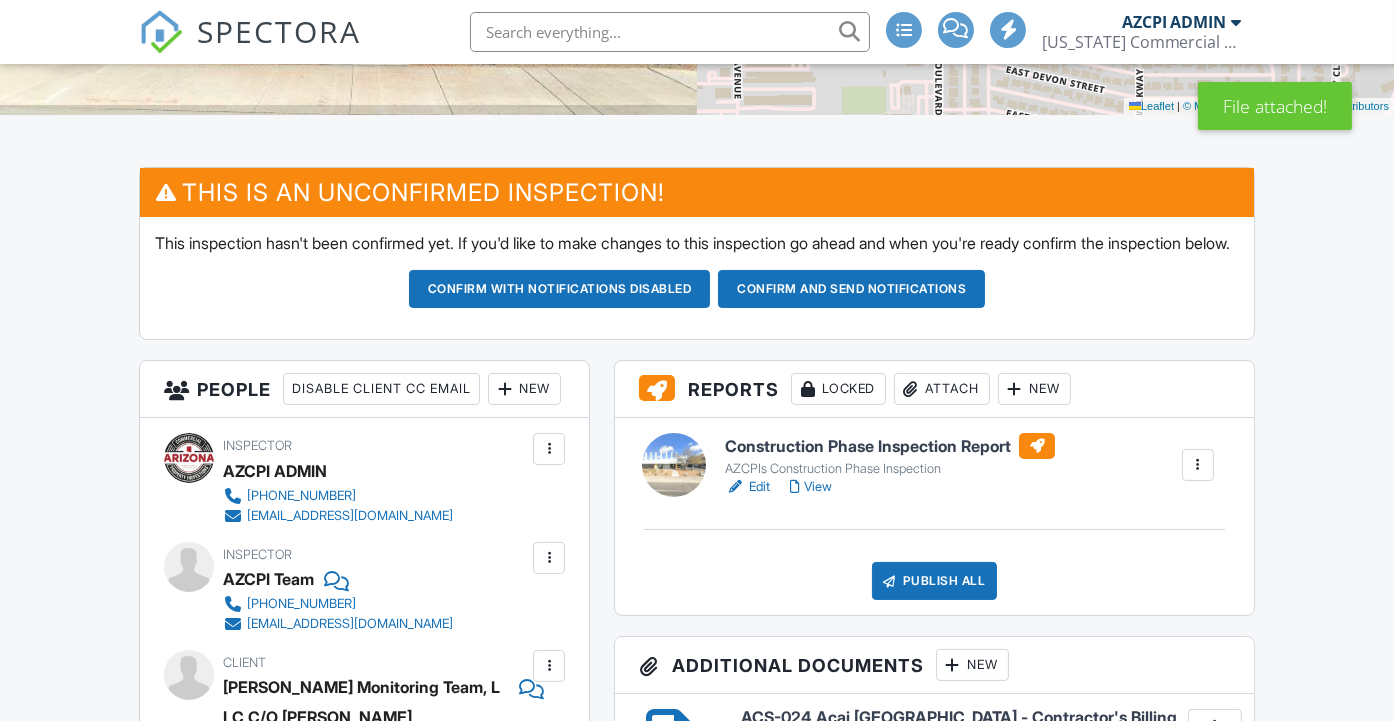 scroll, scrollTop: 642, scrollLeft: 0, axis: vertical 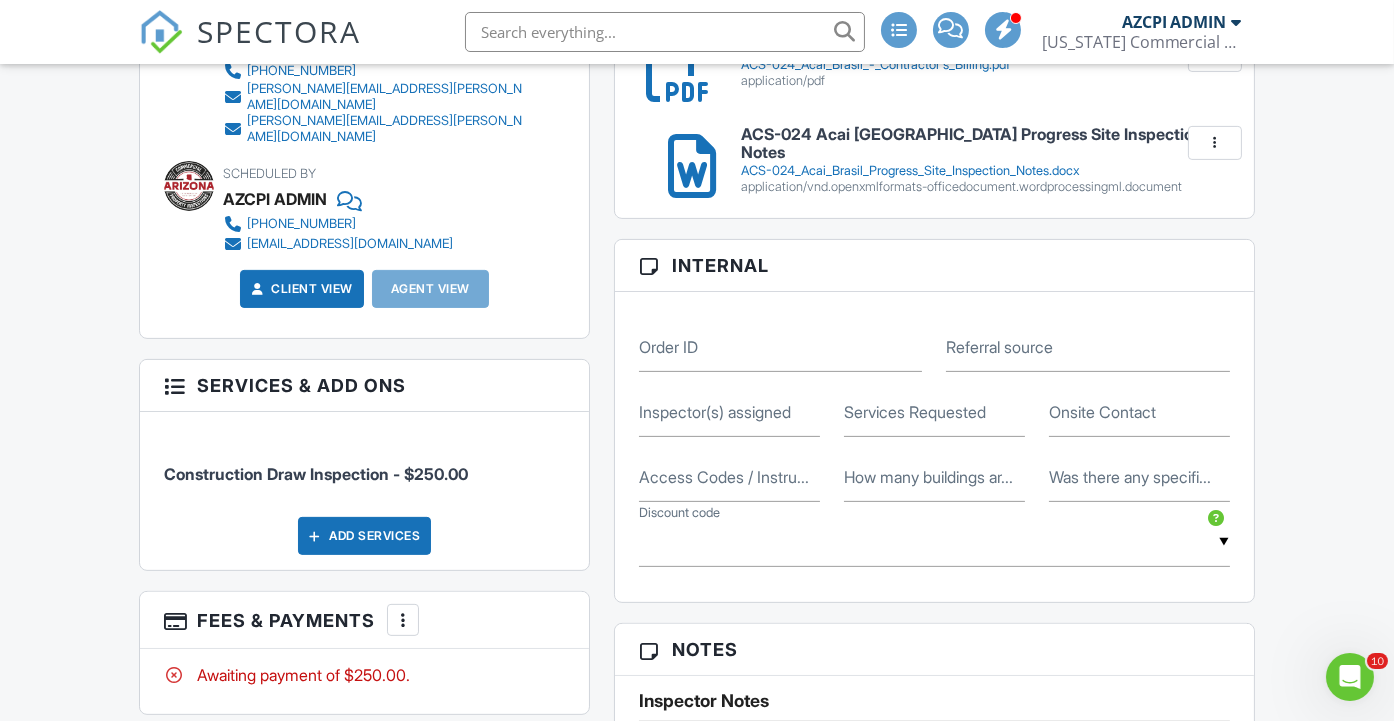 click on "Inspector(s) assigned" at bounding box center (715, 412) 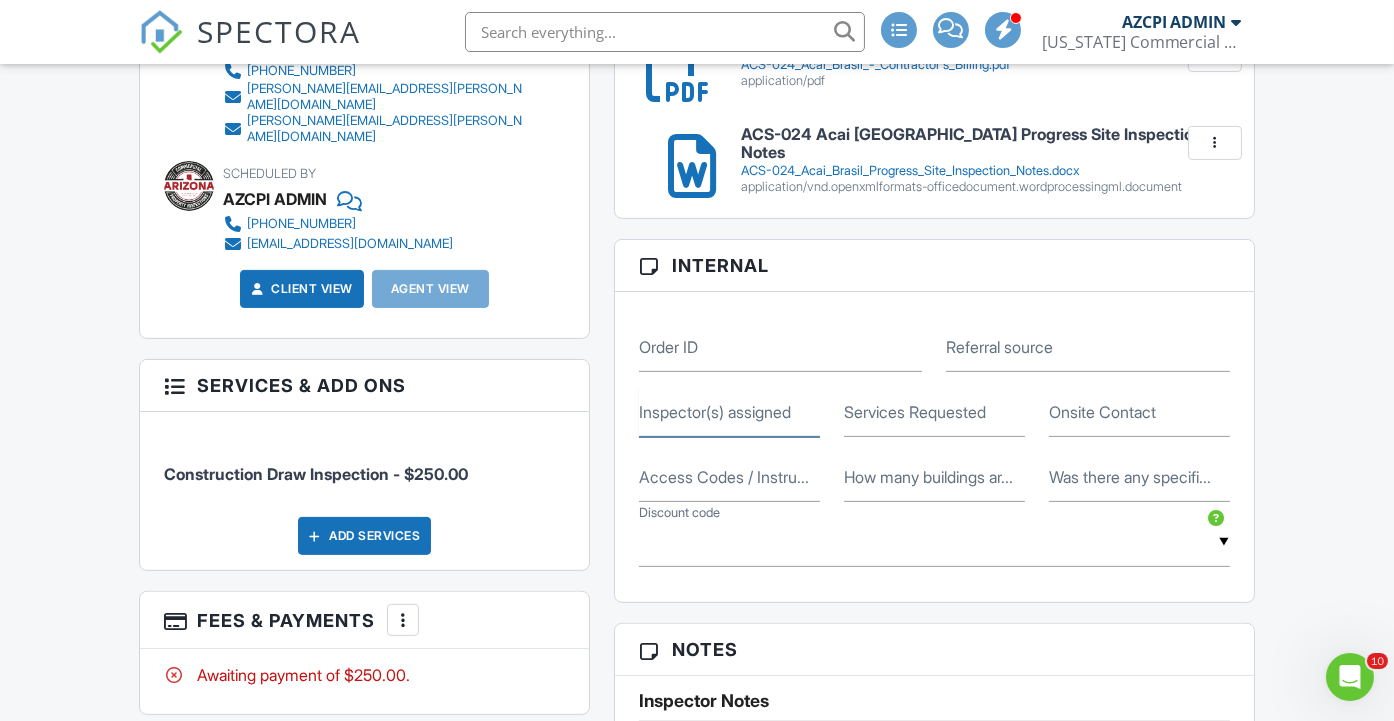 click on "Inspector(s) assigned" at bounding box center (729, 412) 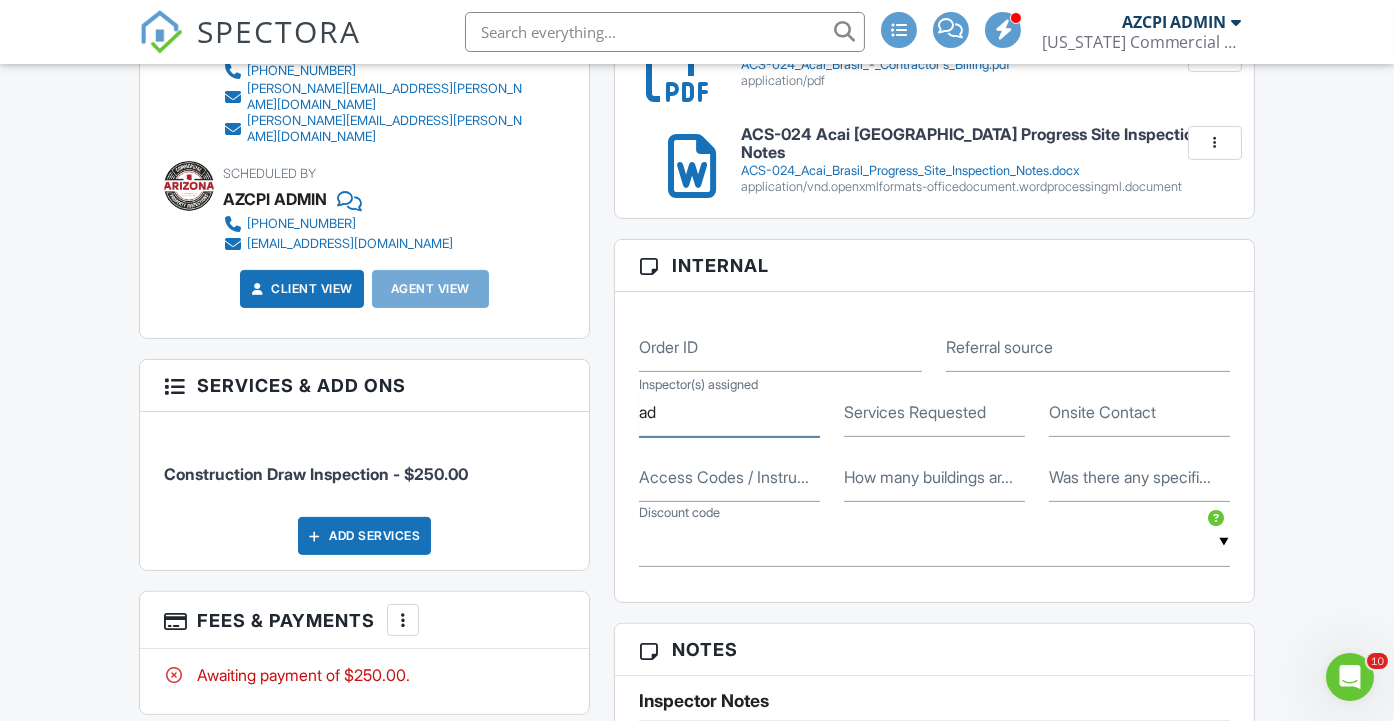 type on "[PERSON_NAME]" 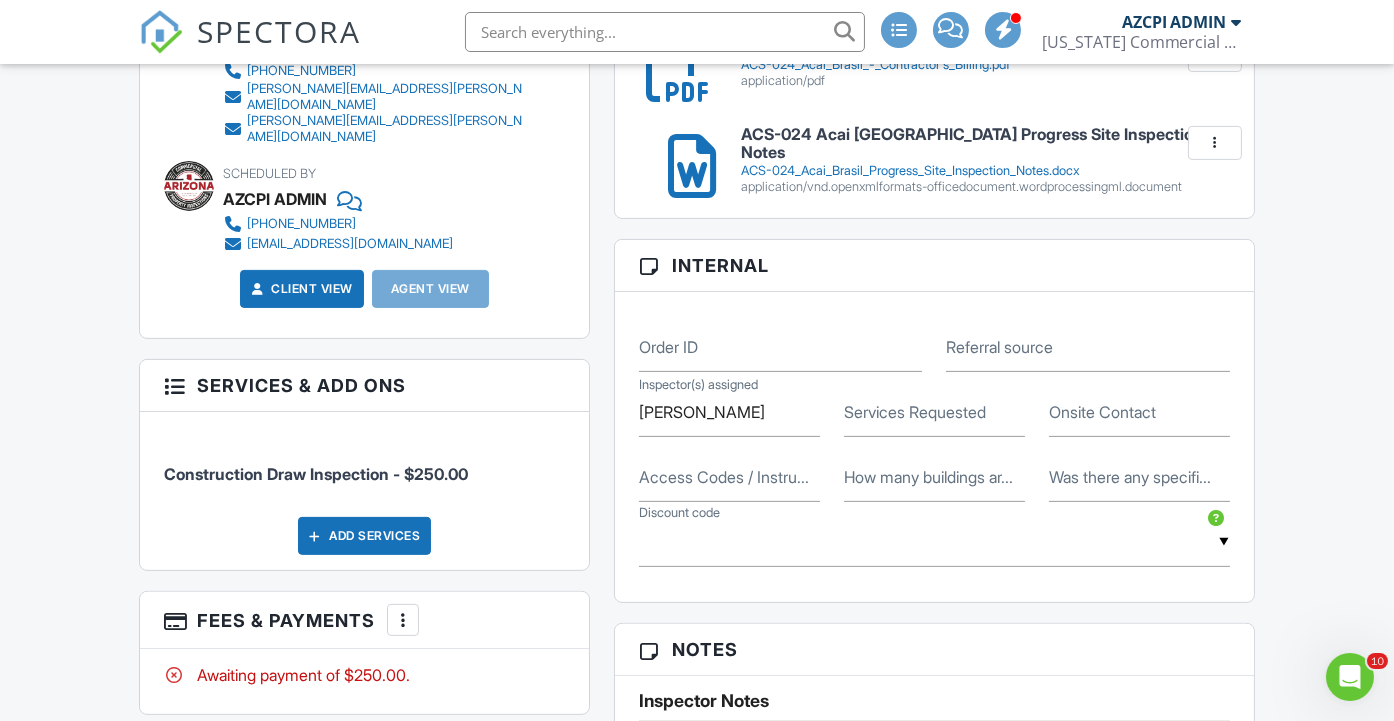 click on "Services Requested" at bounding box center (915, 412) 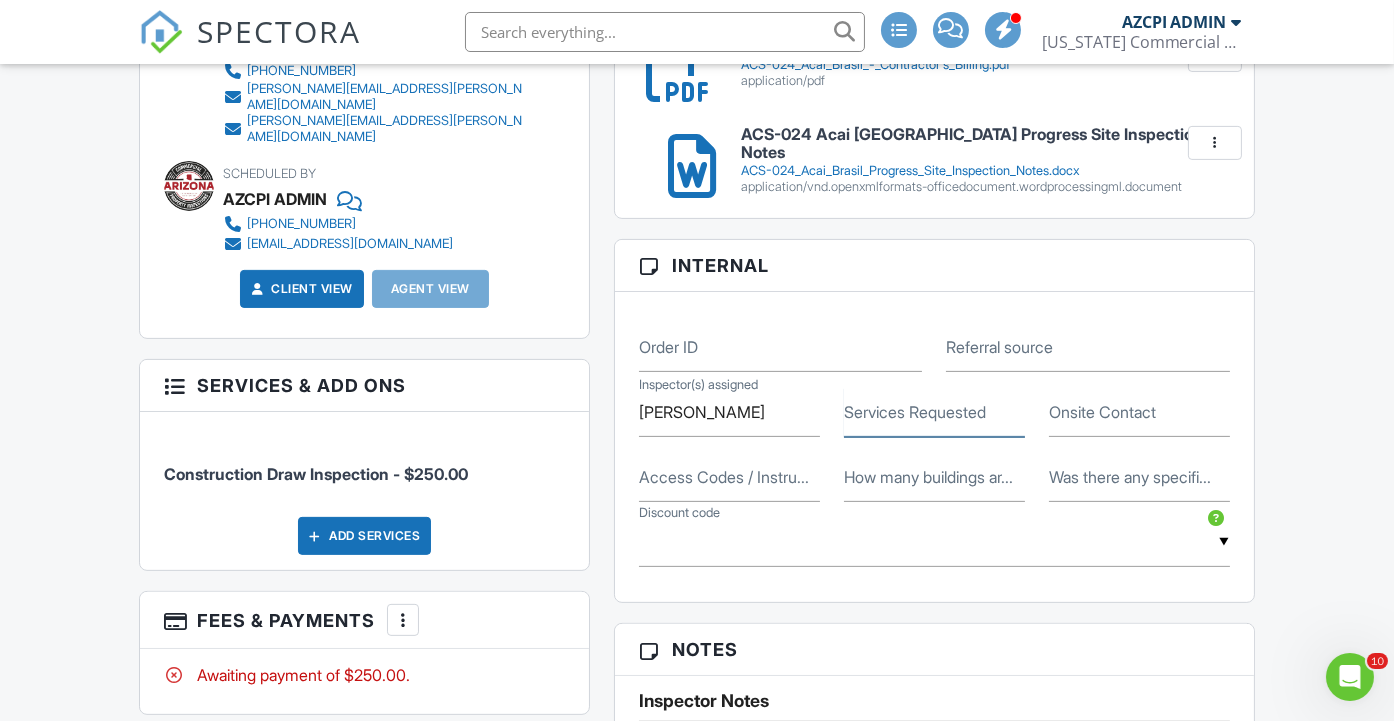 click on "Services Requested" at bounding box center (934, 412) 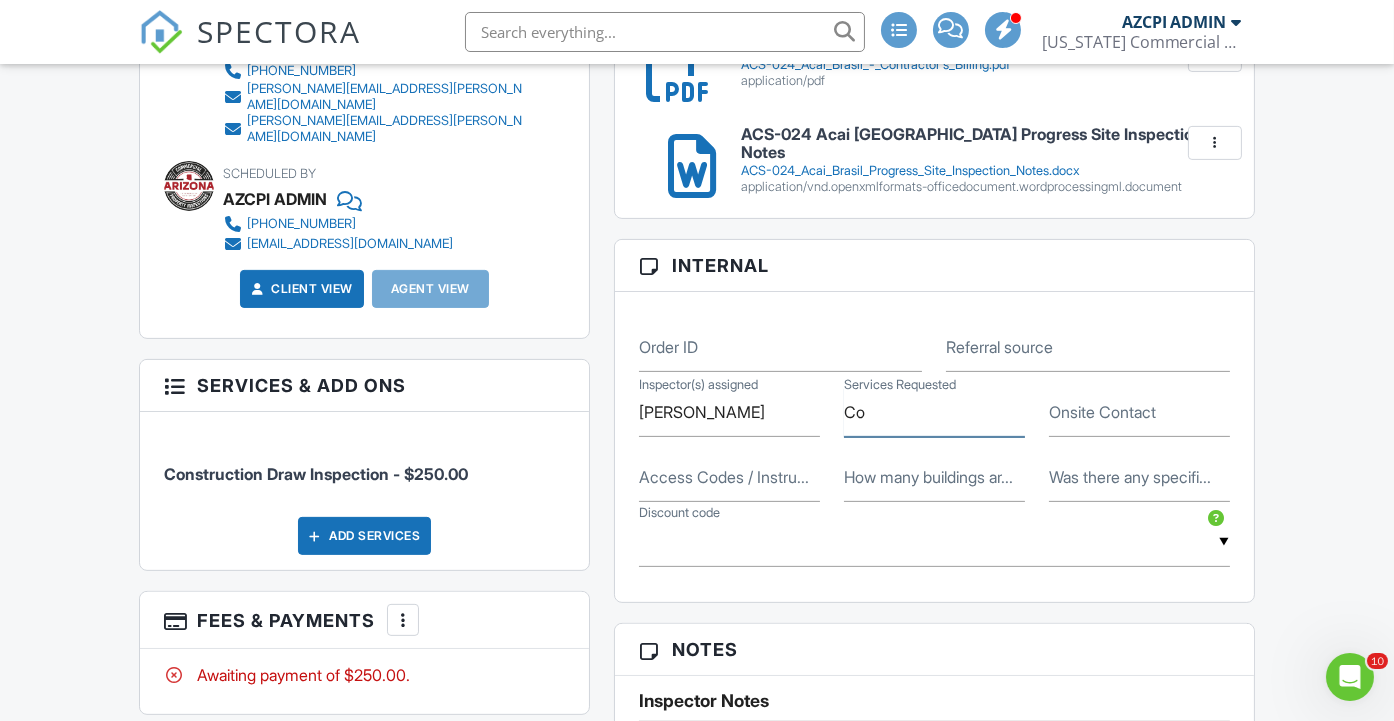 type on "Construction progress inspection" 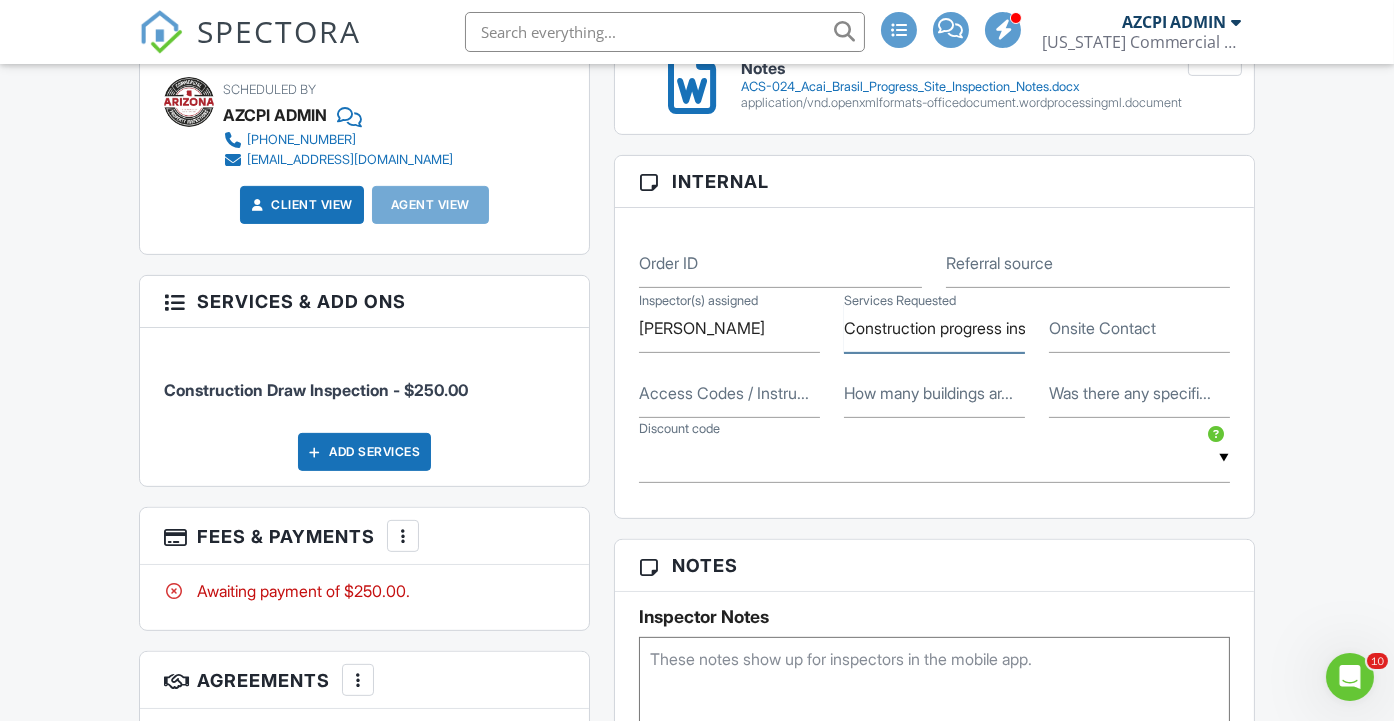 scroll, scrollTop: 1221, scrollLeft: 0, axis: vertical 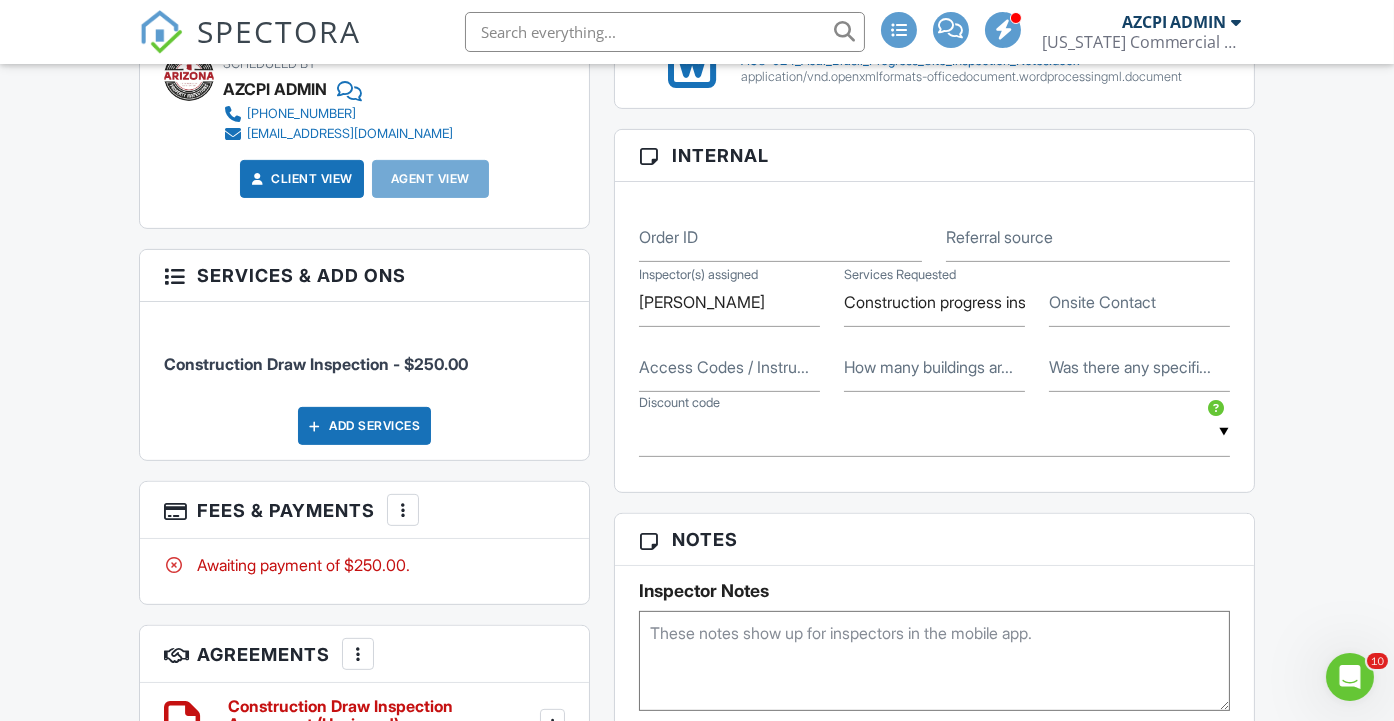 click on "How many buildings ar..." at bounding box center (928, 367) 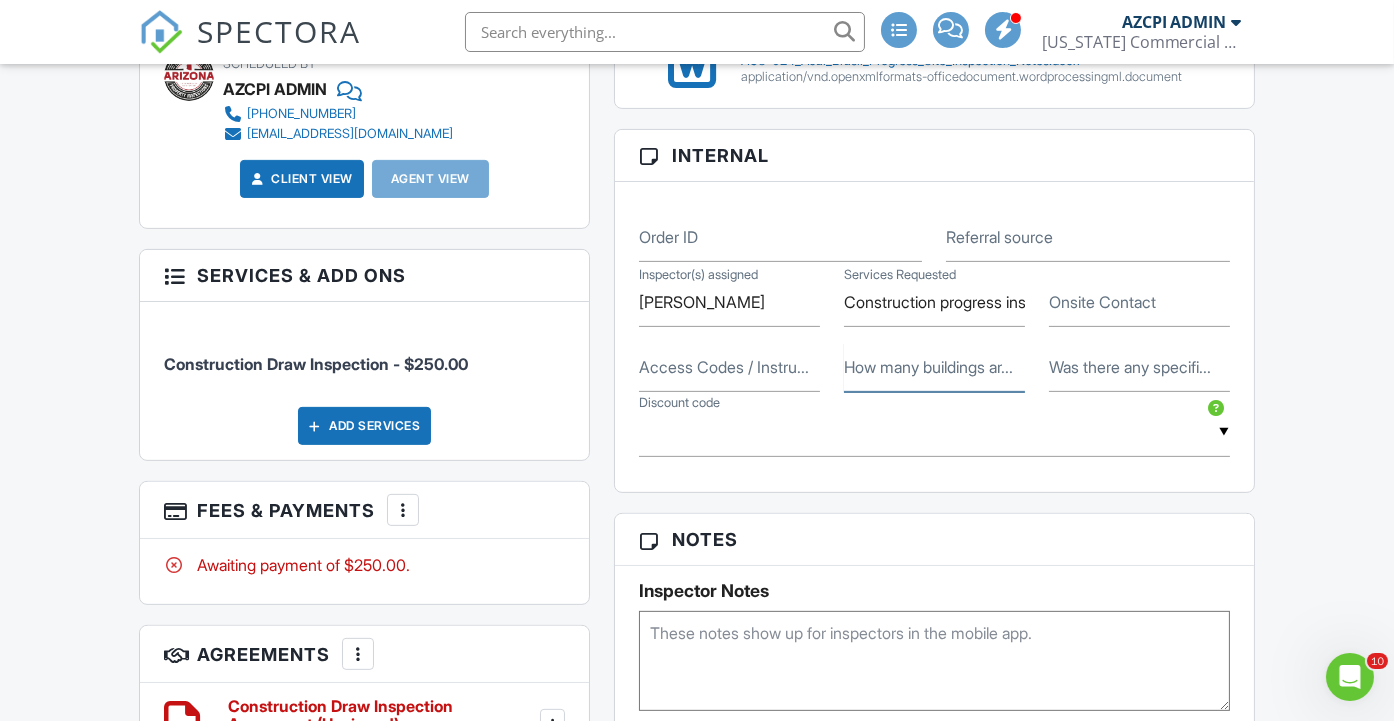 click on "How many buildings ar..." at bounding box center [934, 367] 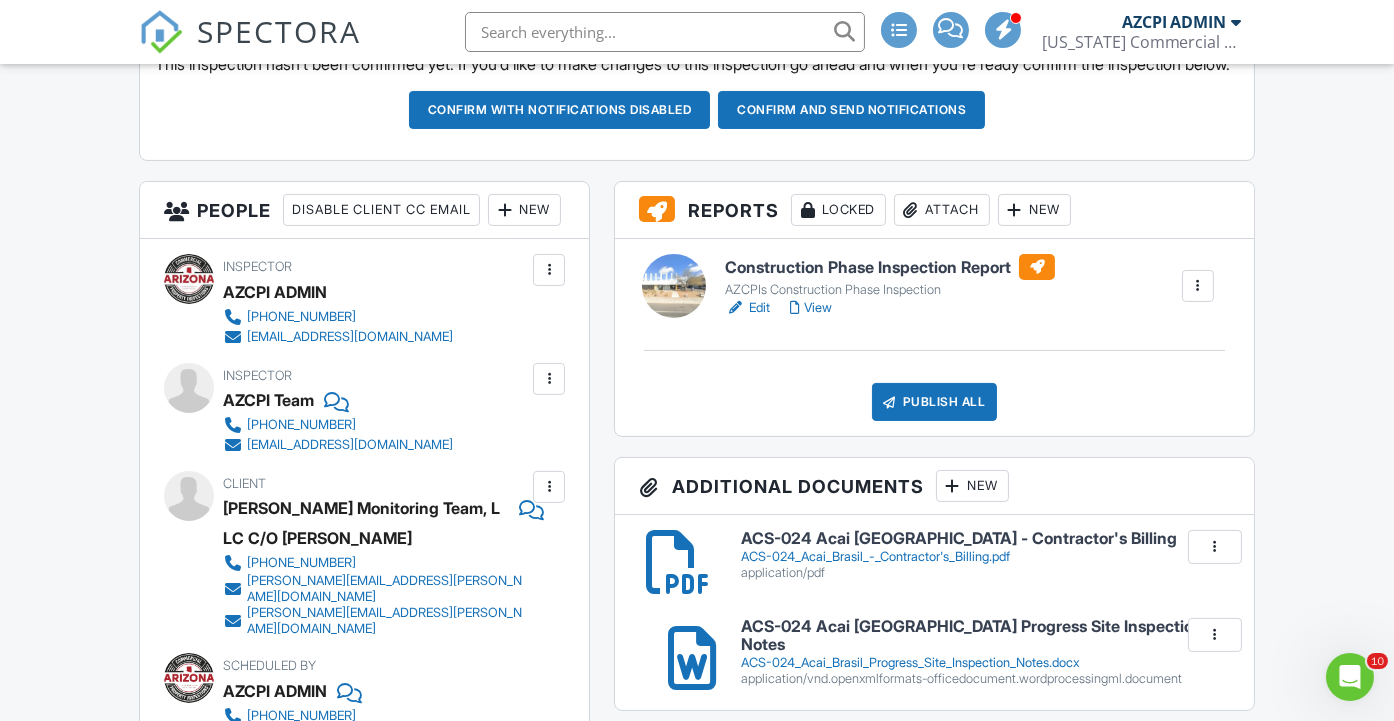 scroll, scrollTop: 555, scrollLeft: 0, axis: vertical 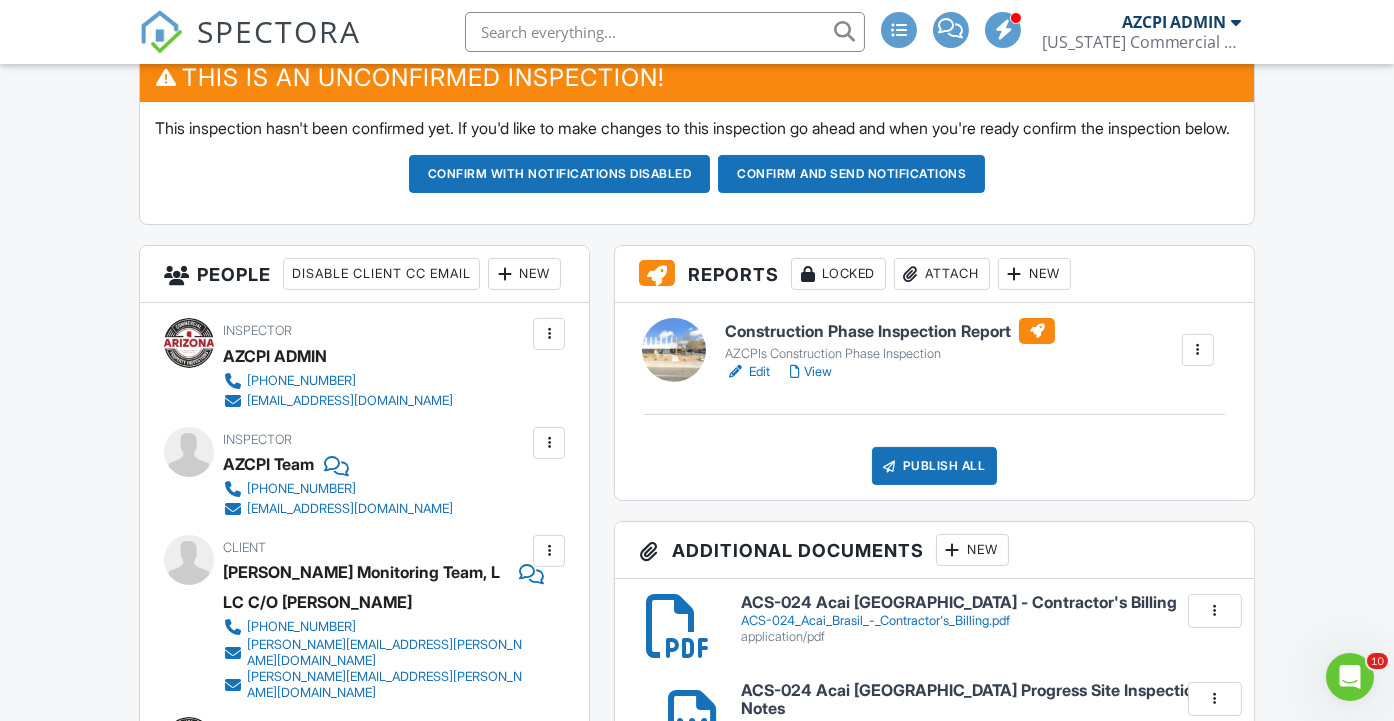 type on "1" 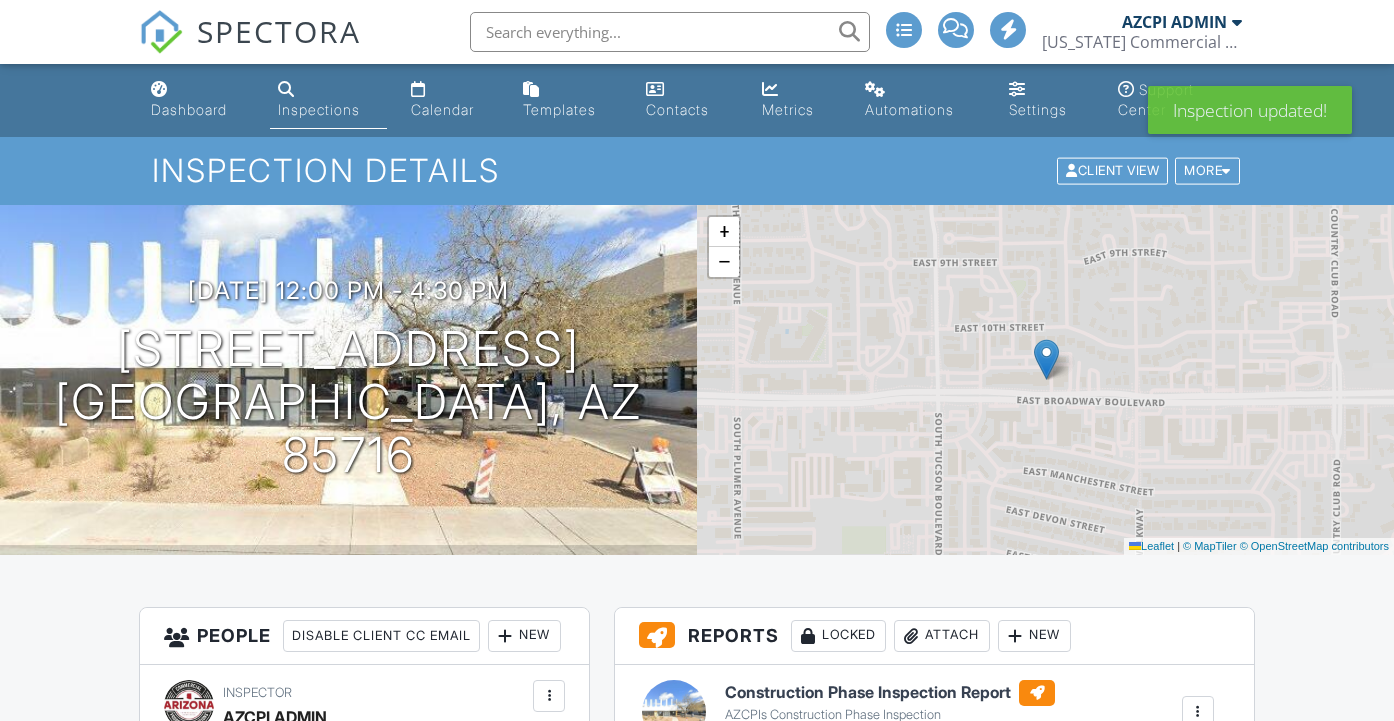 scroll, scrollTop: 0, scrollLeft: 0, axis: both 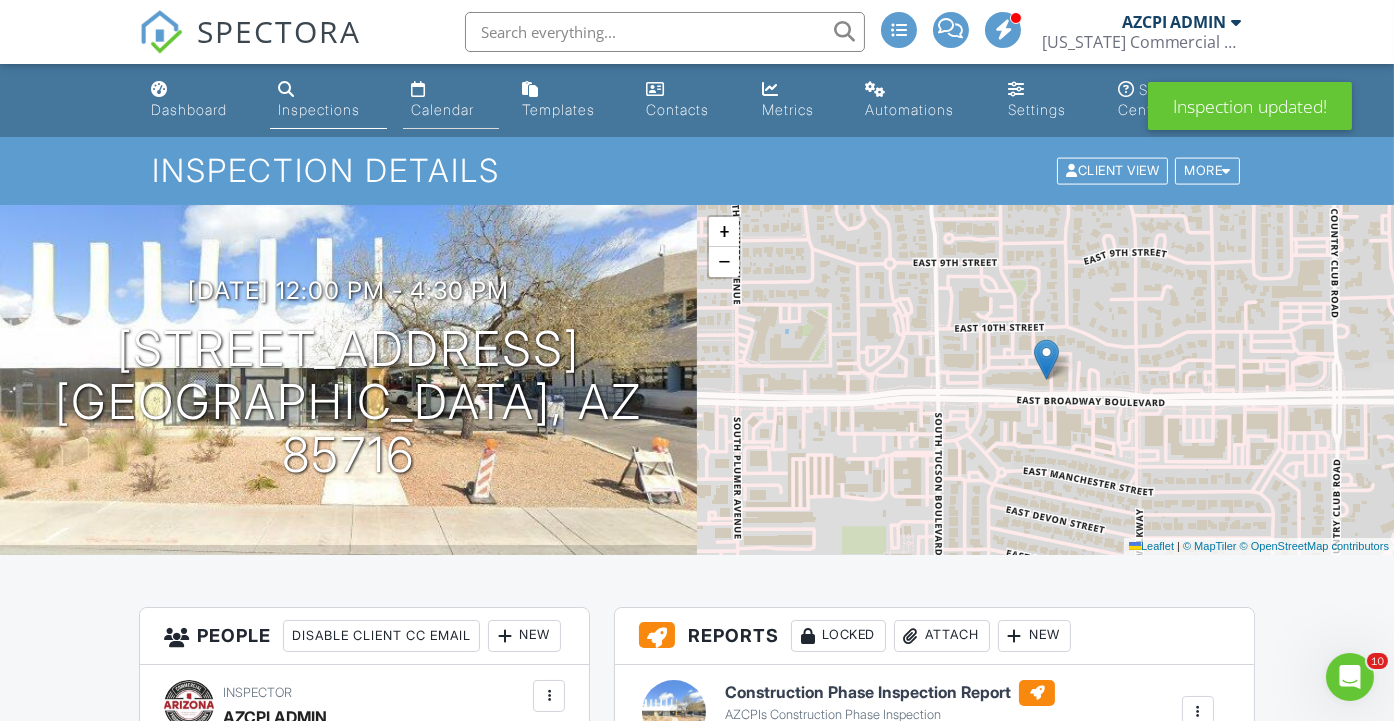 click on "Calendar" at bounding box center [442, 109] 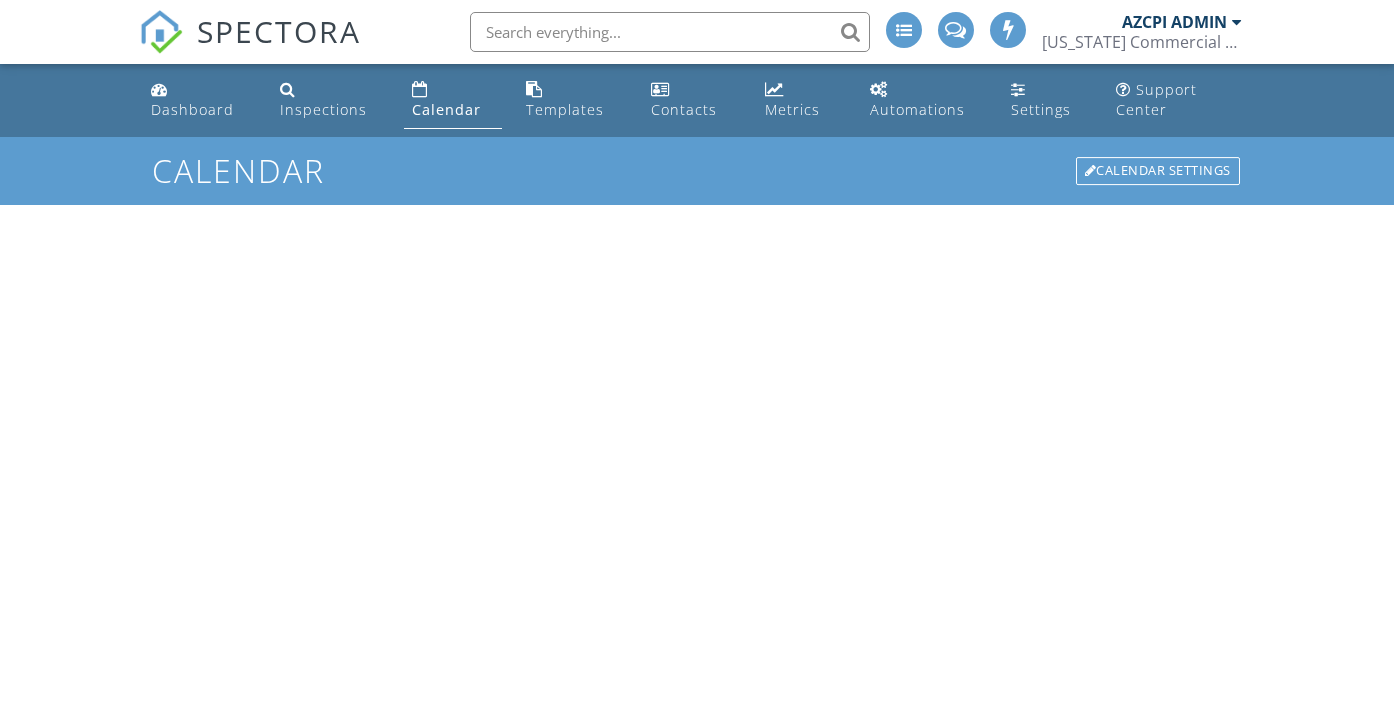 scroll, scrollTop: 0, scrollLeft: 0, axis: both 